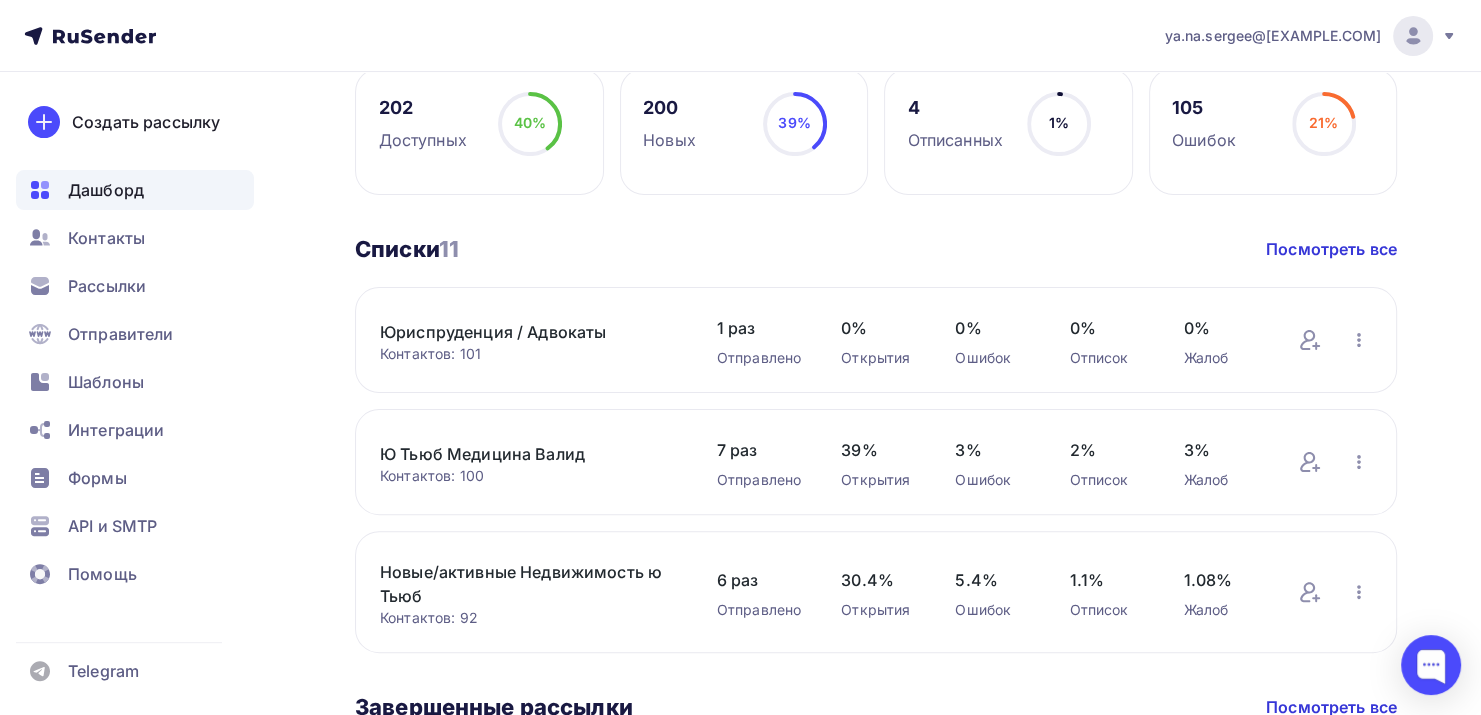 scroll, scrollTop: 500, scrollLeft: 0, axis: vertical 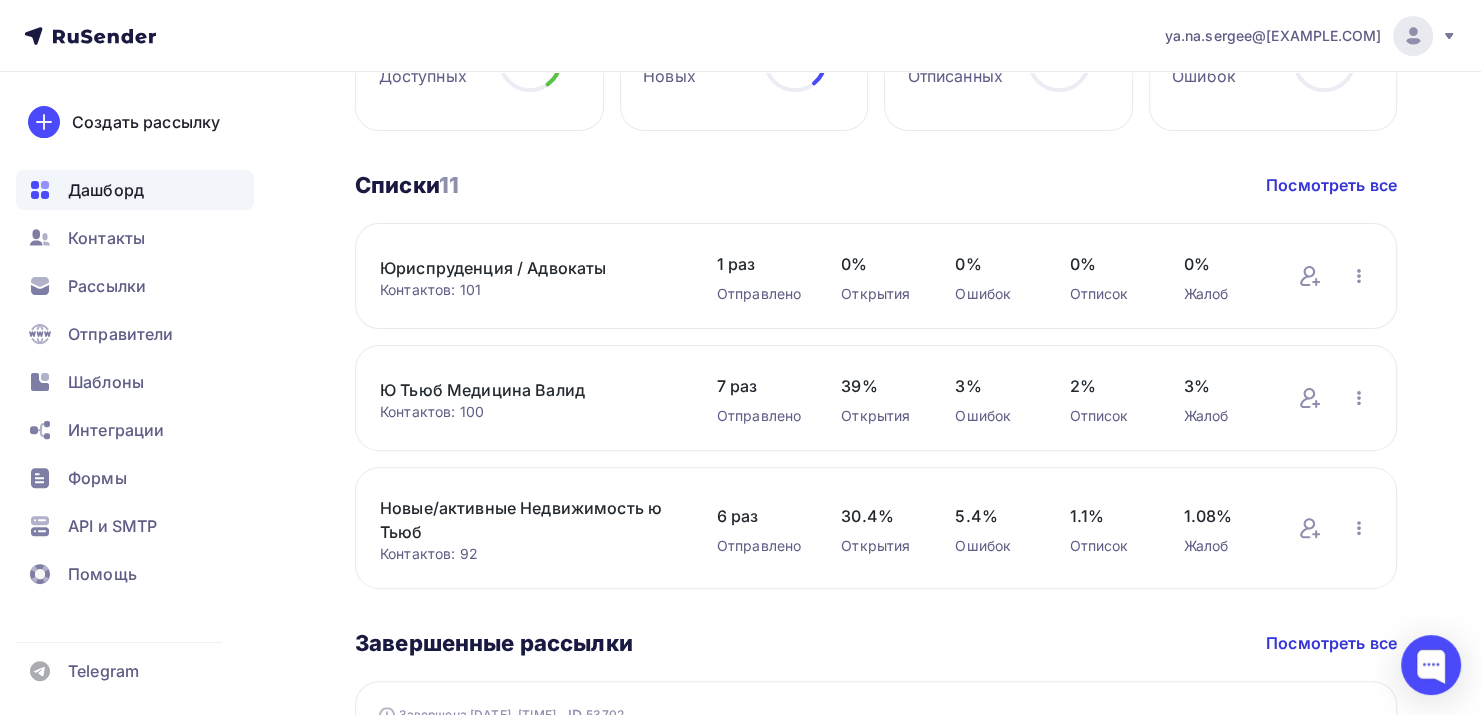 click on "Юриспруденция / Адвокаты" at bounding box center [528, 268] 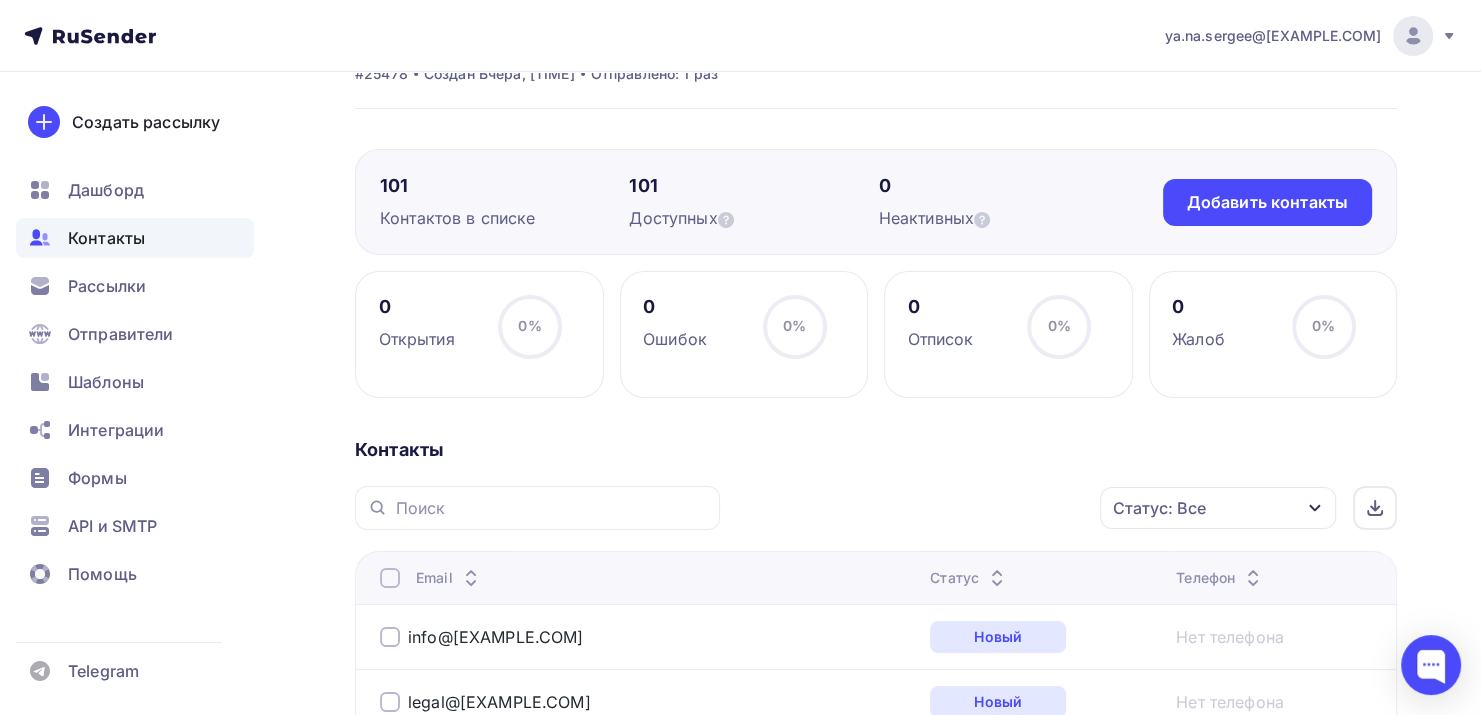 scroll, scrollTop: 0, scrollLeft: 0, axis: both 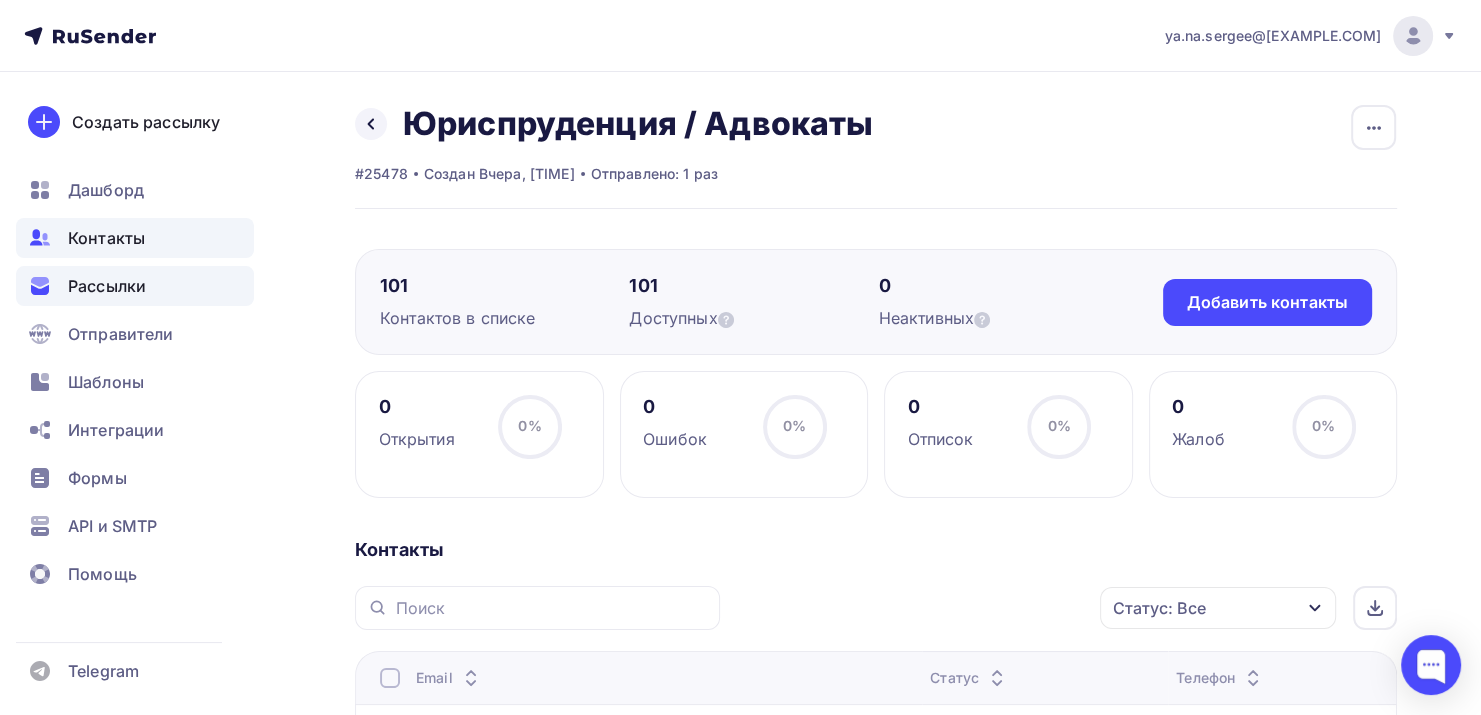click on "Рассылки" at bounding box center [135, 286] 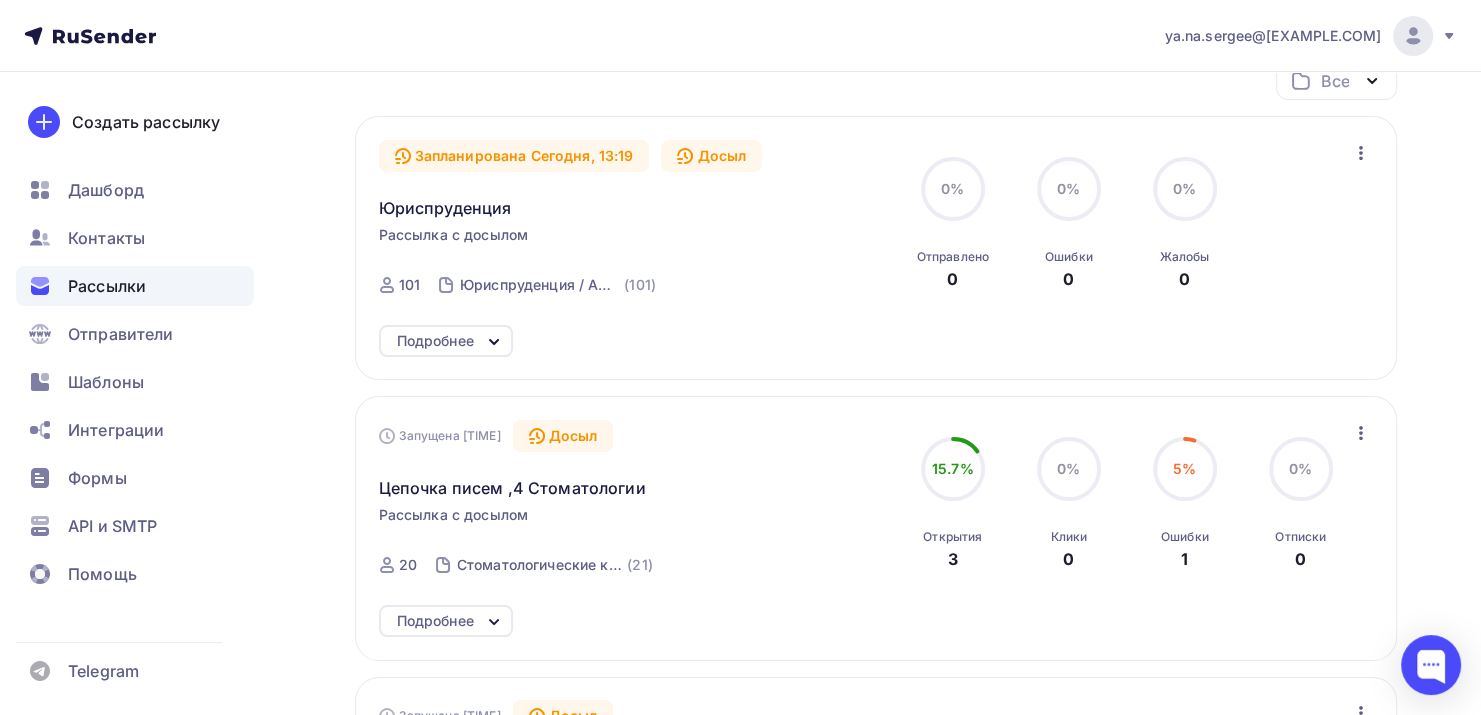 scroll, scrollTop: 0, scrollLeft: 0, axis: both 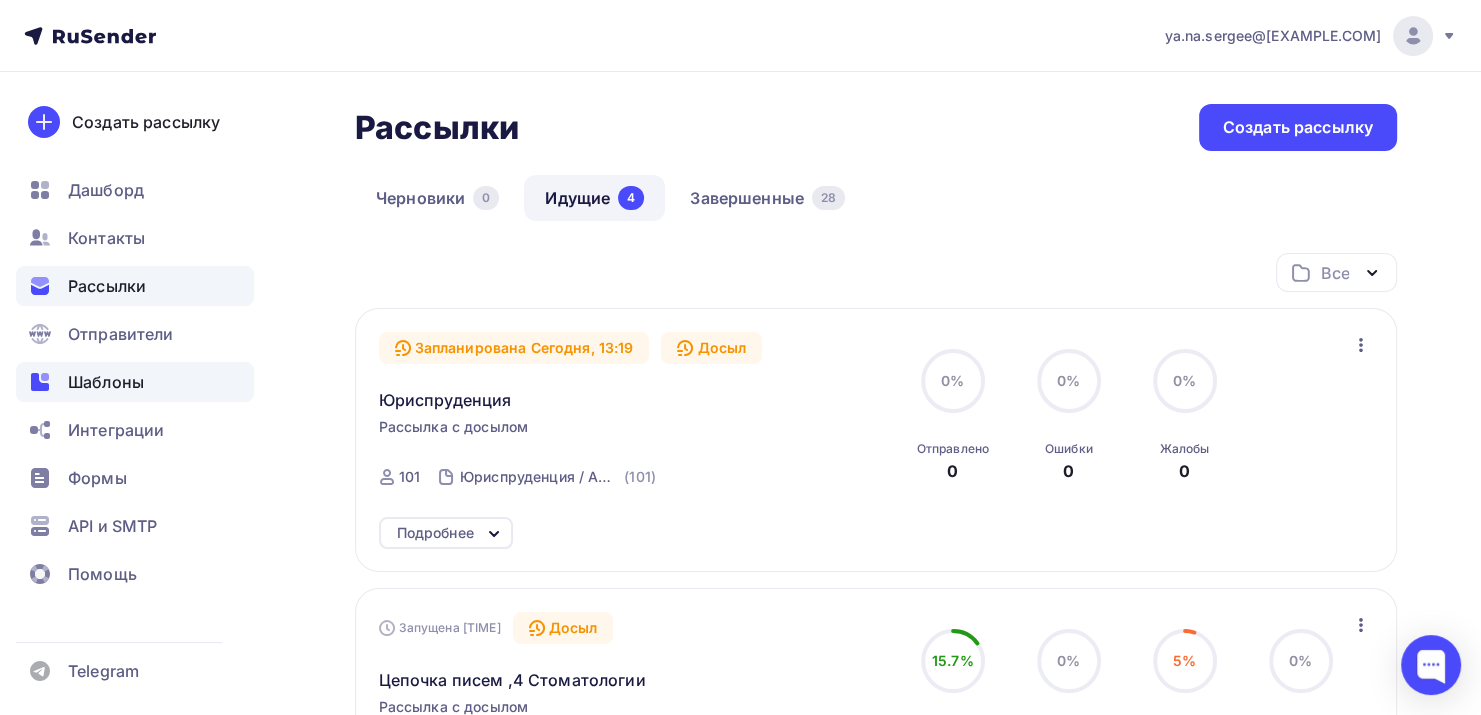 click on "Шаблоны" at bounding box center [106, 382] 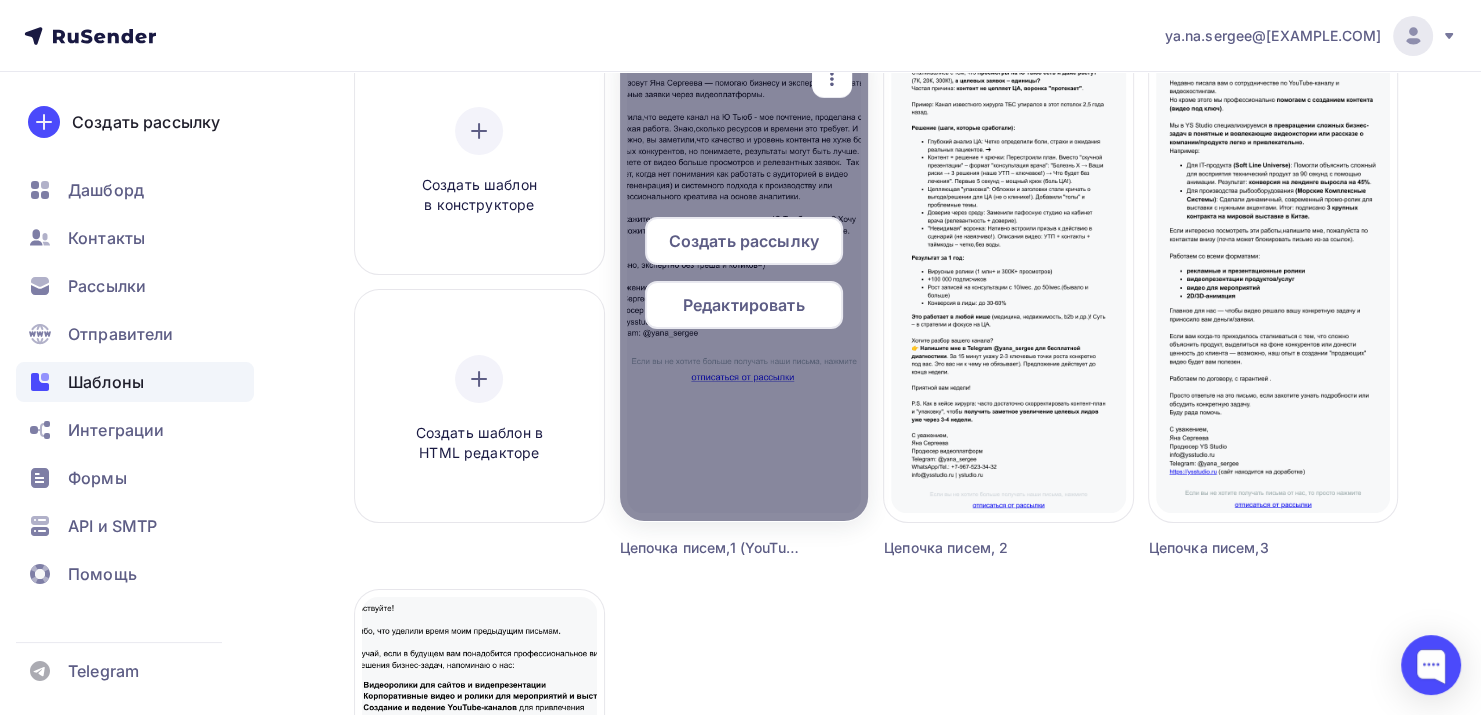 scroll, scrollTop: 0, scrollLeft: 0, axis: both 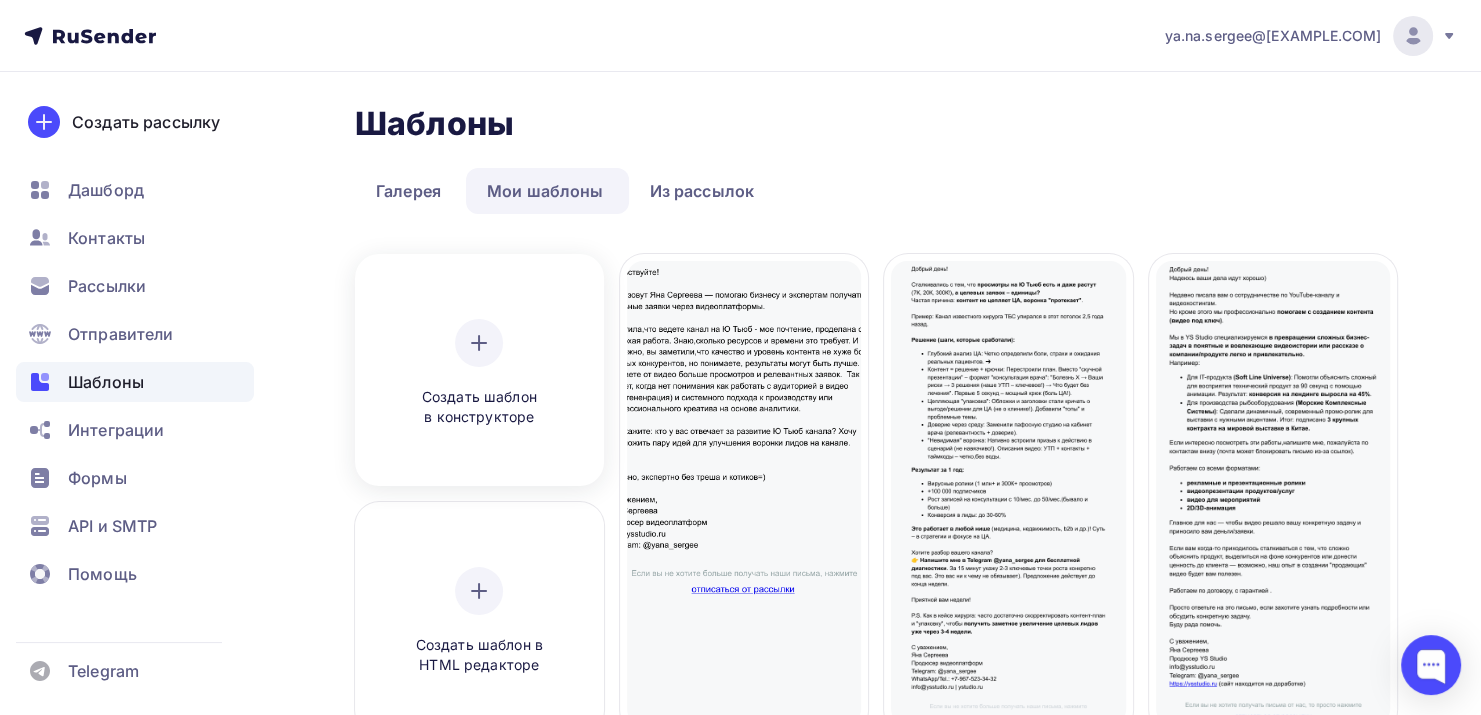 click on "Создать шаблон в конструкторе" at bounding box center [479, 373] 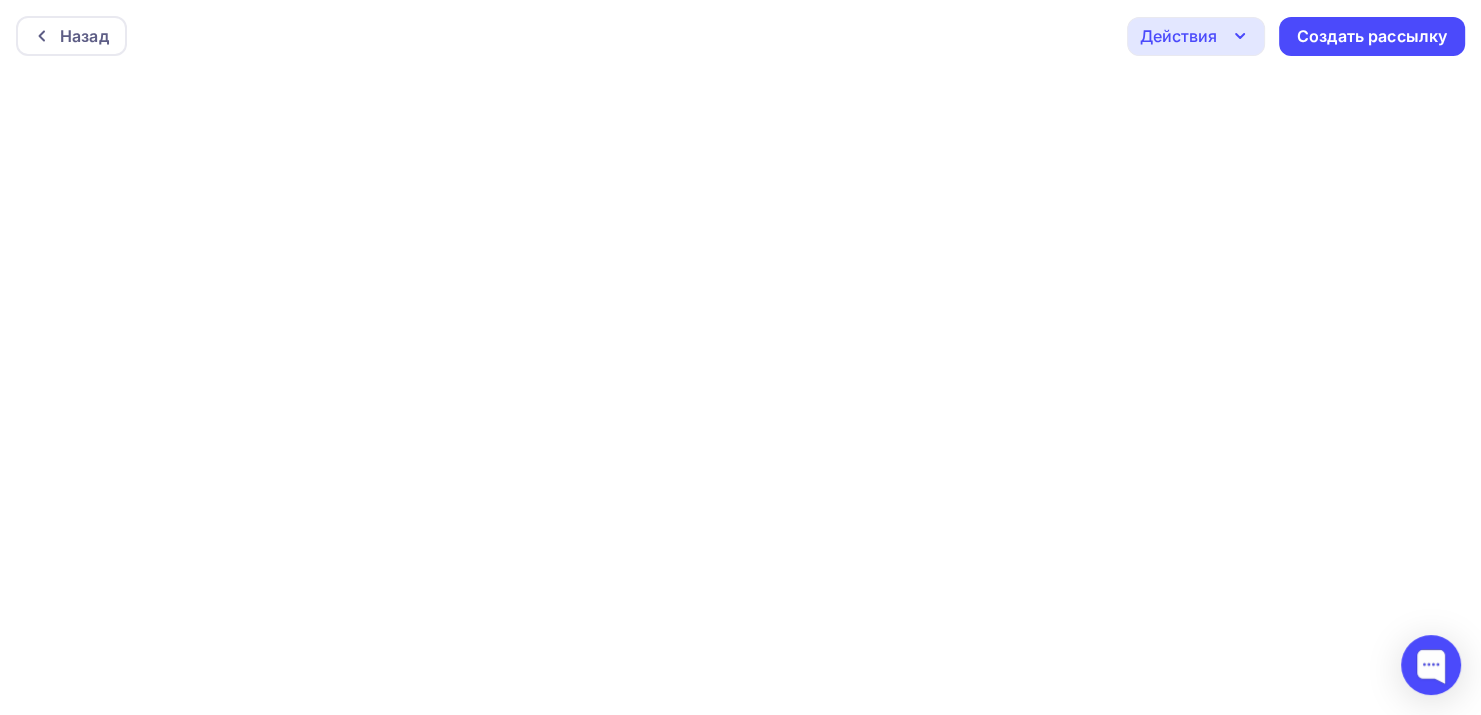 scroll, scrollTop: 4, scrollLeft: 0, axis: vertical 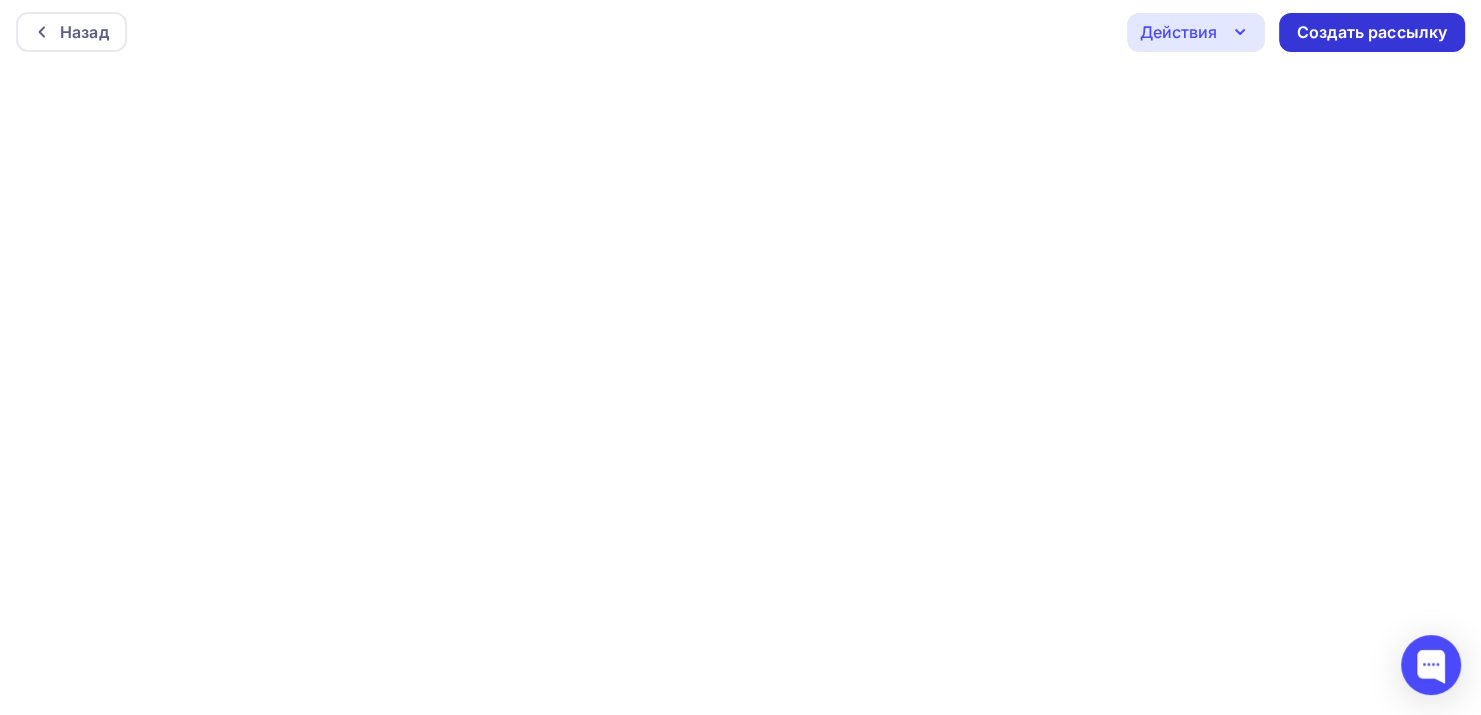 click on "Создать рассылку" at bounding box center [1372, 32] 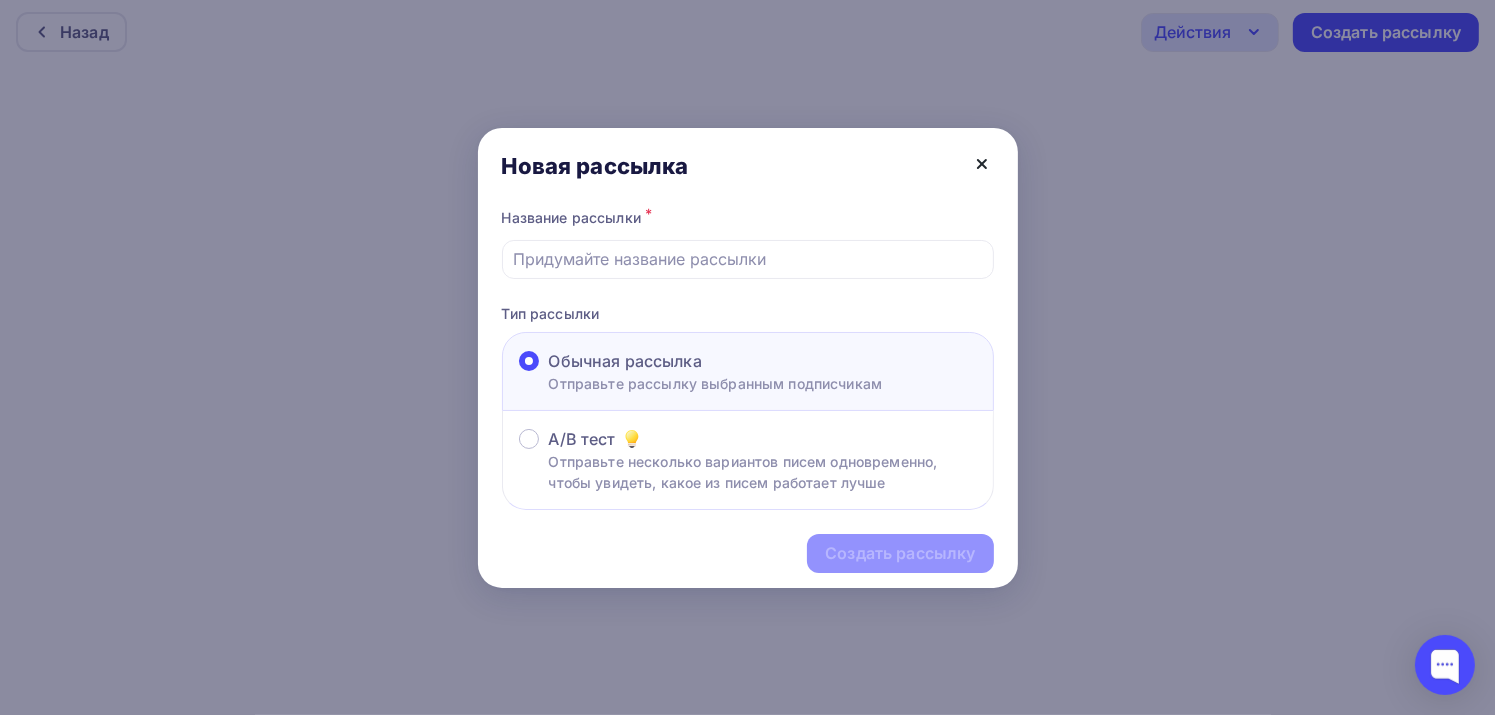 click 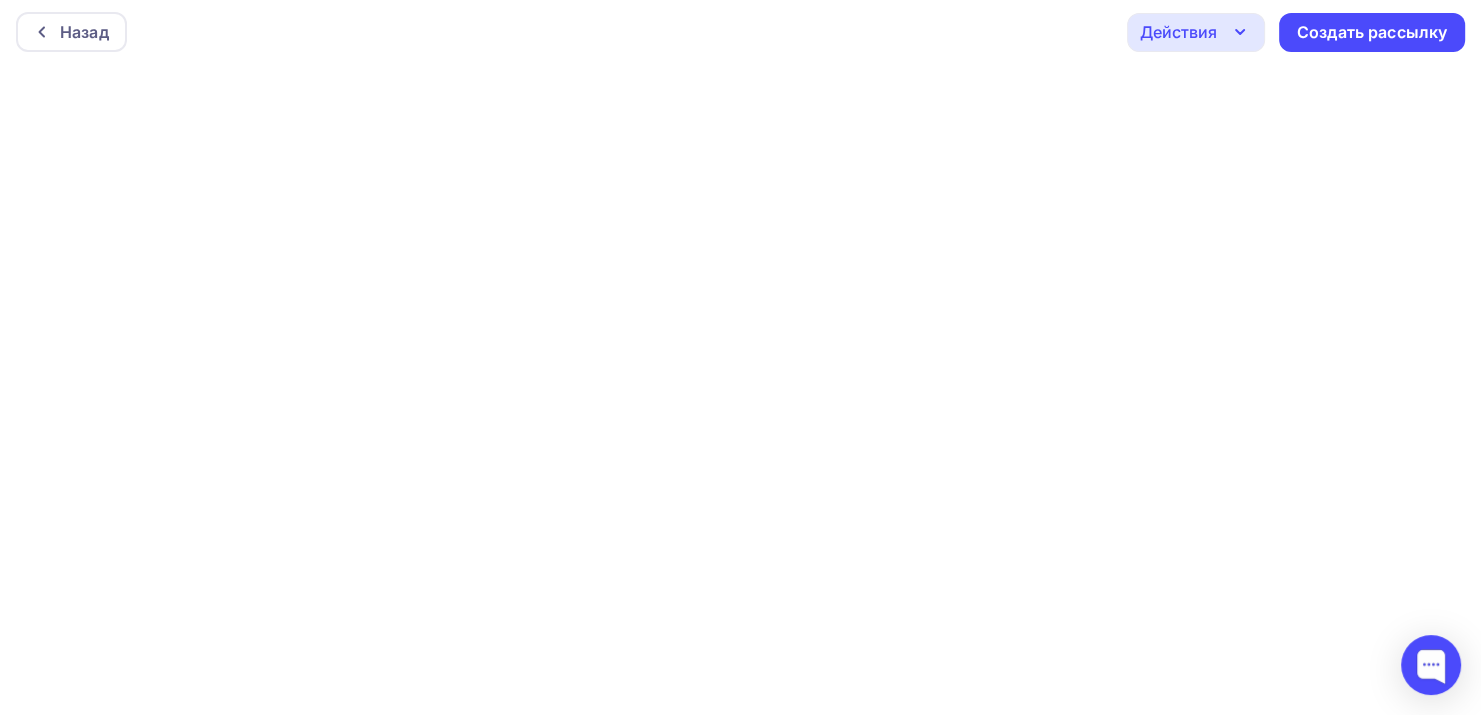 click at bounding box center [740, 357] 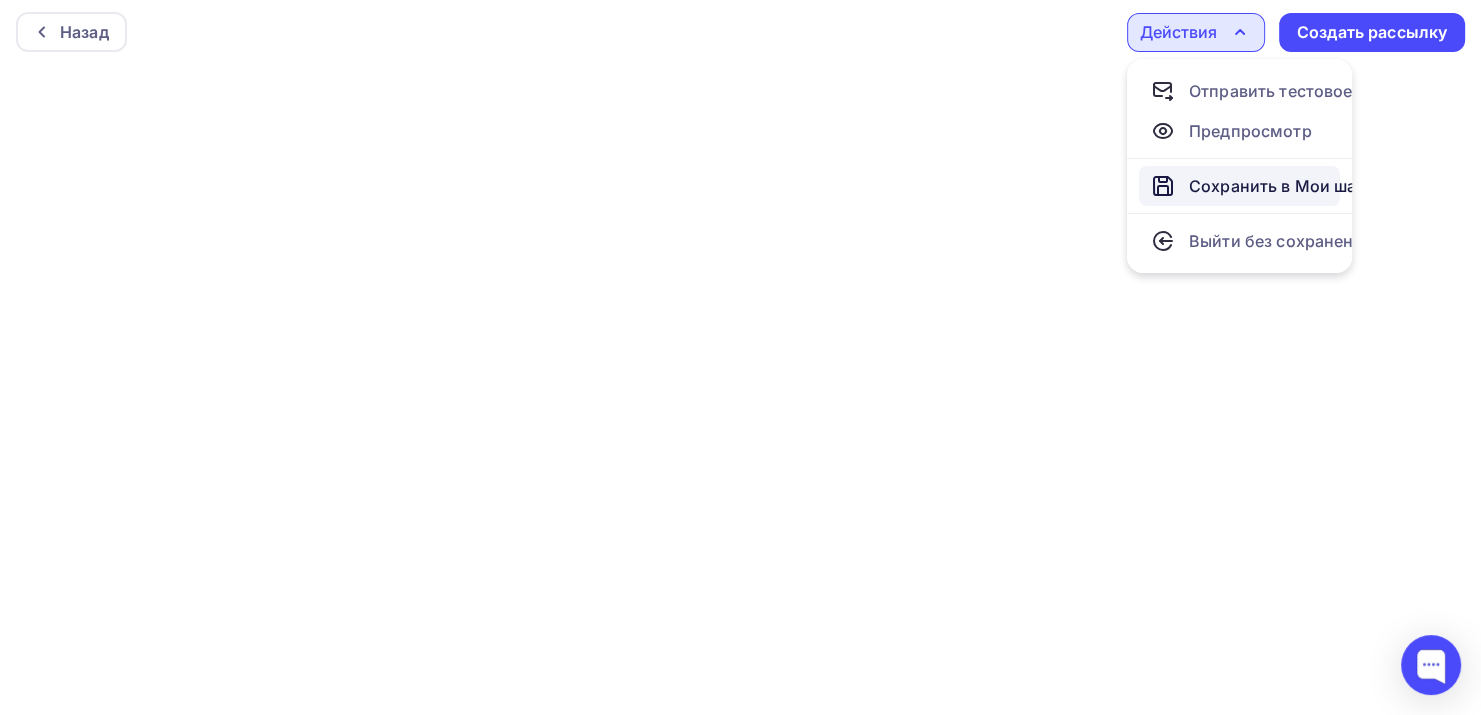 click on "Сохранить в Мои шаблоны" at bounding box center [1298, 186] 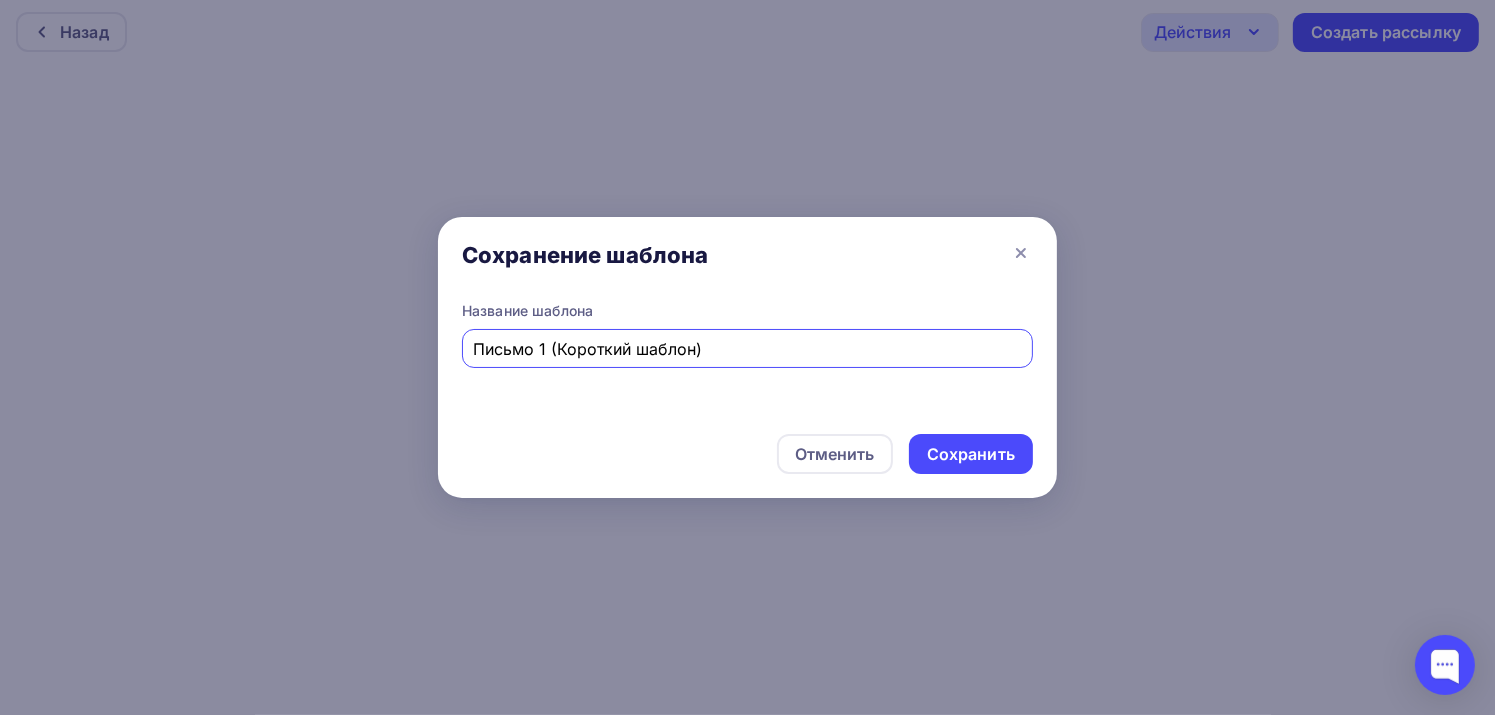 type on "Письмо 1 (Короткий шаблон)" 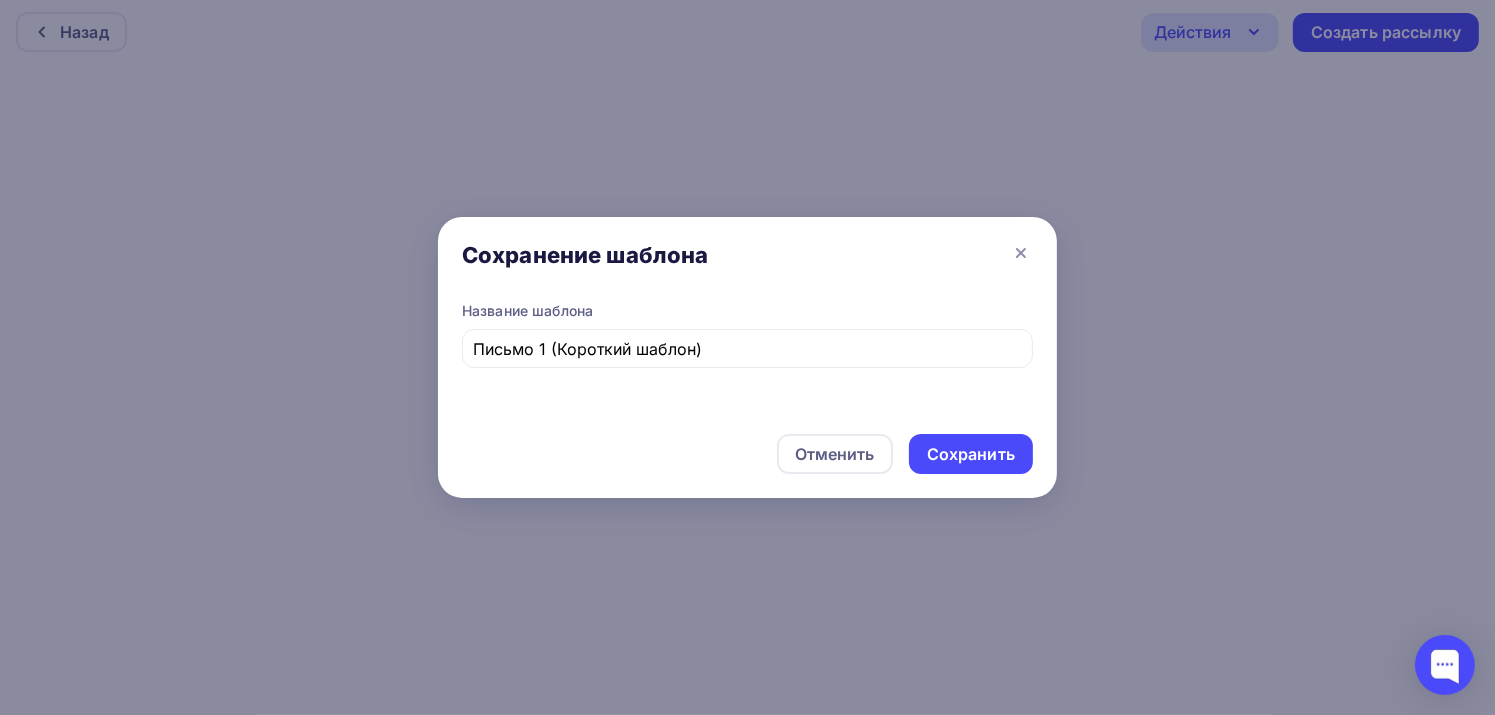 click on "Отменить
Сохранить" at bounding box center (747, 458) 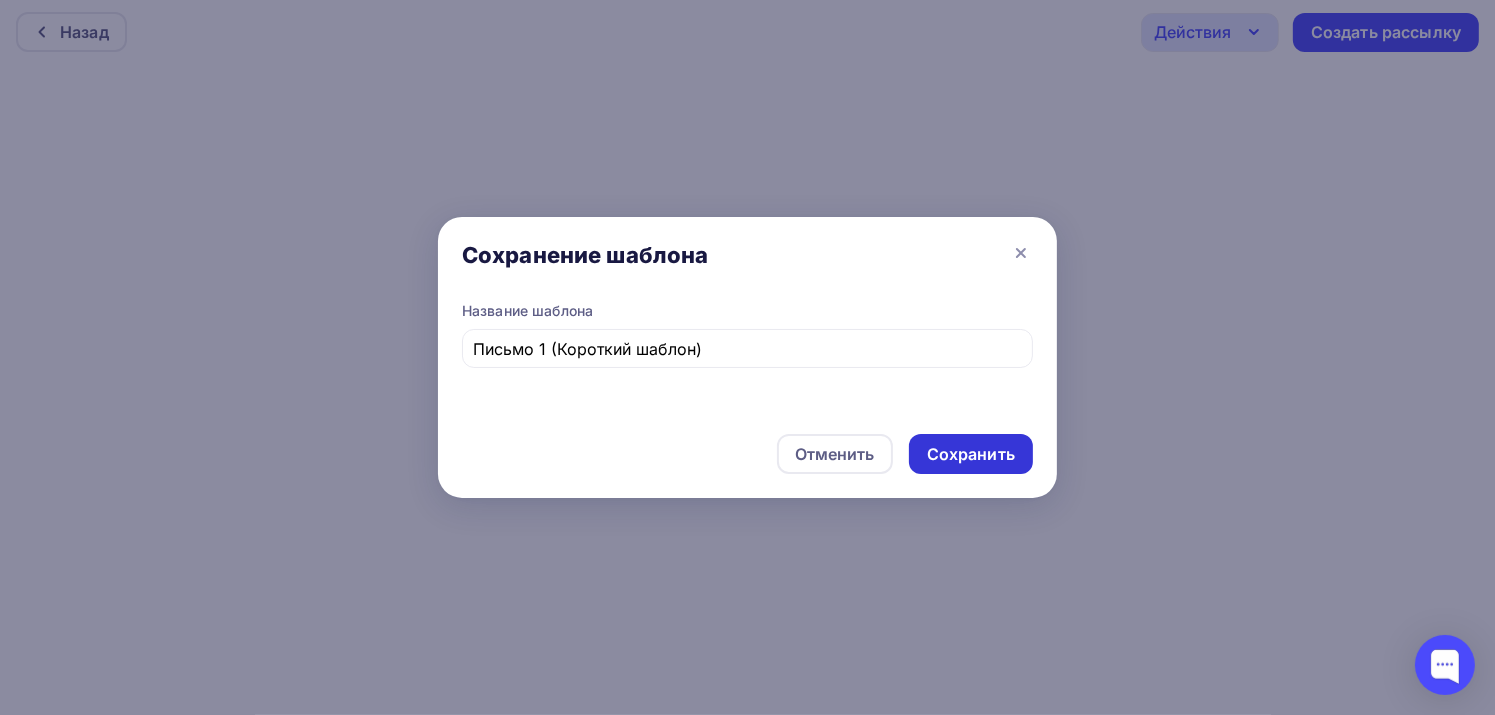 click on "Сохранить" at bounding box center [971, 454] 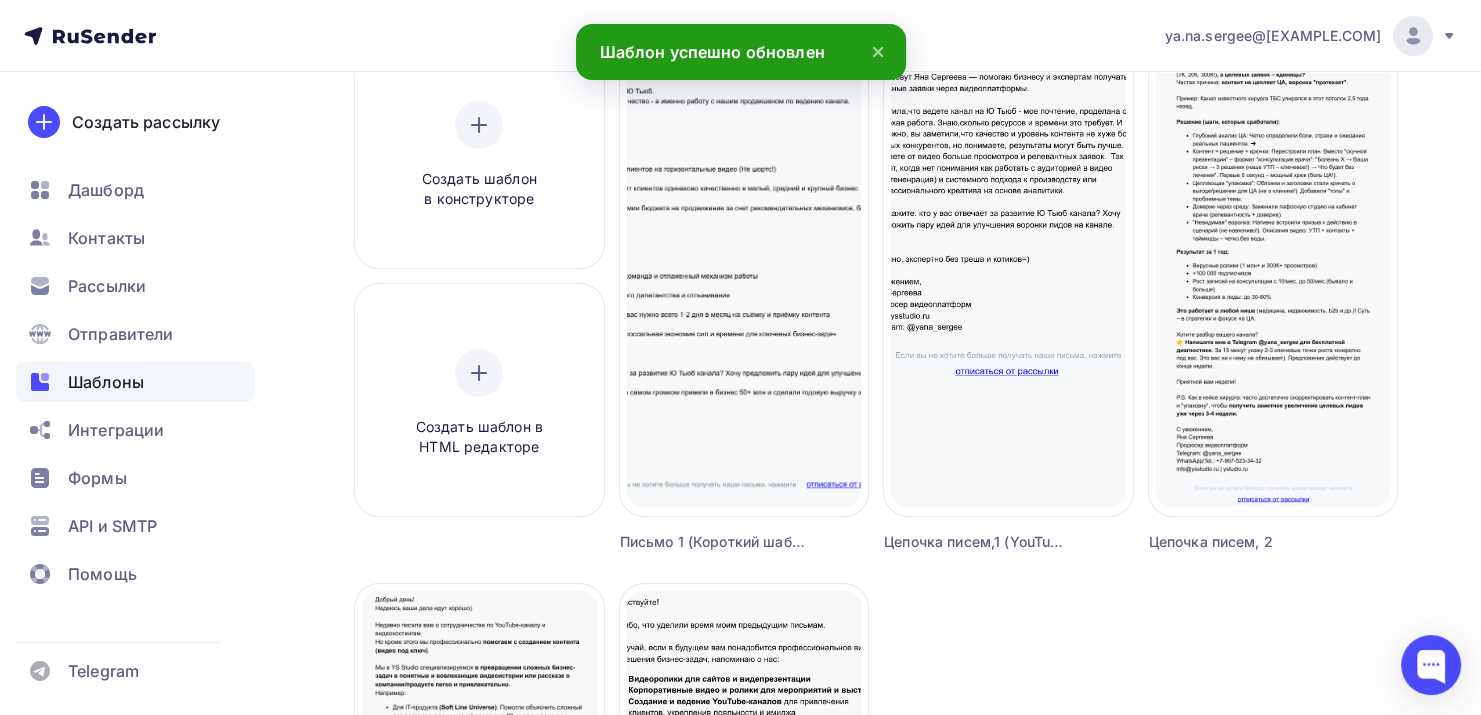 scroll, scrollTop: 300, scrollLeft: 0, axis: vertical 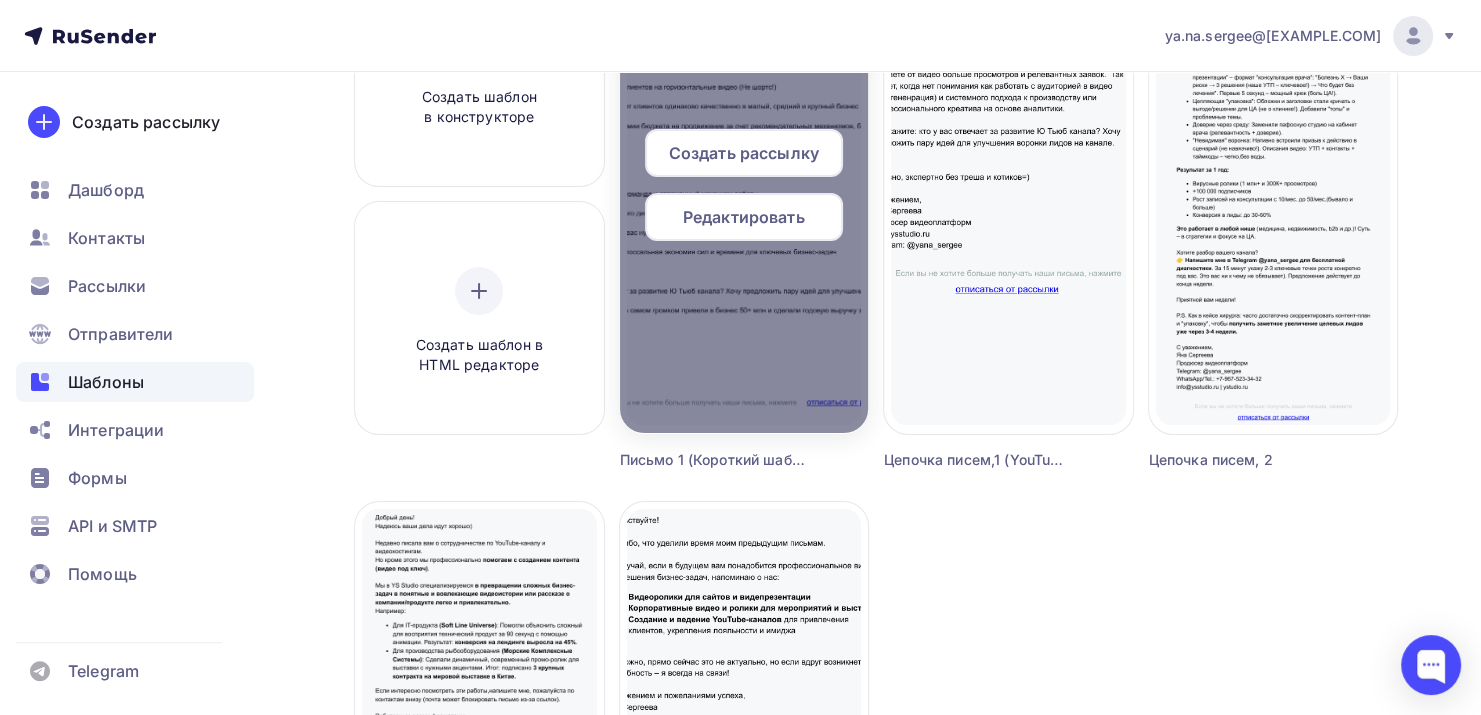 click at bounding box center (744, 193) 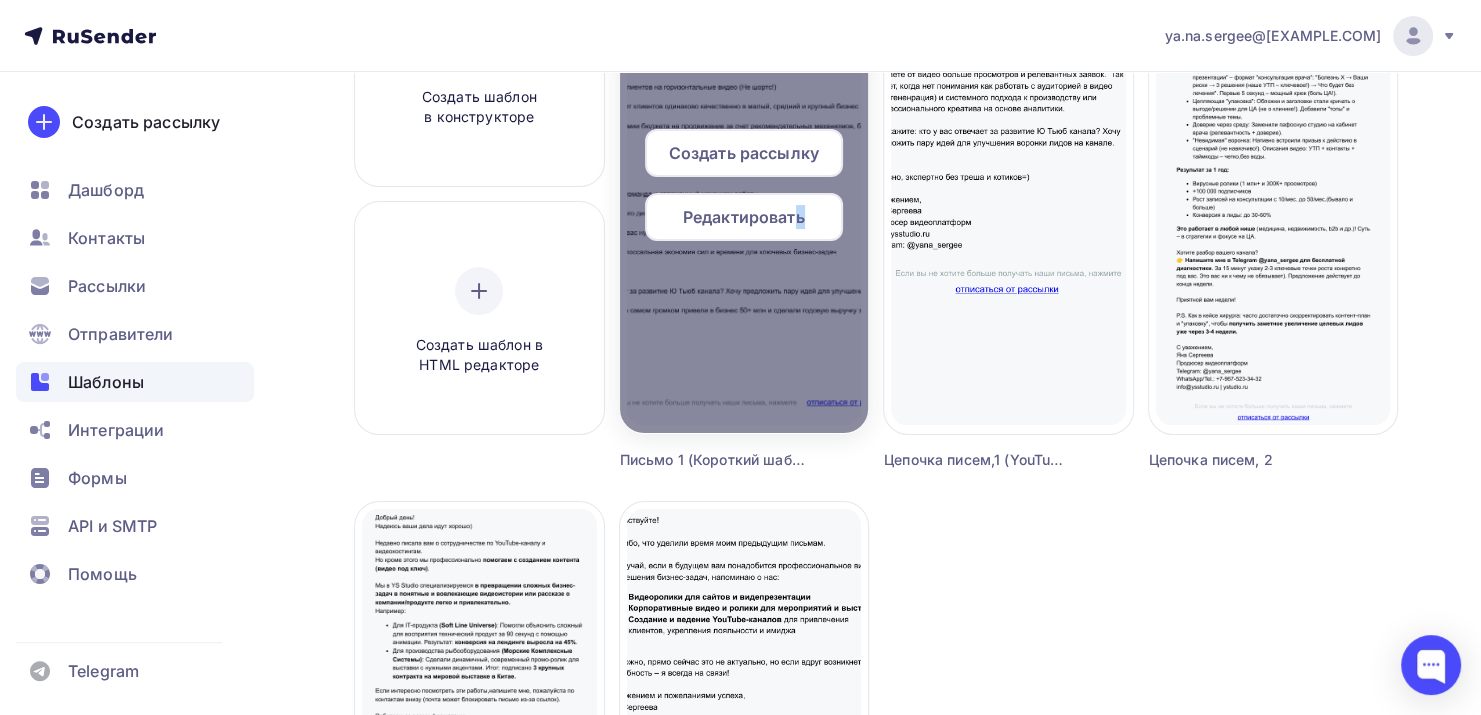 click on "Редактировать" at bounding box center (744, 217) 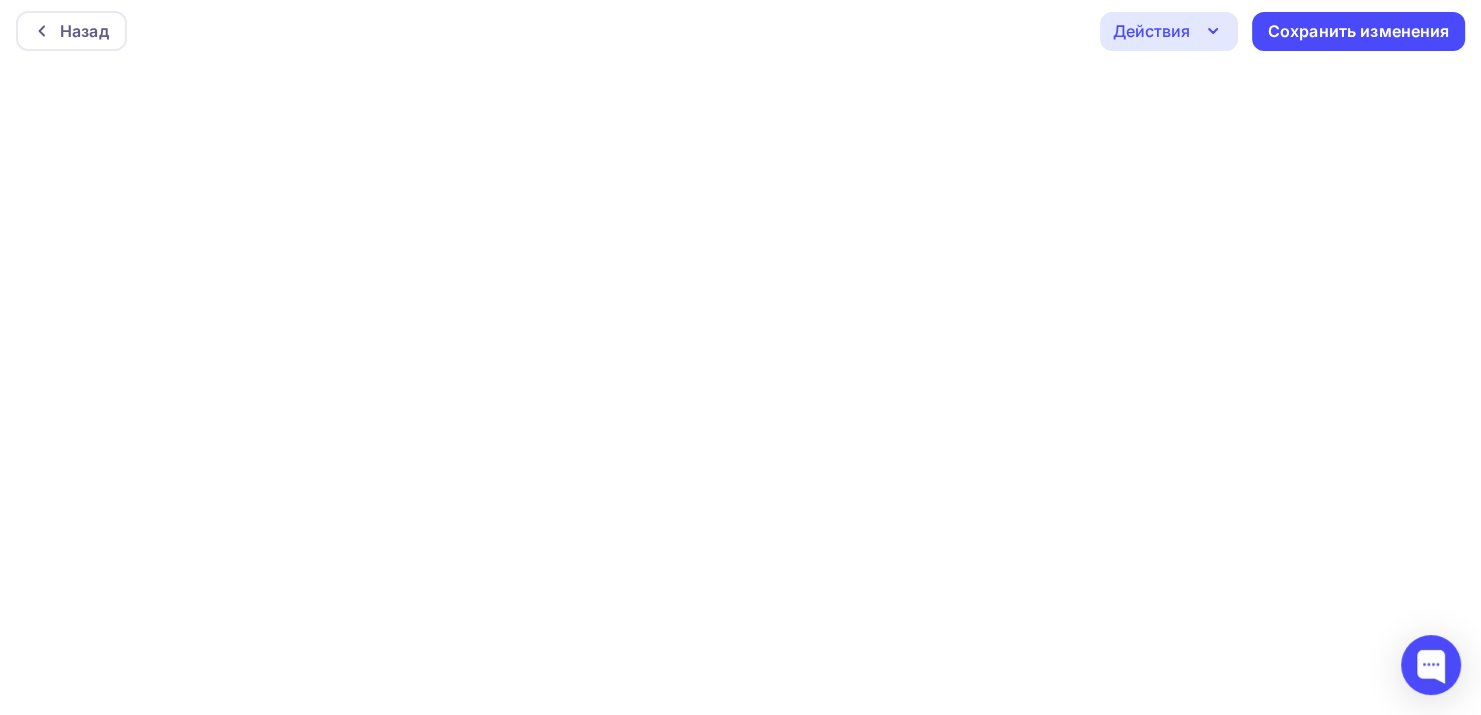 scroll, scrollTop: 0, scrollLeft: 0, axis: both 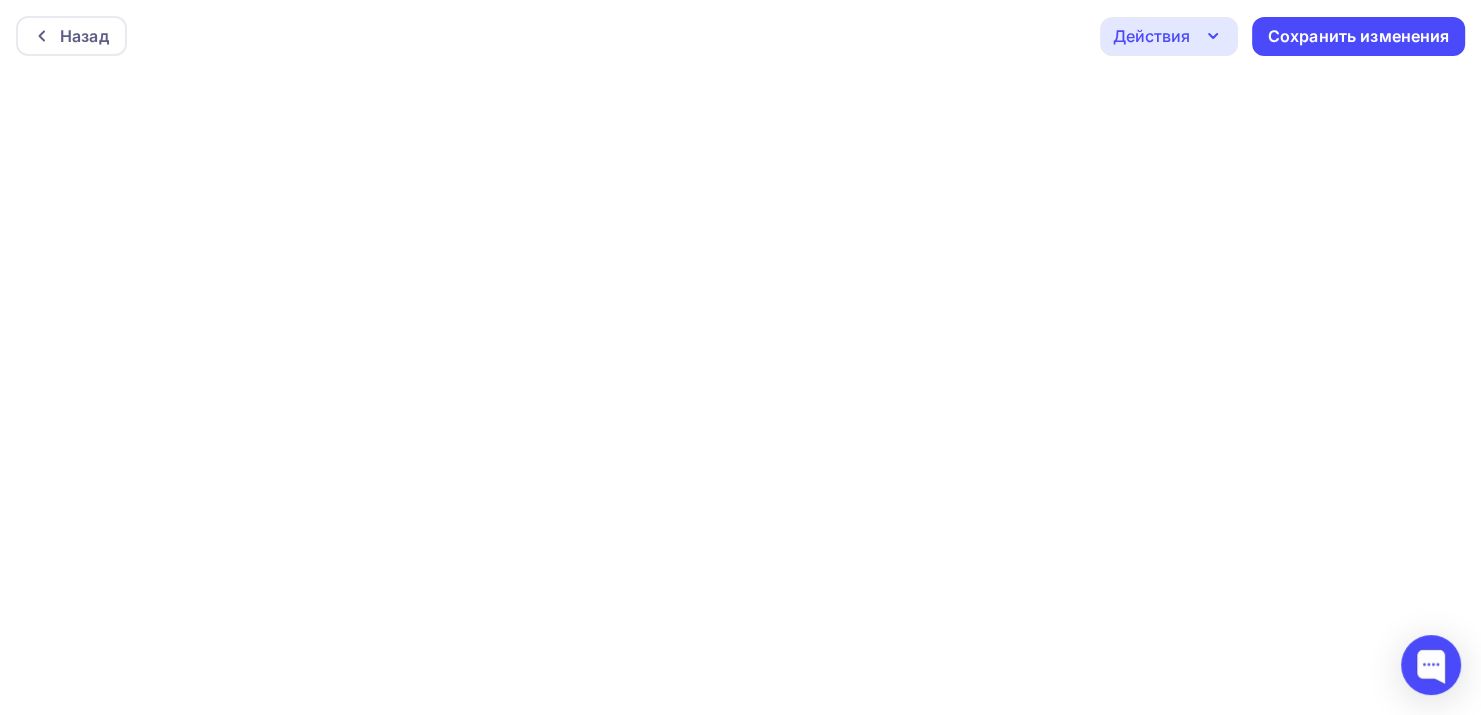 click on "Действия" at bounding box center (1169, 36) 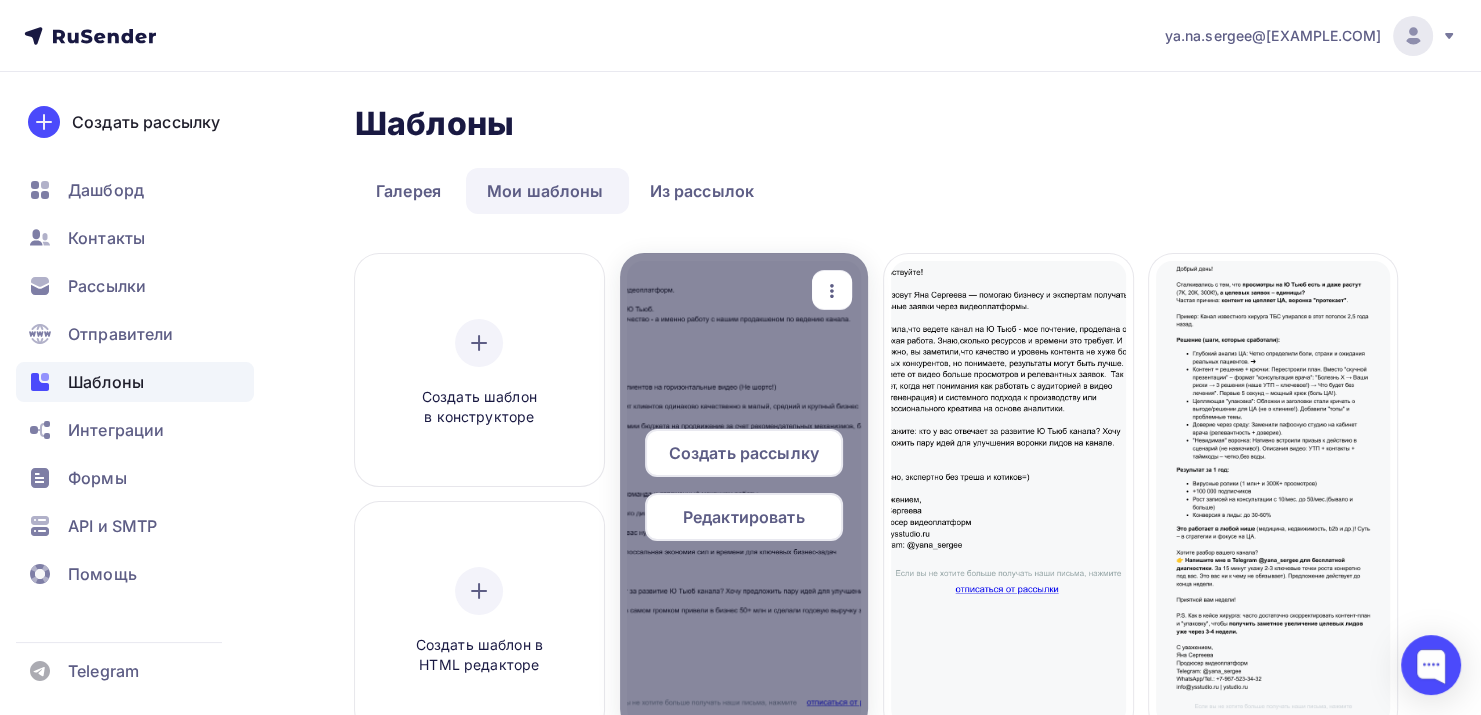 click on "Редактировать" at bounding box center (744, 517) 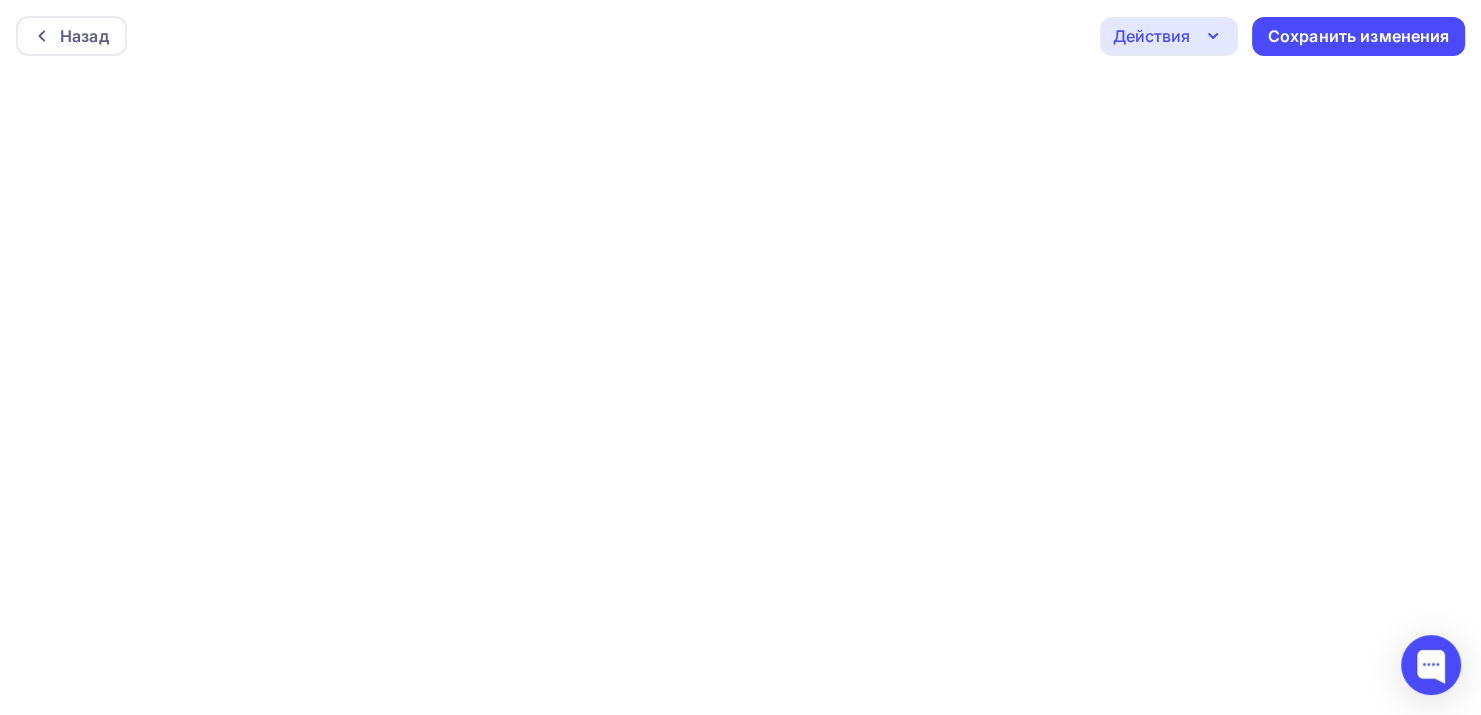 click on "Действия" at bounding box center [1169, 36] 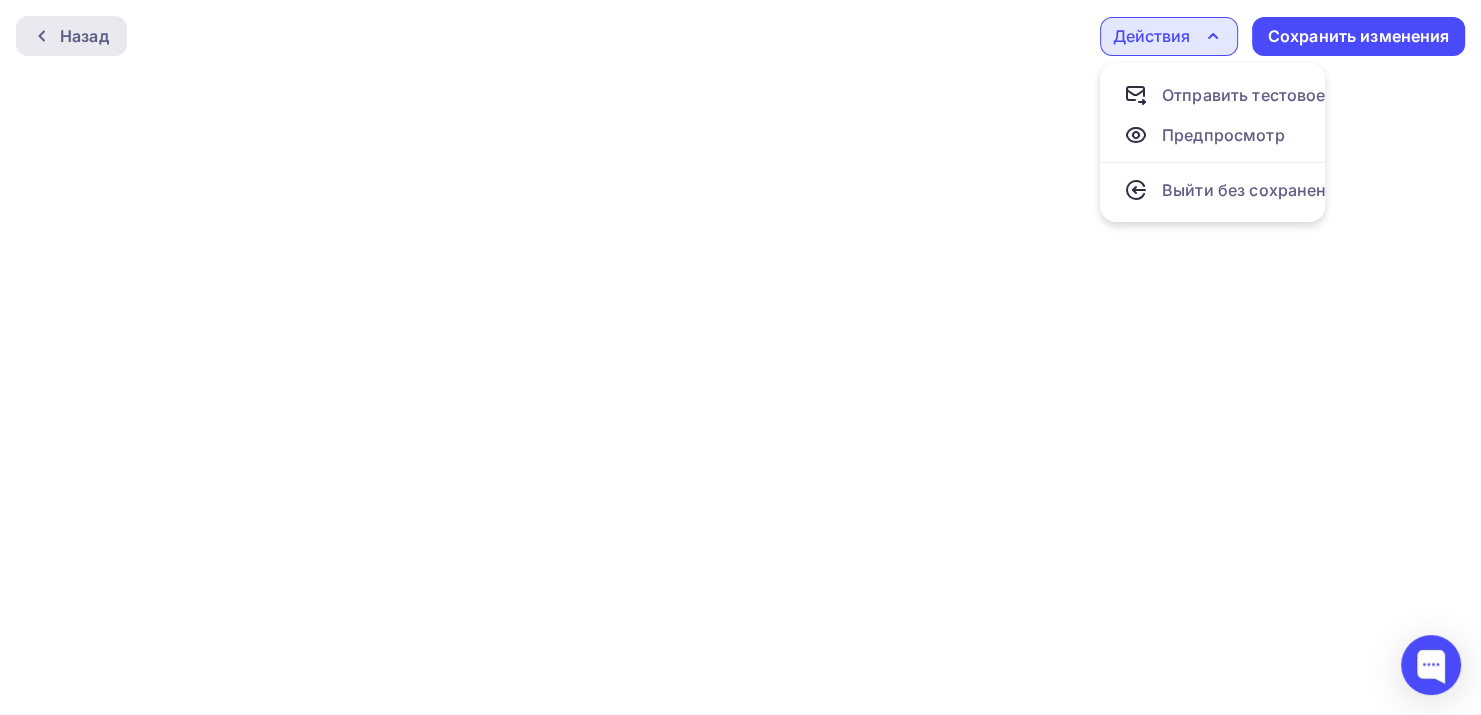 click on "Назад" at bounding box center (71, 36) 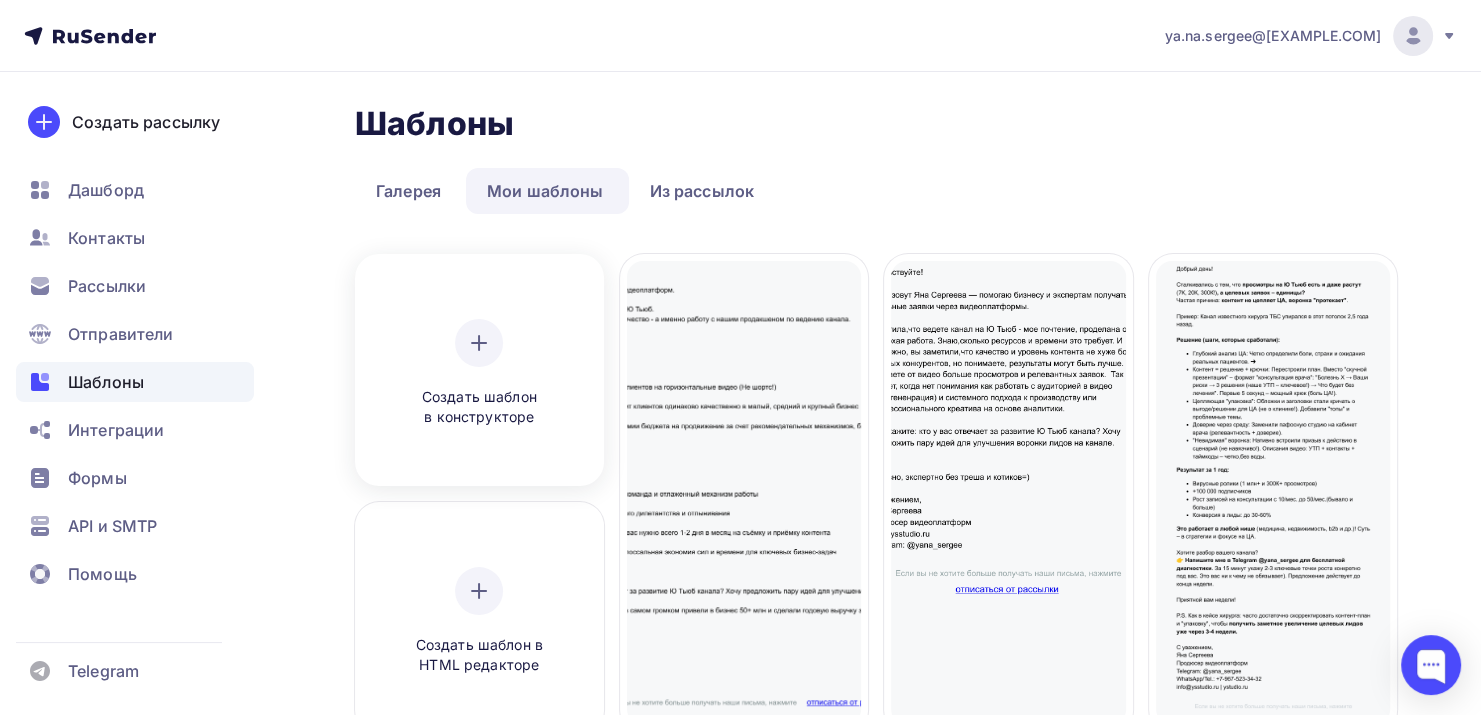 click on "Создать шаблон в конструкторе" at bounding box center (479, 407) 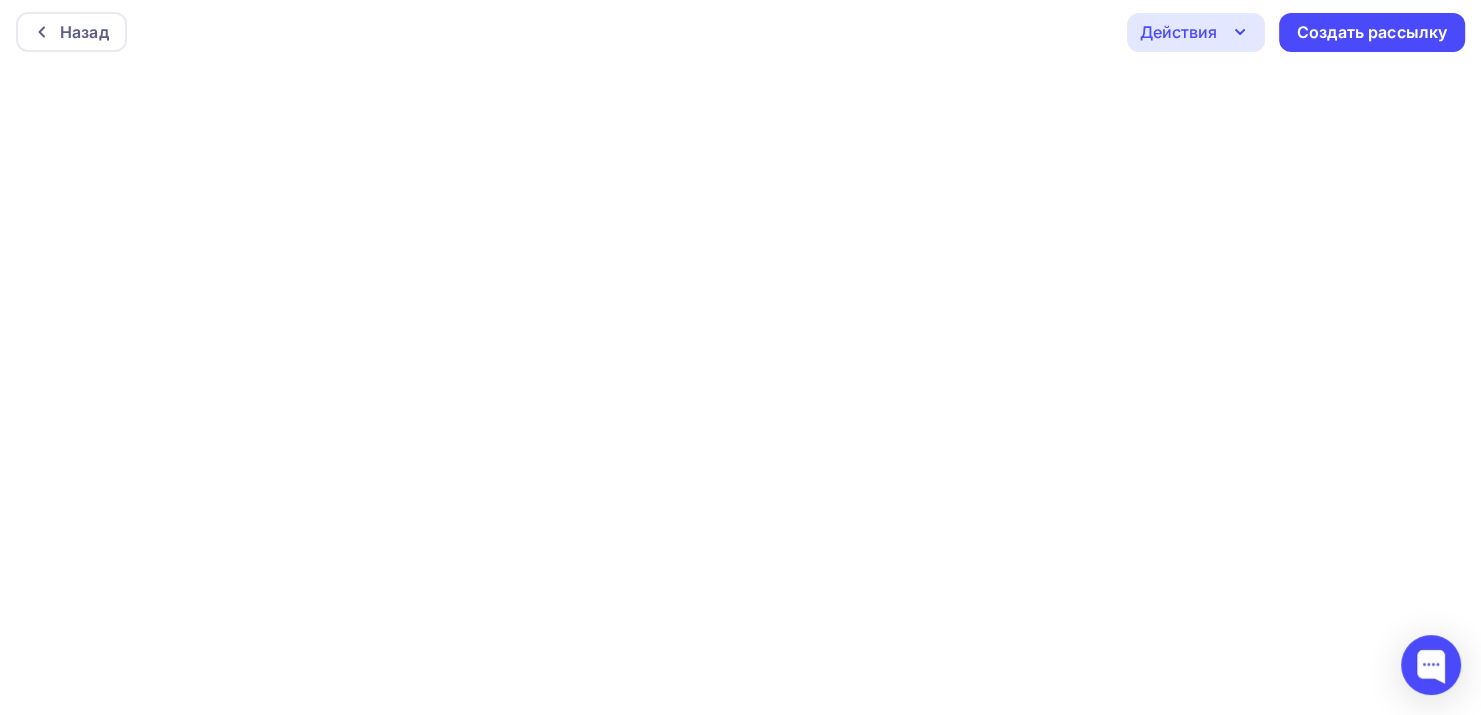 scroll, scrollTop: 4, scrollLeft: 0, axis: vertical 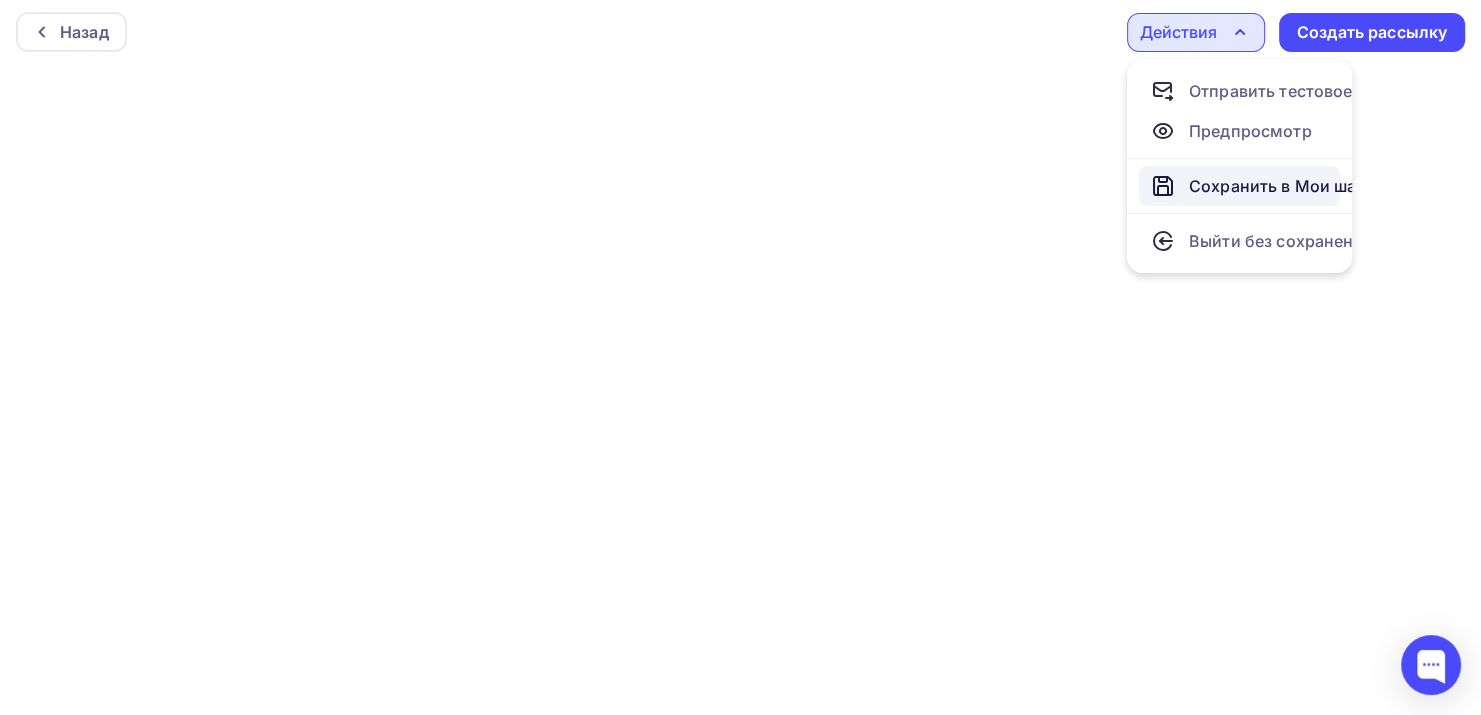 click on "Сохранить в Мои шаблоны" at bounding box center [1298, 186] 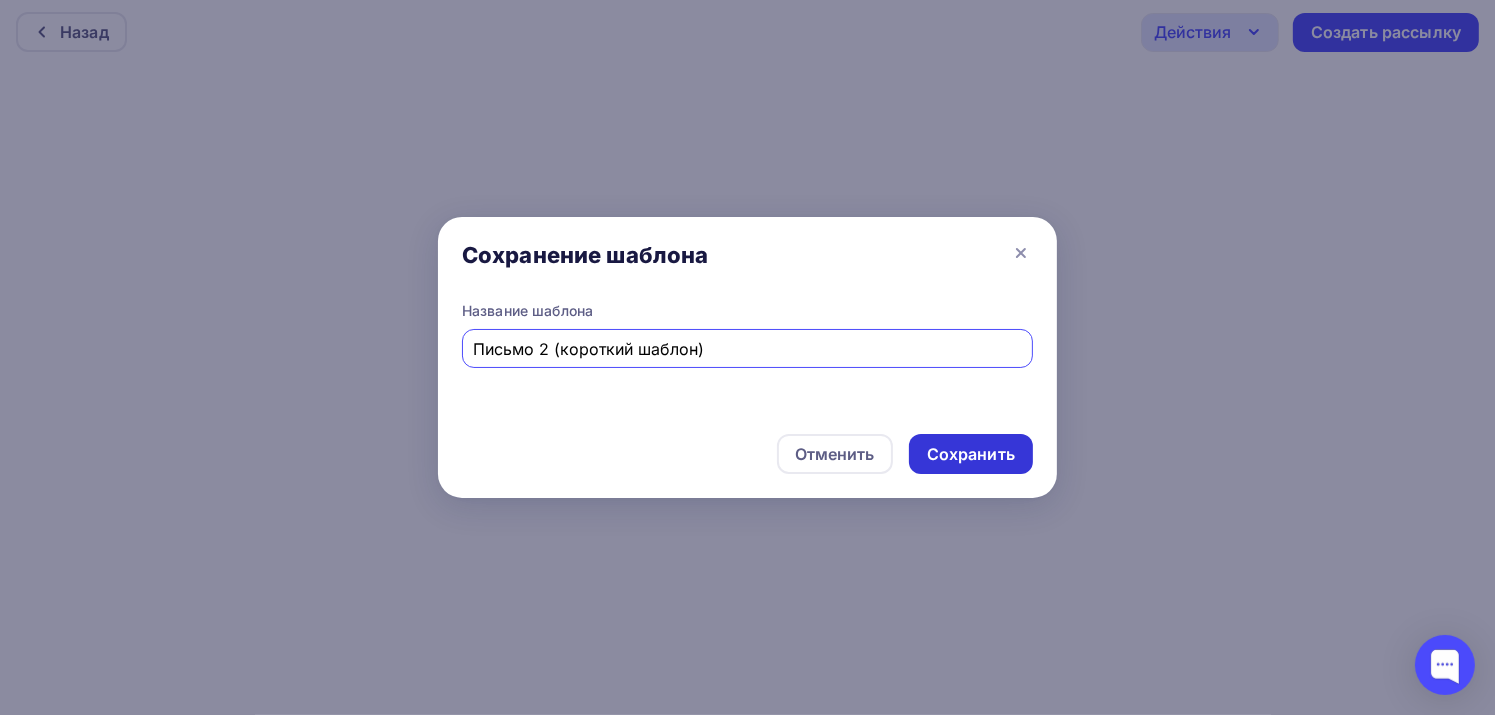 type on "Письмо 2 (короткий шаблон)" 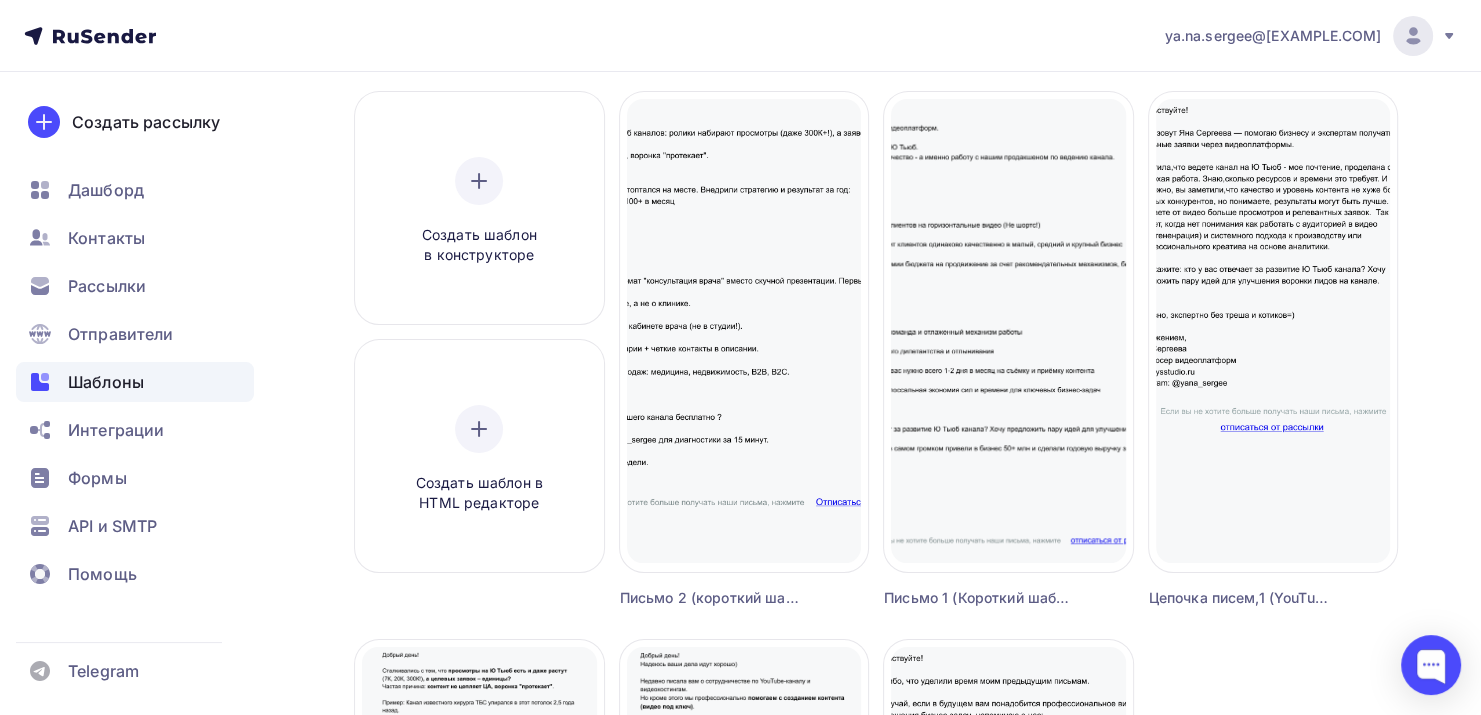 scroll, scrollTop: 28, scrollLeft: 0, axis: vertical 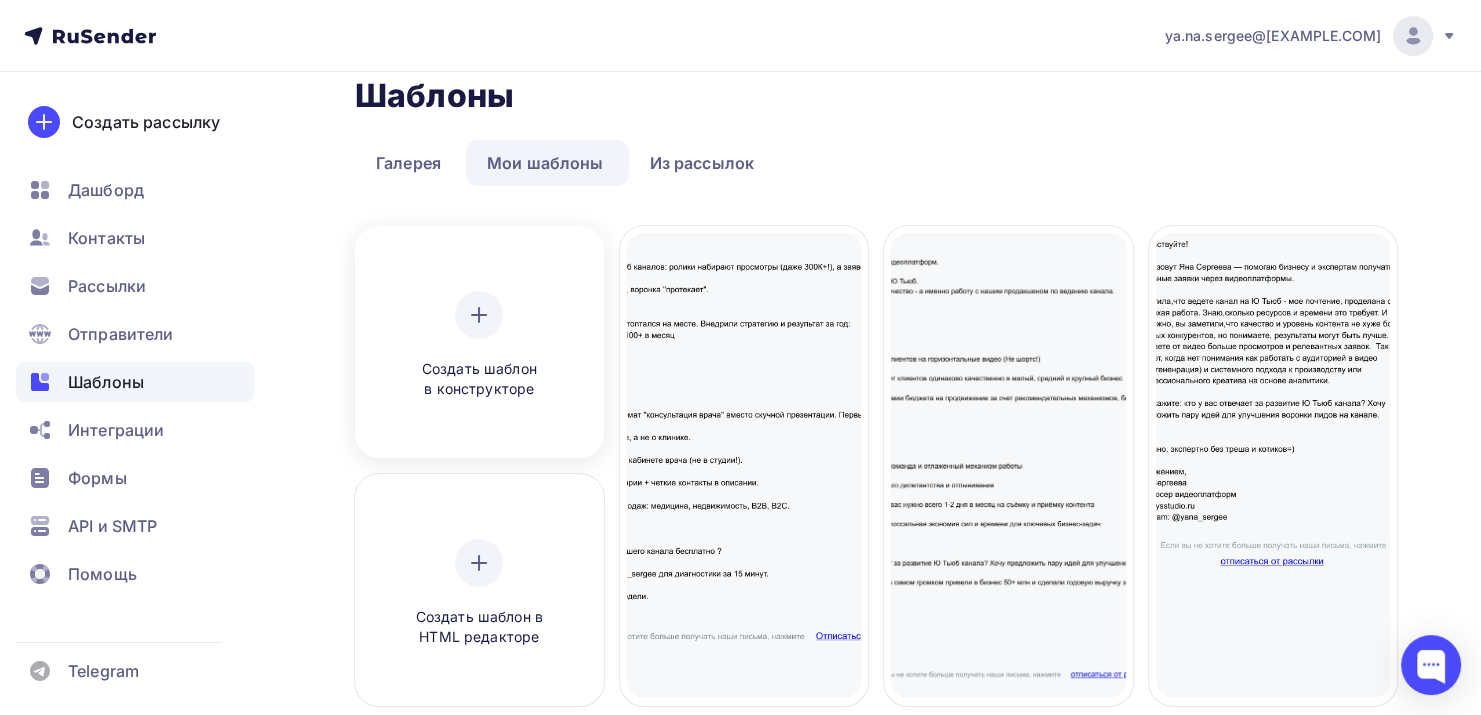 click on "Создать шаблон в конструкторе" at bounding box center (479, 379) 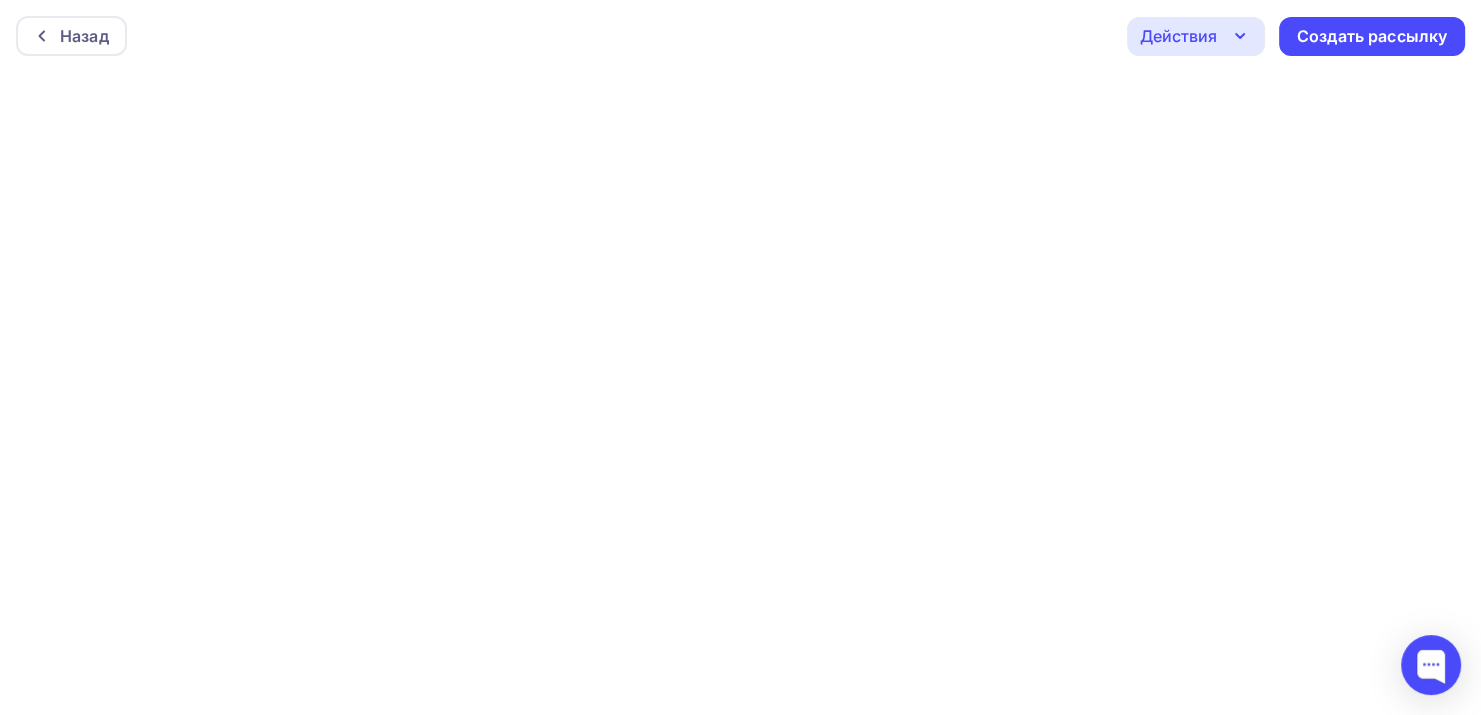 scroll, scrollTop: 0, scrollLeft: 0, axis: both 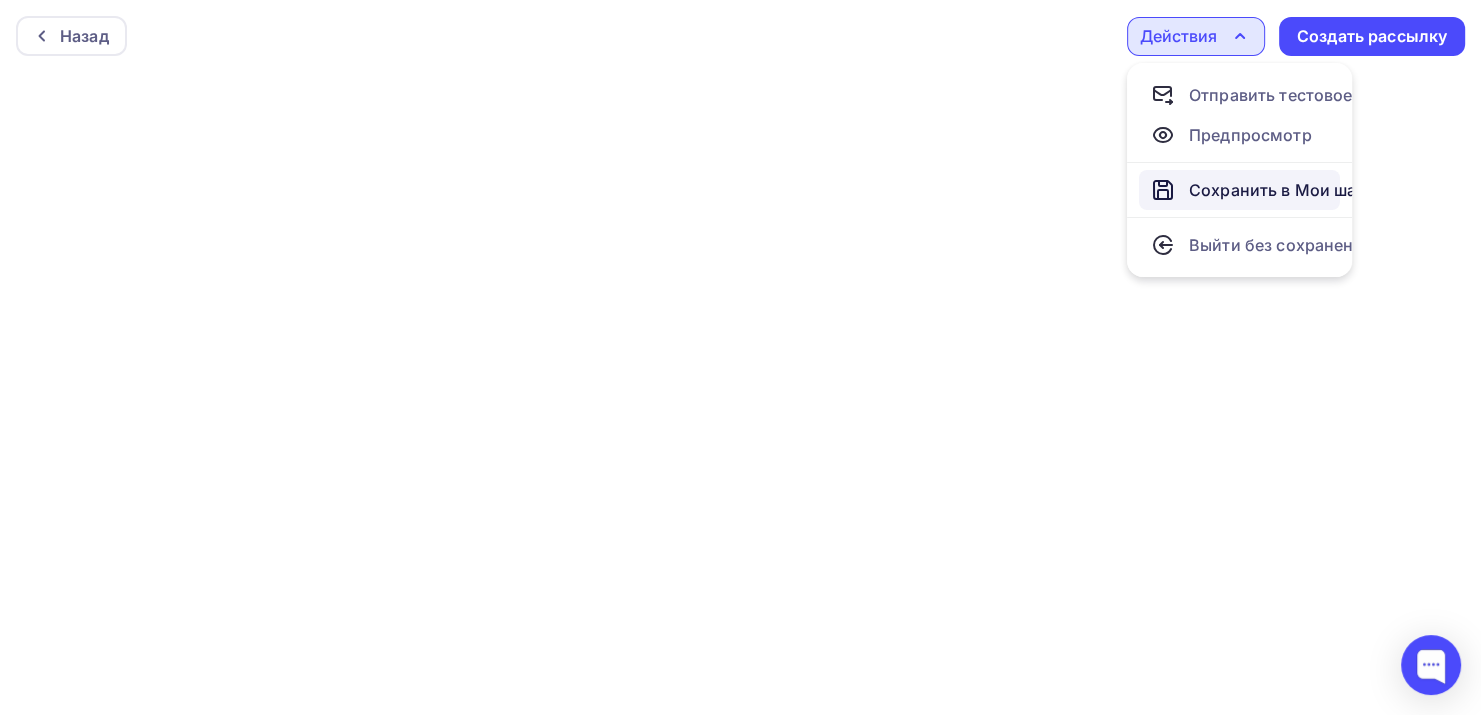 click on "Сохранить в Мои шаблоны" at bounding box center [1298, 190] 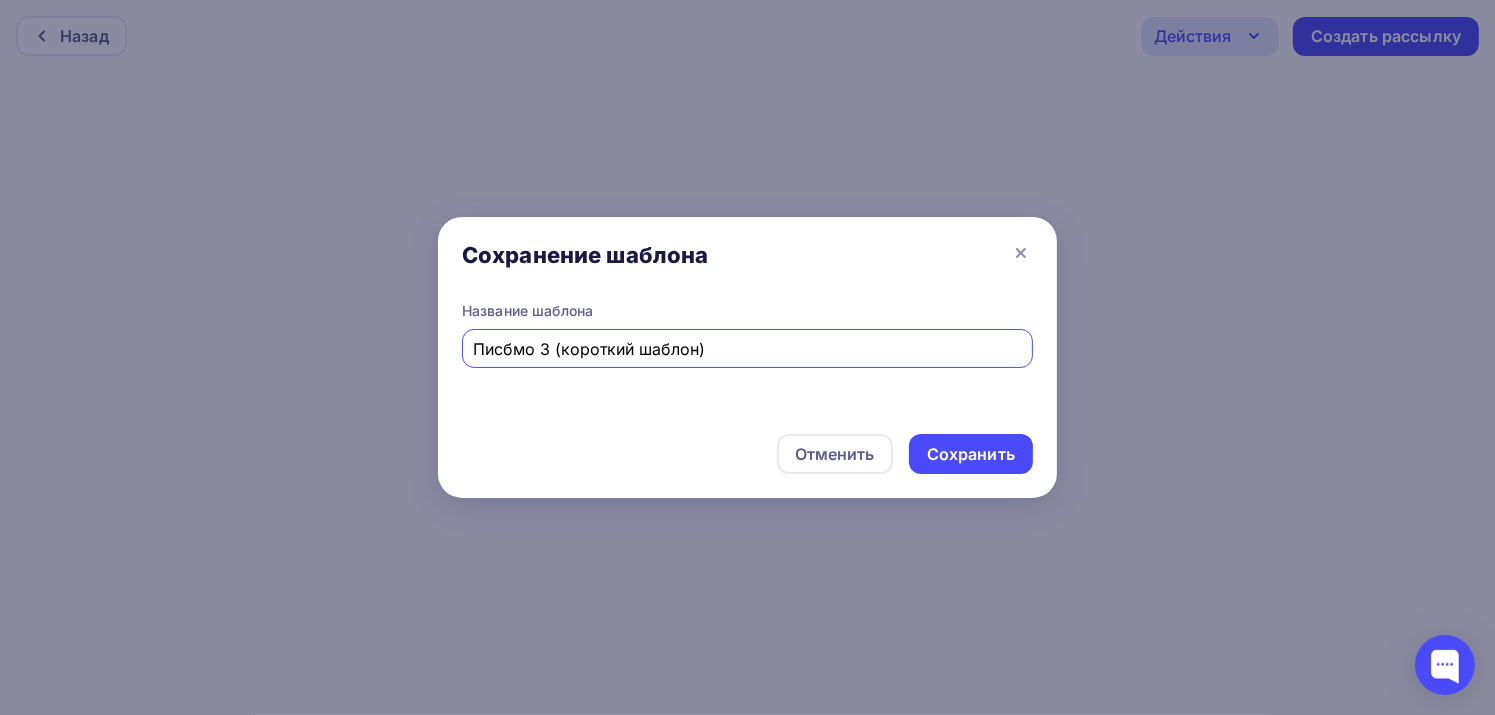 click on "Писбмо 3 (короткий шаблон)" at bounding box center (748, 349) 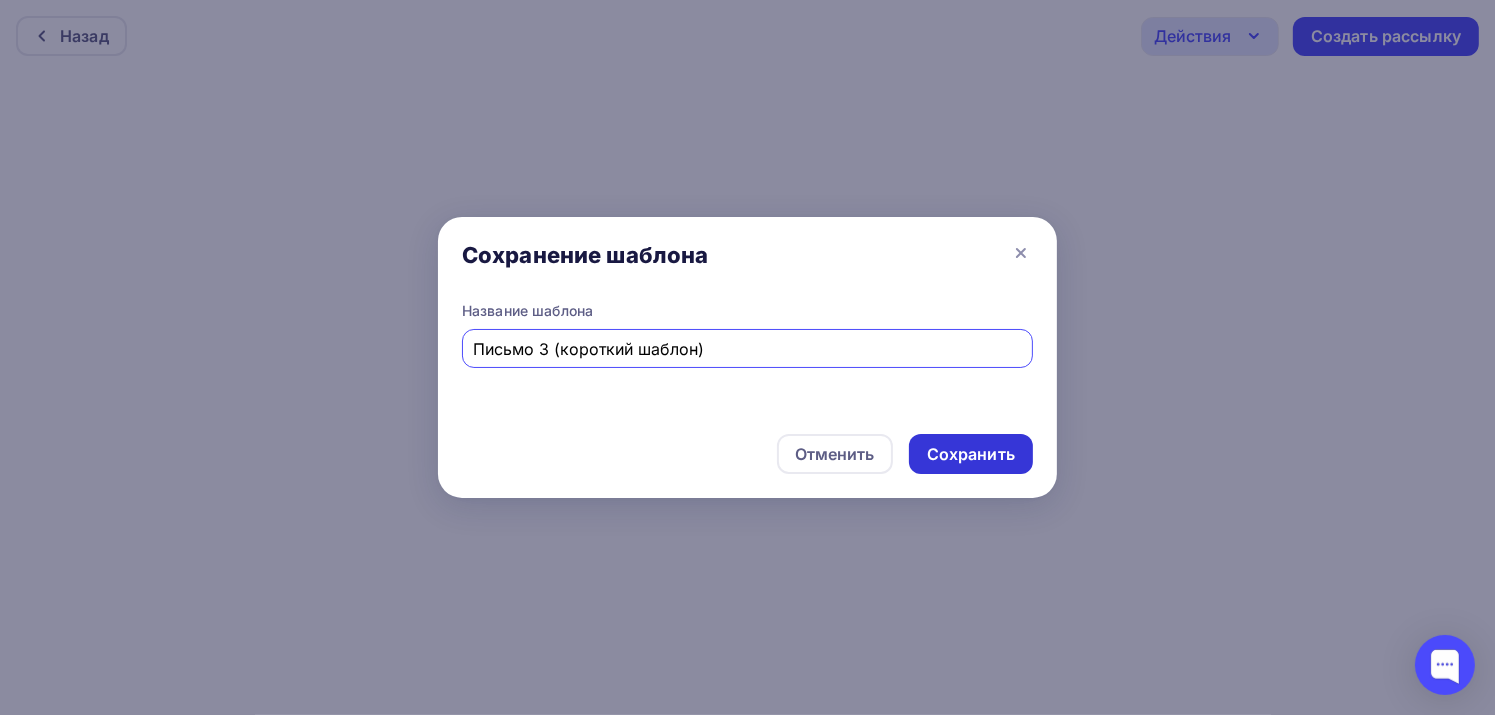 type on "Письмо 3 (короткий шаблон)" 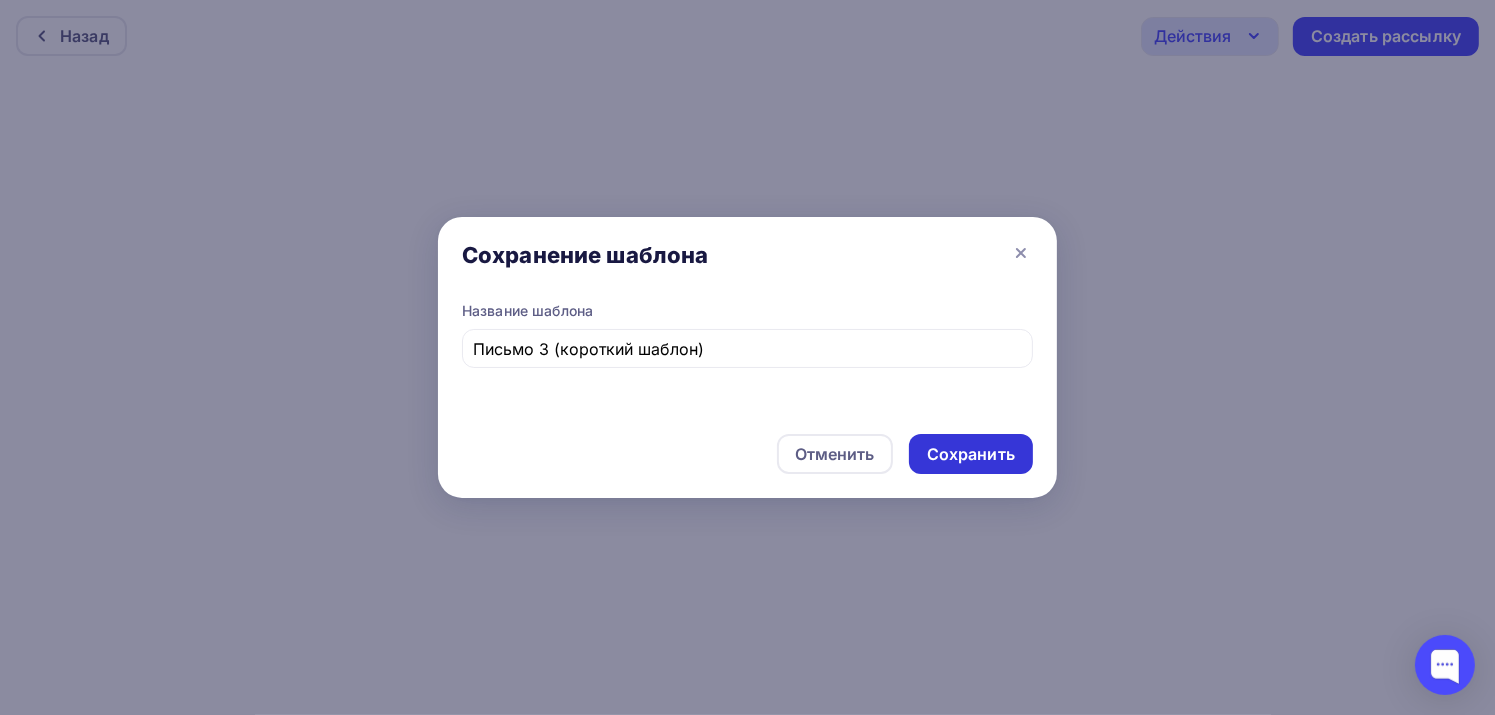 click on "Сохранить" at bounding box center (971, 454) 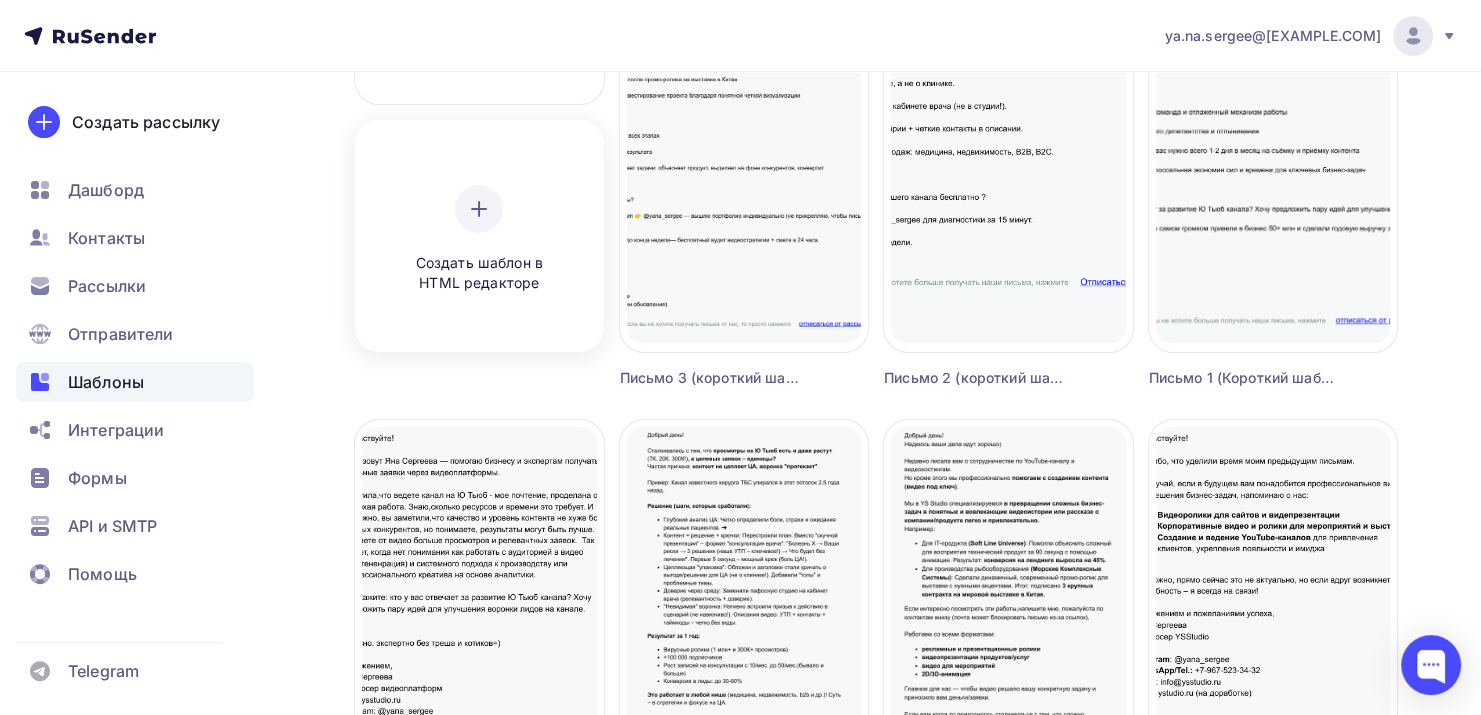 scroll, scrollTop: 228, scrollLeft: 0, axis: vertical 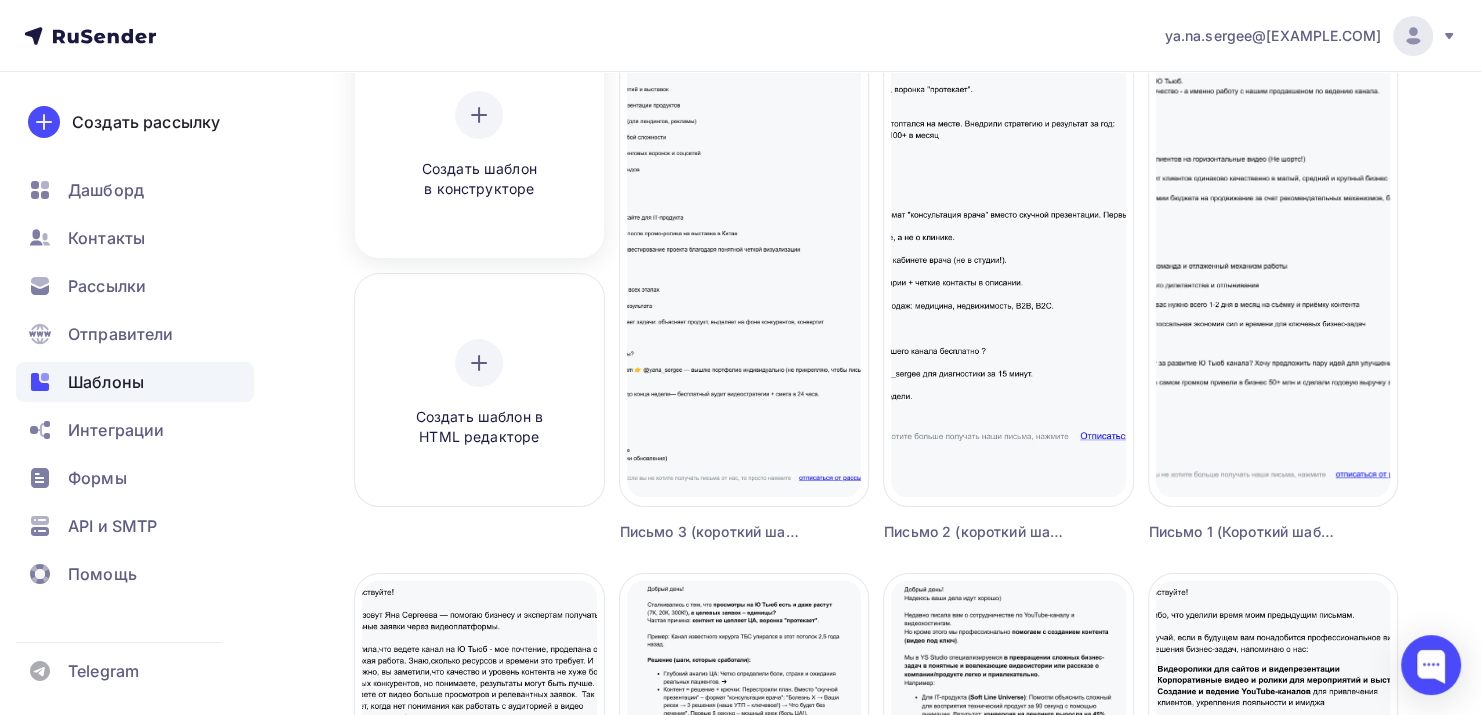 click on "Создать шаблон в конструкторе" at bounding box center [479, 179] 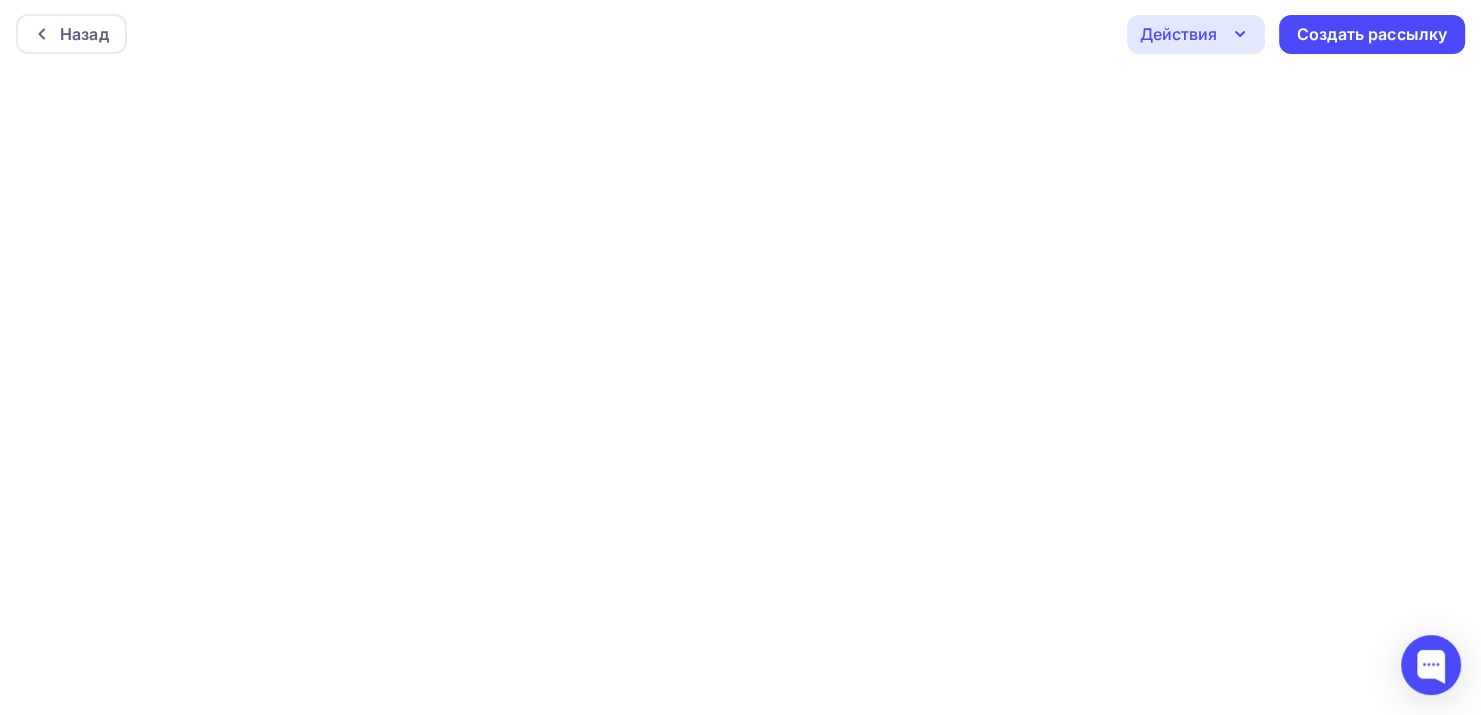 scroll, scrollTop: 0, scrollLeft: 0, axis: both 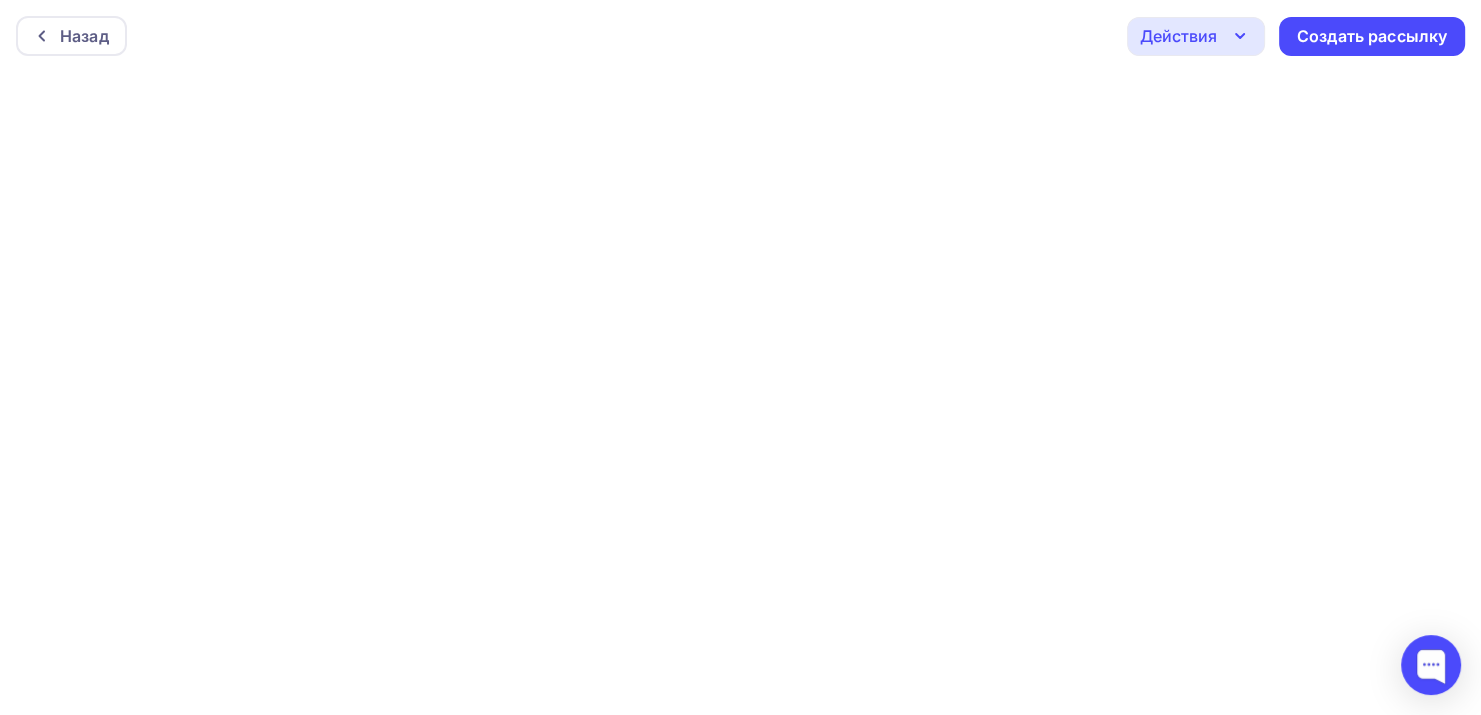 click 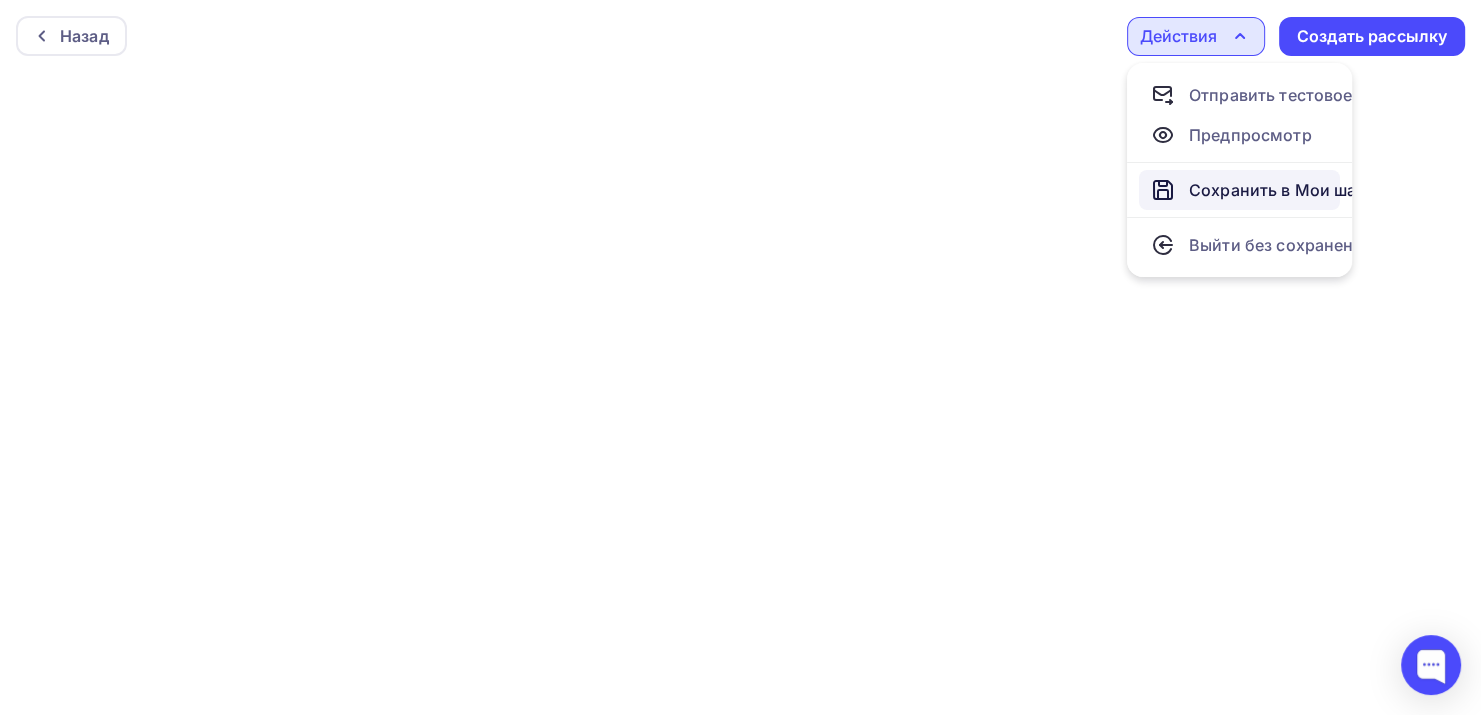 click on "Сохранить в Мои шаблоны" at bounding box center [1298, 190] 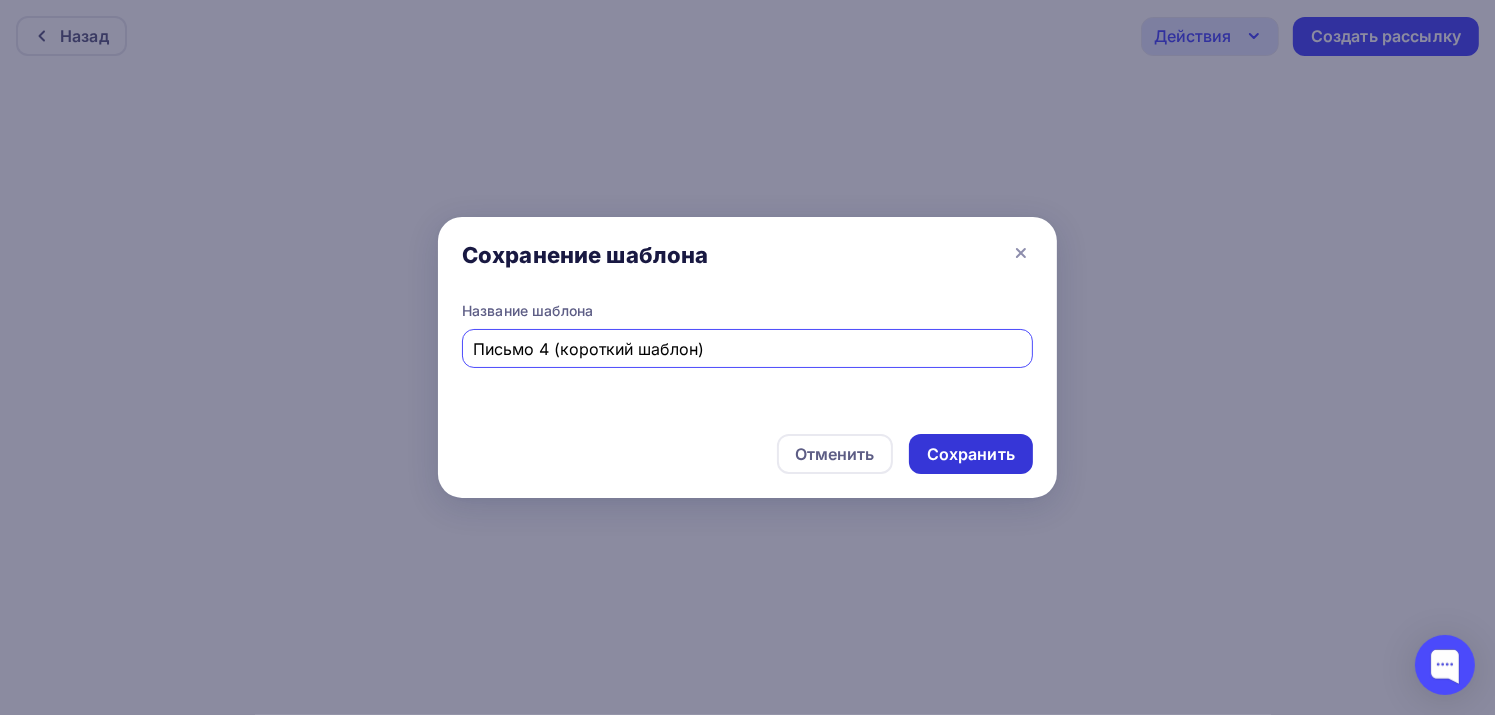 type on "Письмо 4 (короткий шаблон)" 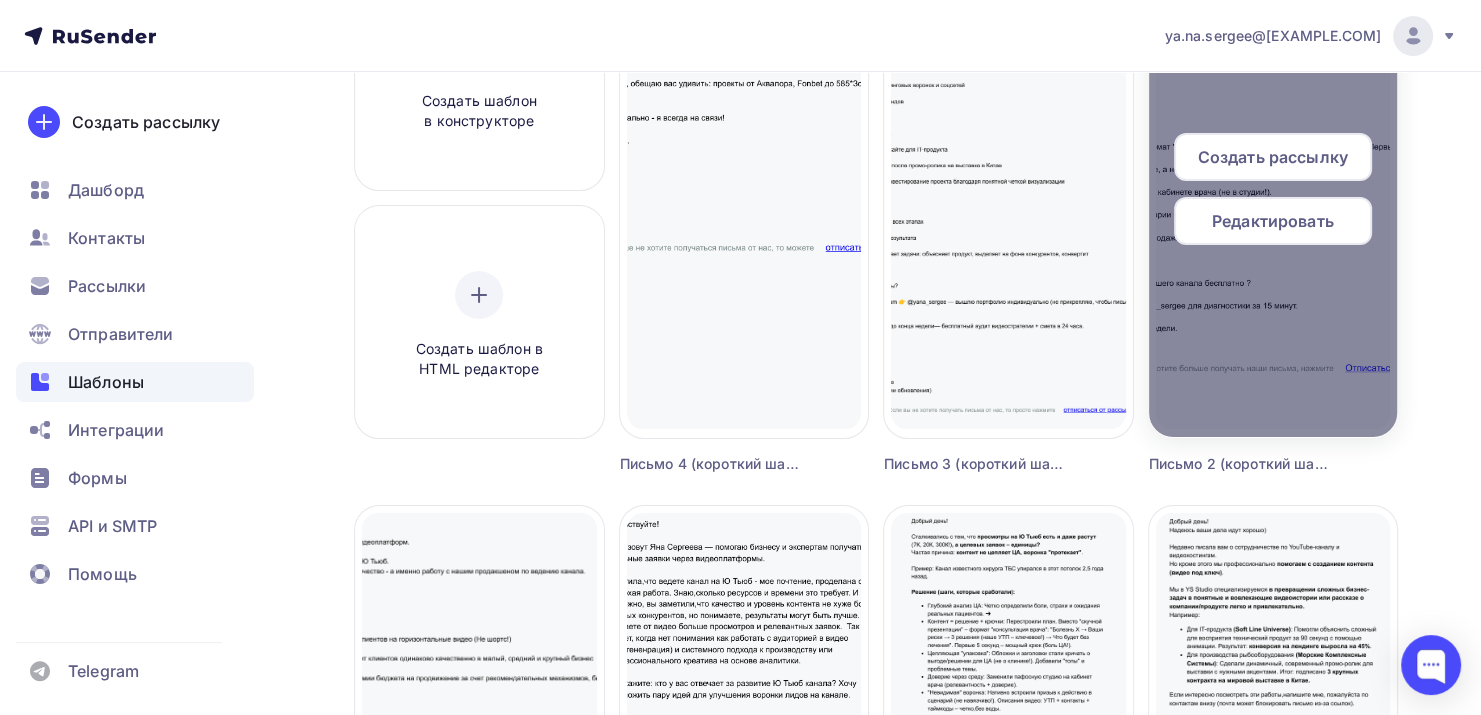 scroll, scrollTop: 200, scrollLeft: 0, axis: vertical 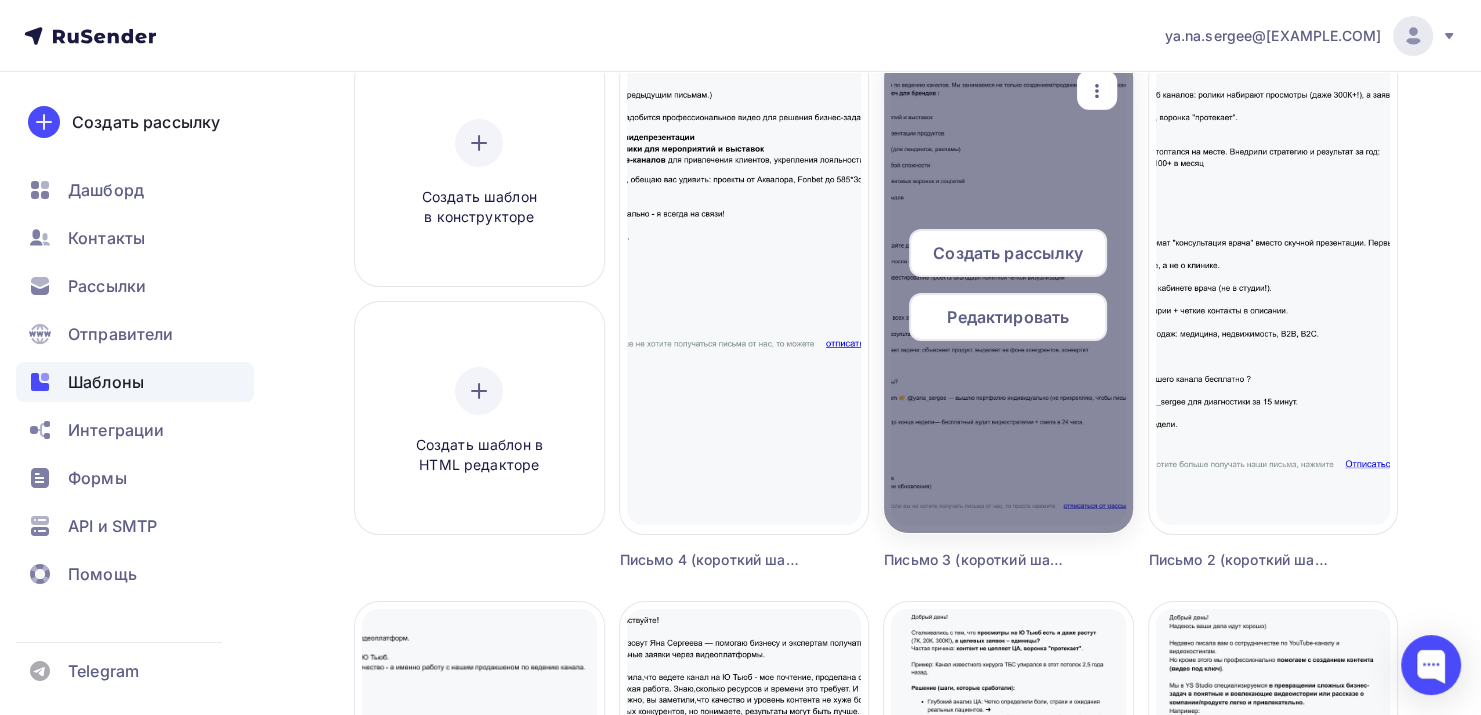 click on "Редактировать" at bounding box center (1008, 317) 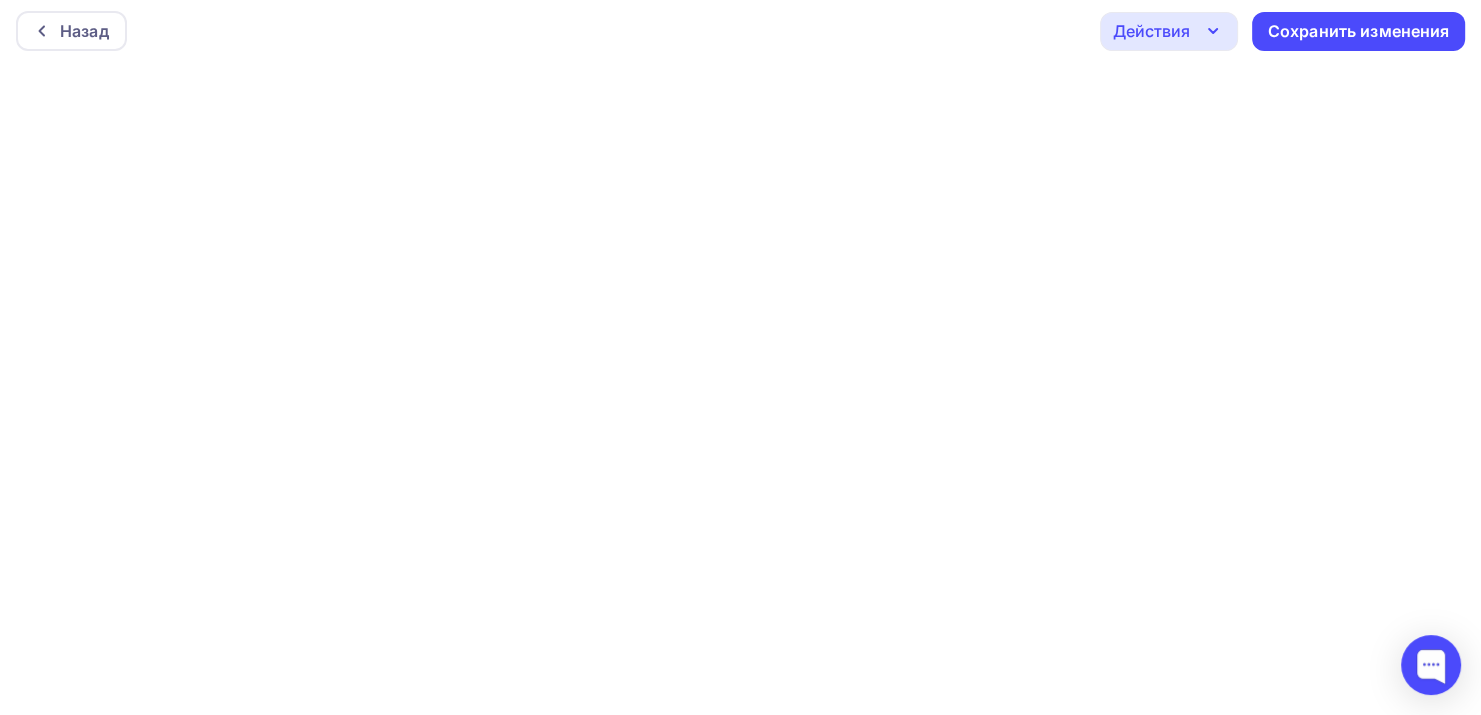 scroll, scrollTop: 0, scrollLeft: 0, axis: both 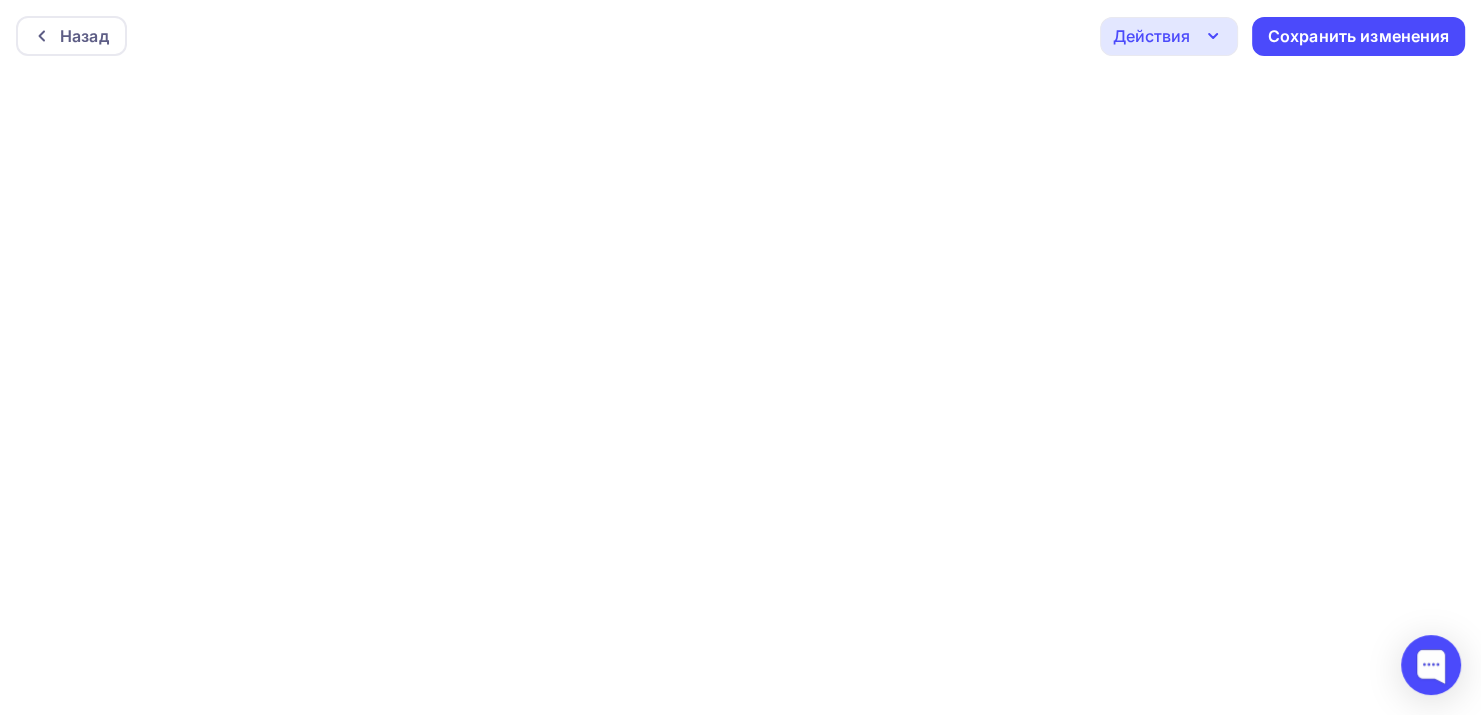 click on "Действия" at bounding box center [1151, 36] 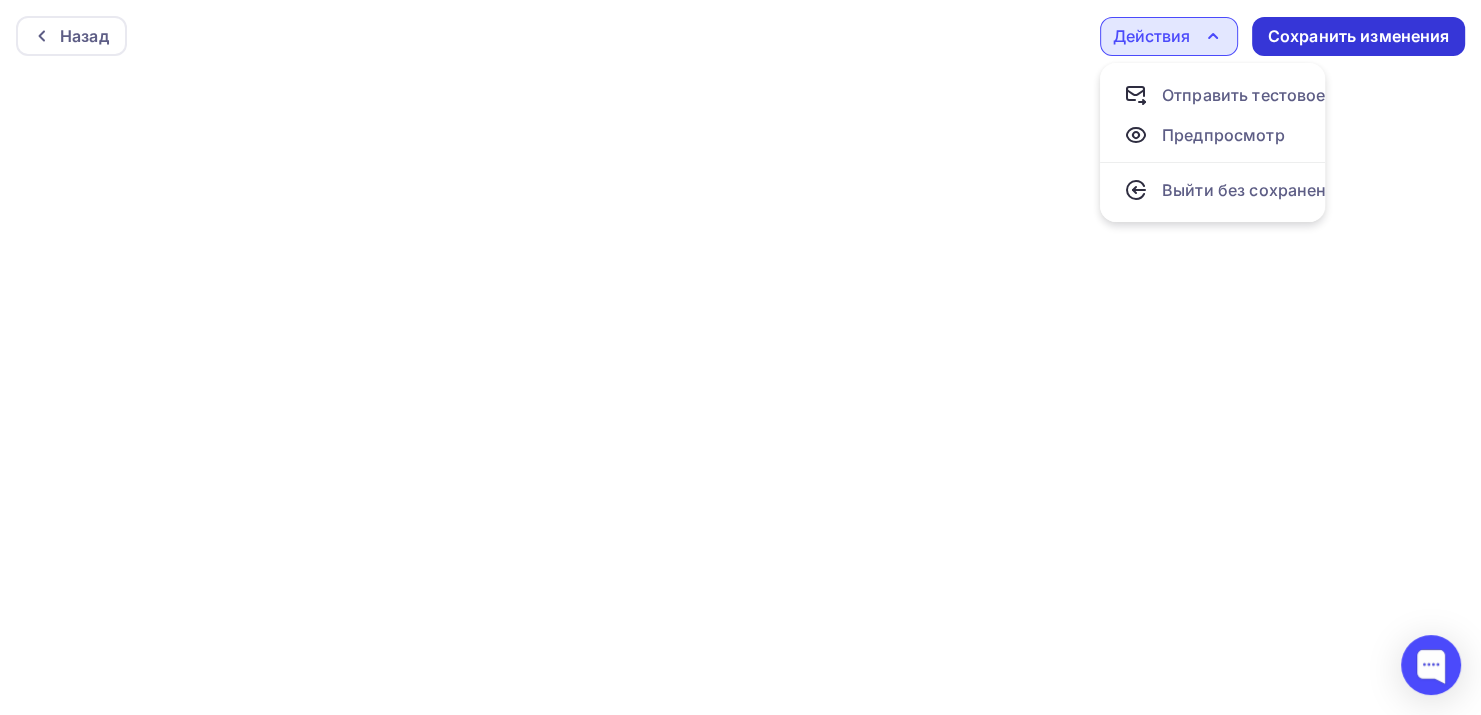 click on "Сохранить изменения" at bounding box center [1359, 36] 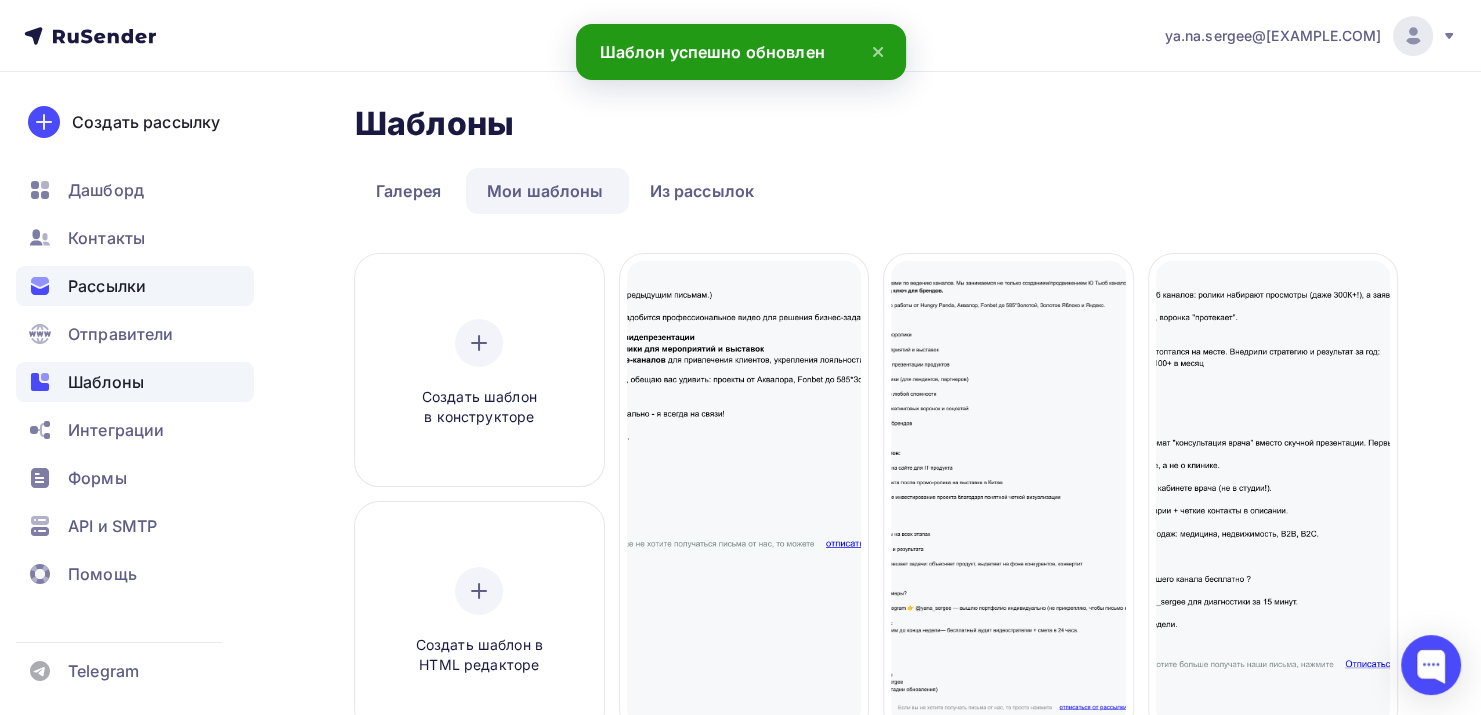 click on "Рассылки" at bounding box center (107, 286) 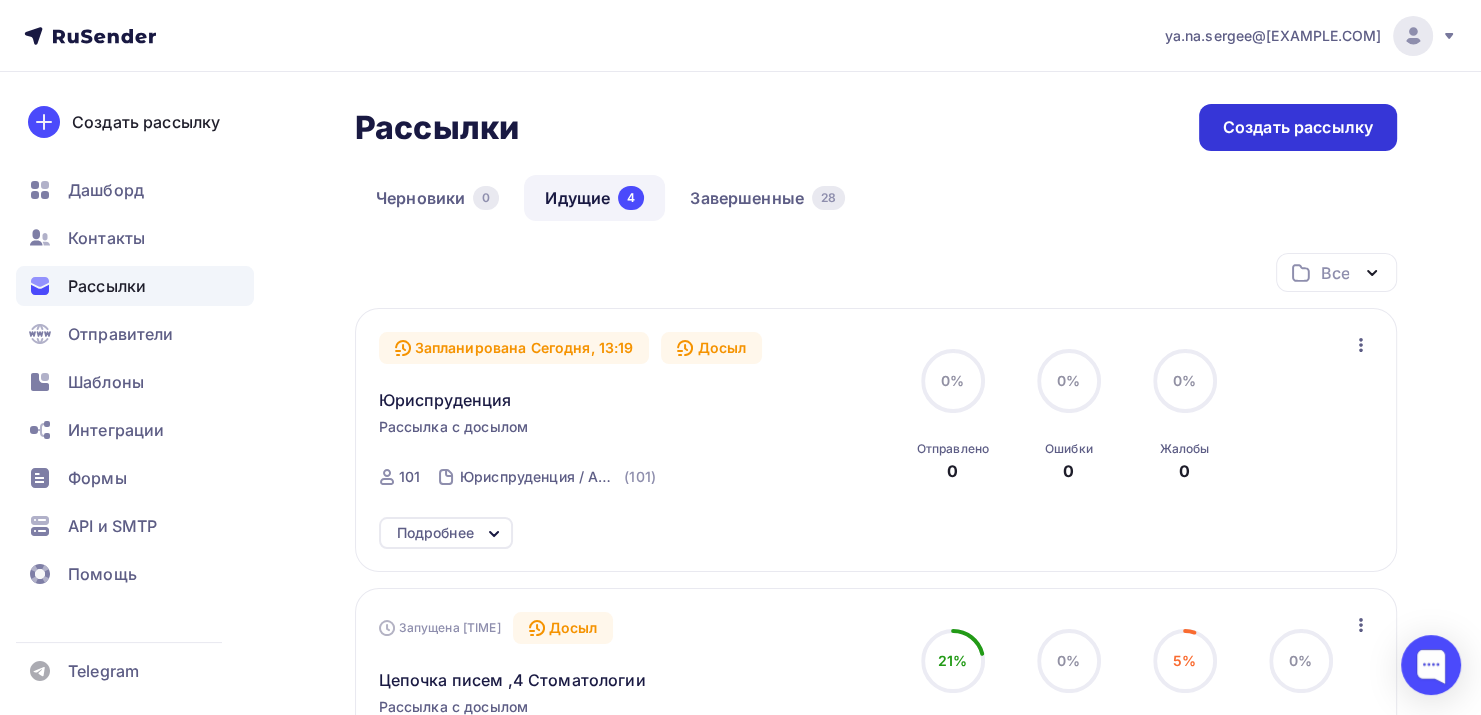 click on "Создать рассылку" at bounding box center [1298, 127] 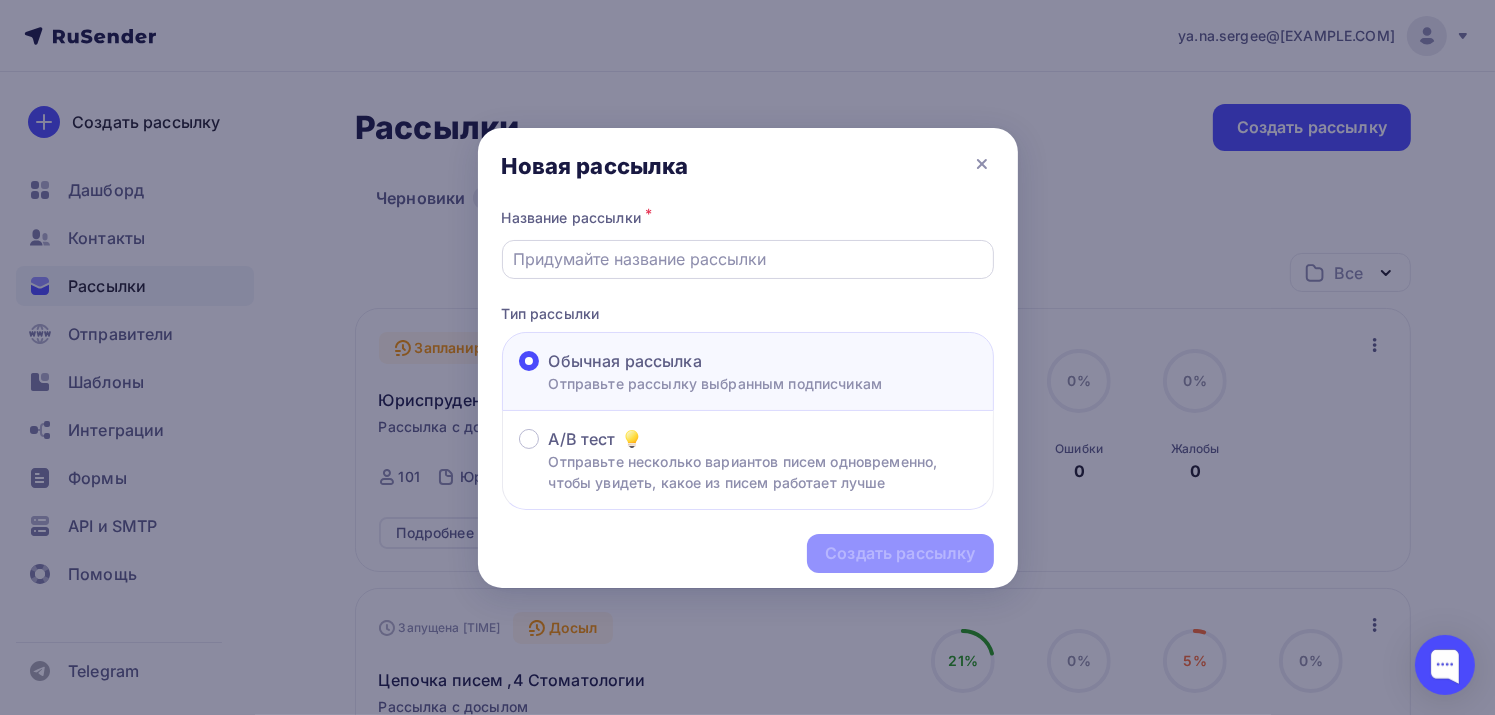 click at bounding box center (748, 259) 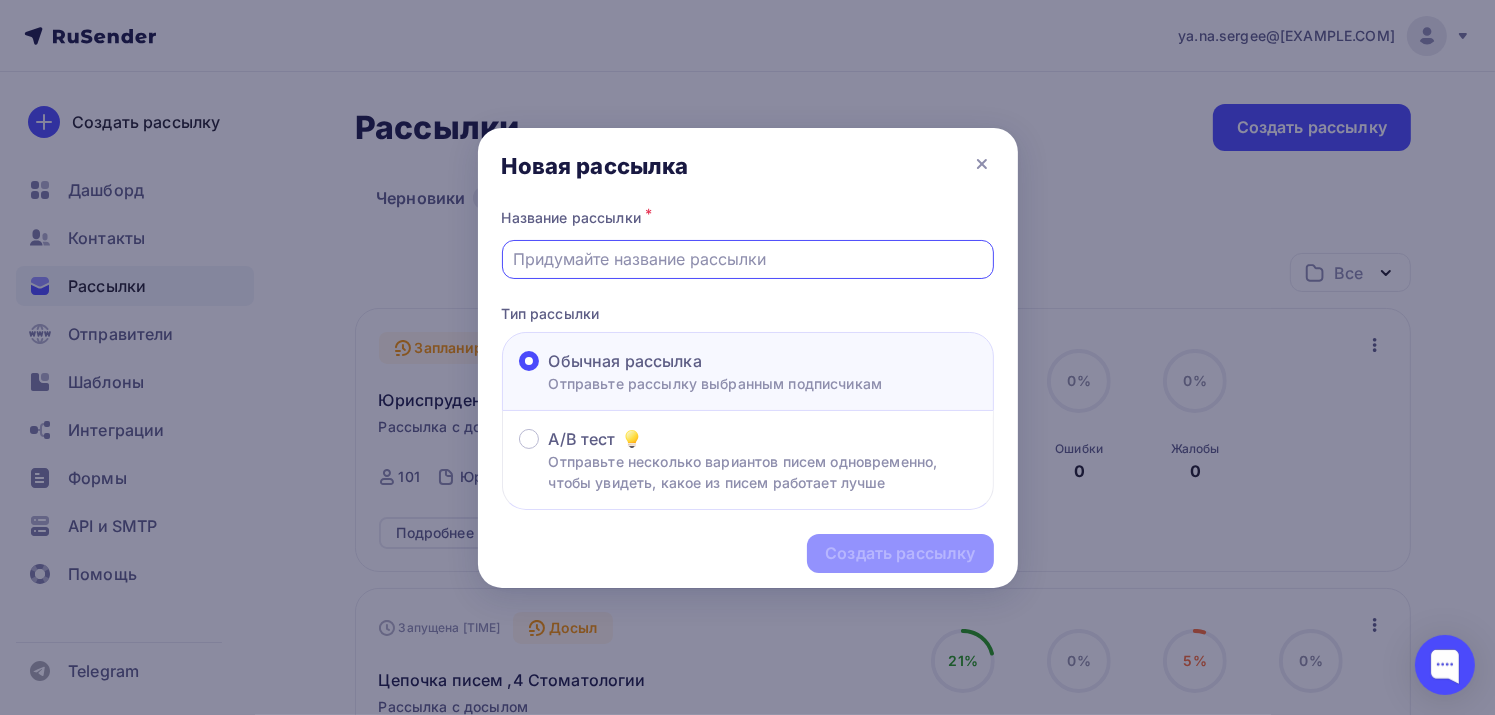click at bounding box center (747, 259) 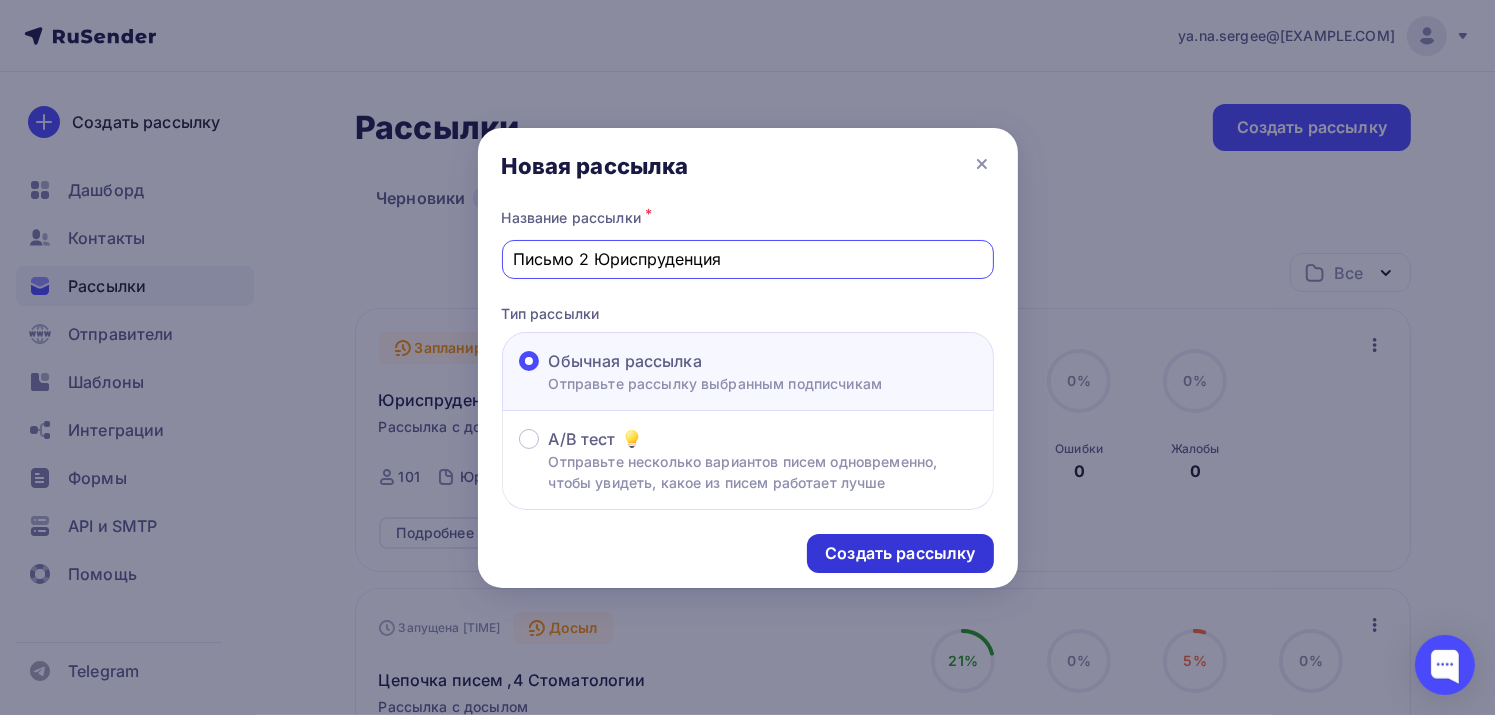 type on "Письмо 2 Юриспруденция" 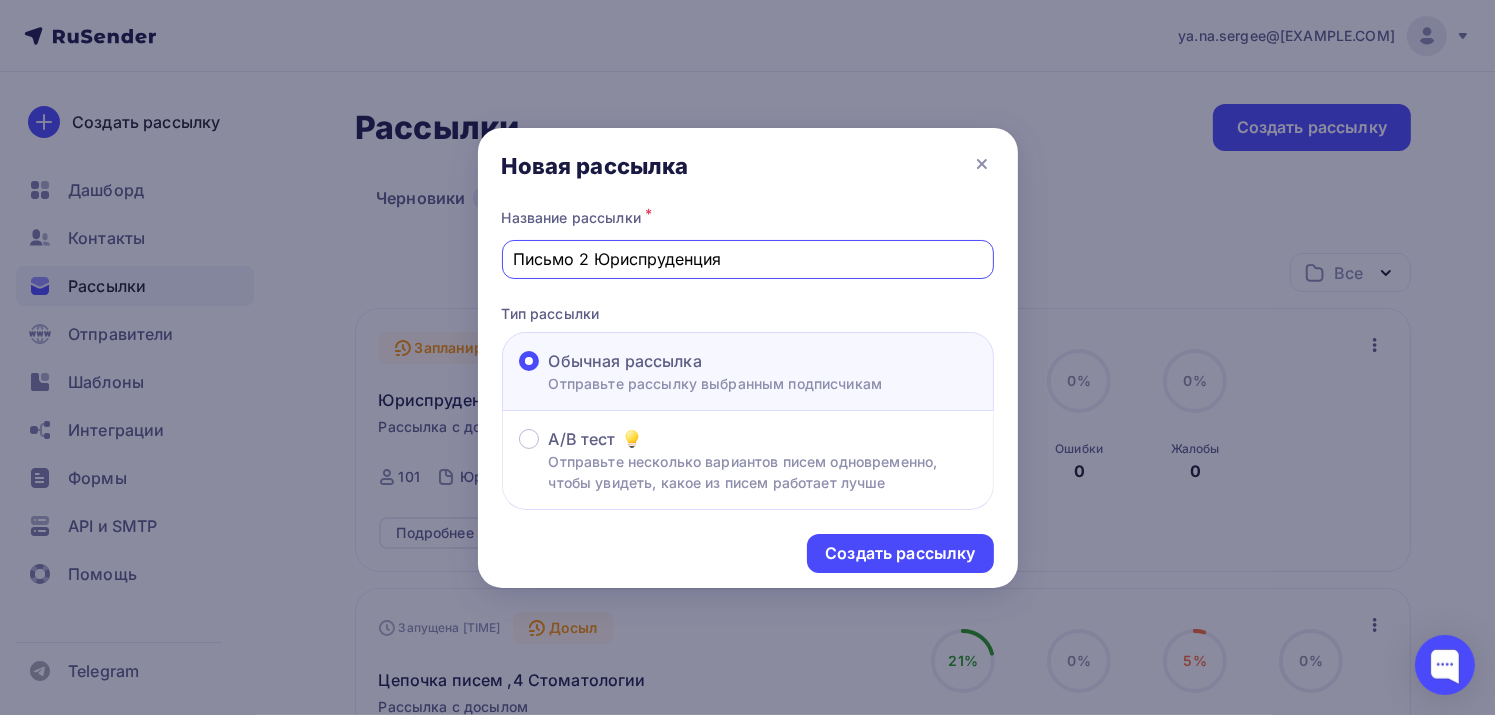 drag, startPoint x: 889, startPoint y: 547, endPoint x: 736, endPoint y: 566, distance: 154.17523 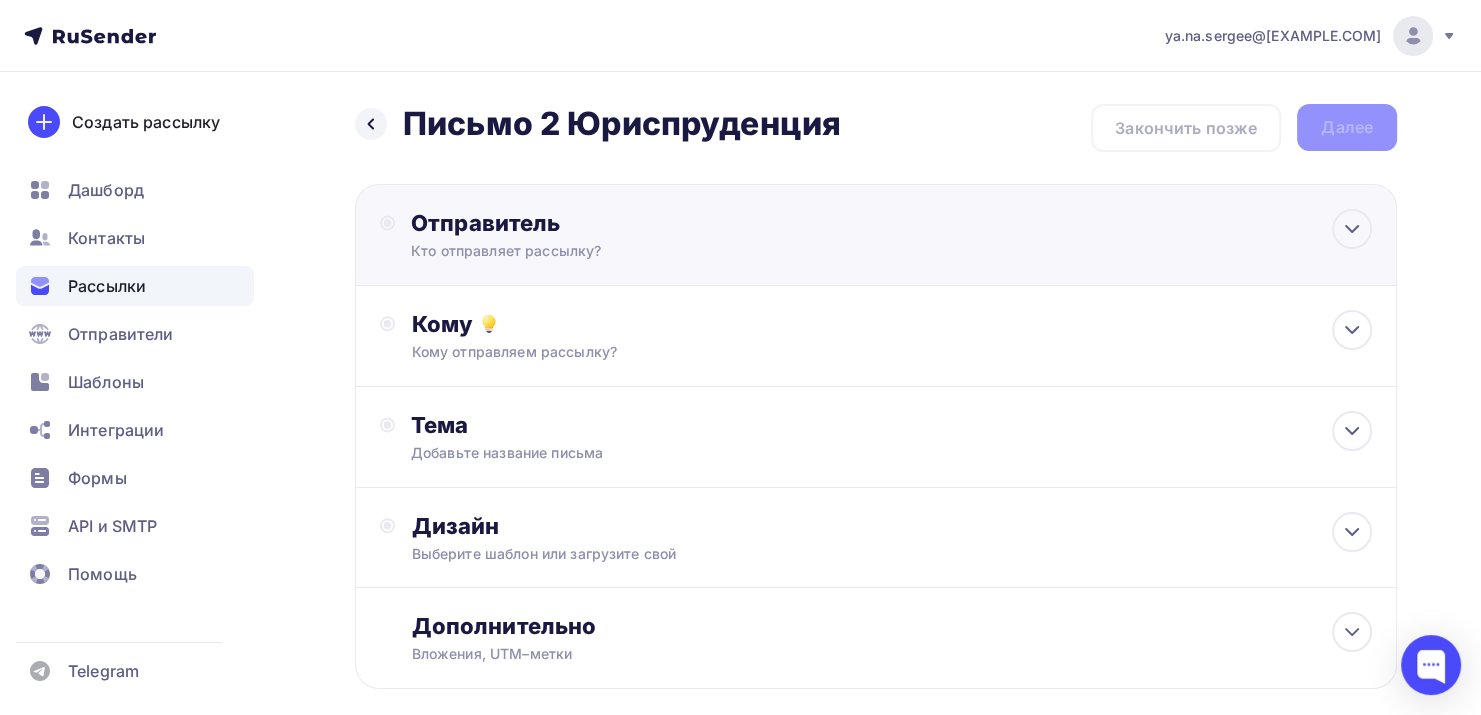 click on "Отправитель" at bounding box center (627, 223) 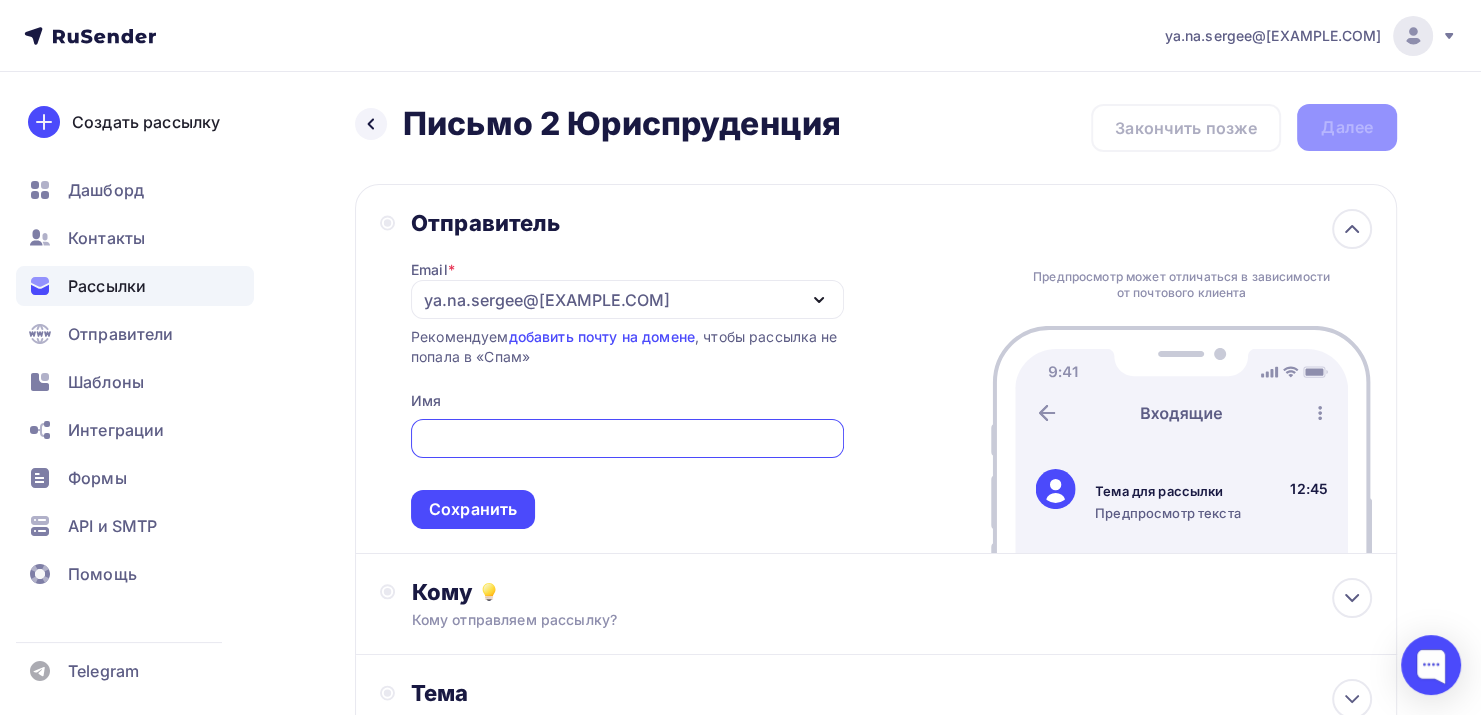 scroll, scrollTop: 0, scrollLeft: 0, axis: both 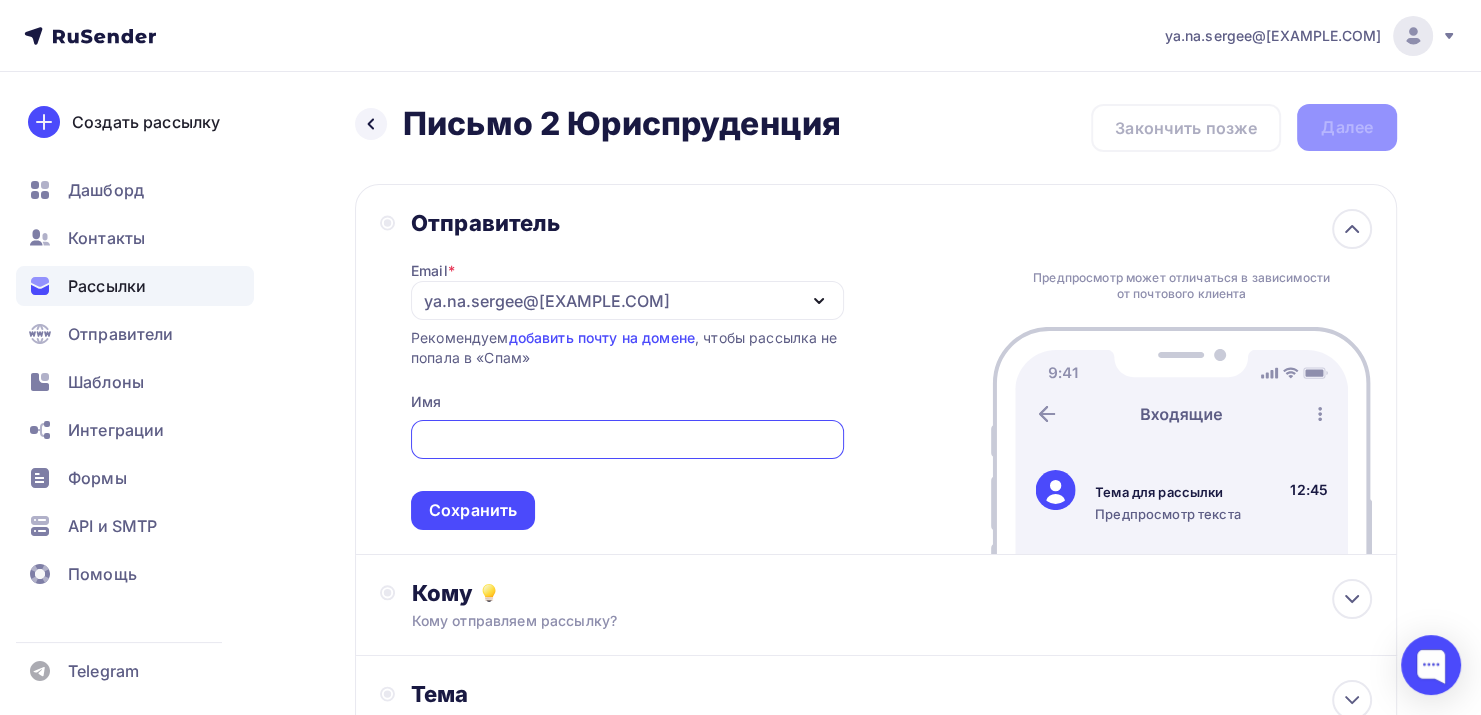 click on "ya.na.sergee@[EXAMPLE.COM]" at bounding box center [547, 301] 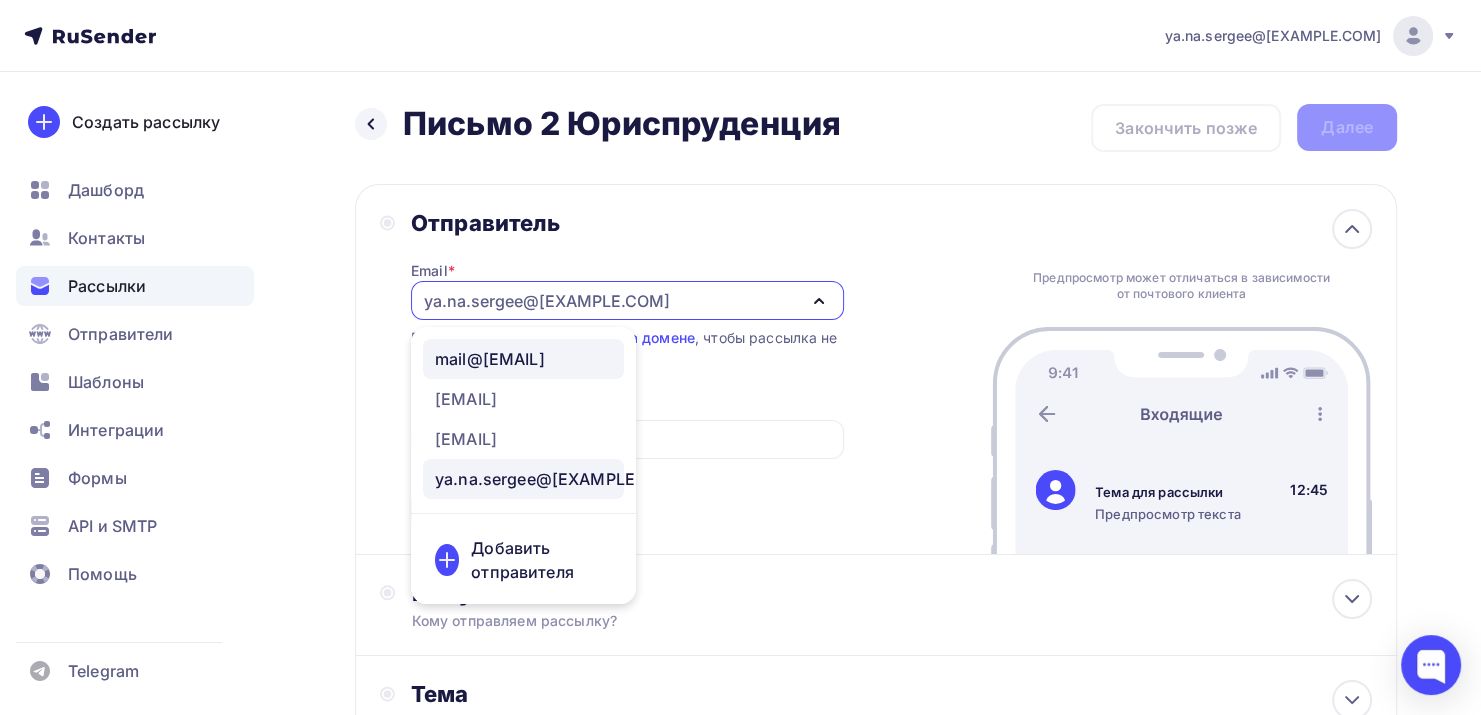 click on "mail@[EMAIL]" at bounding box center [490, 359] 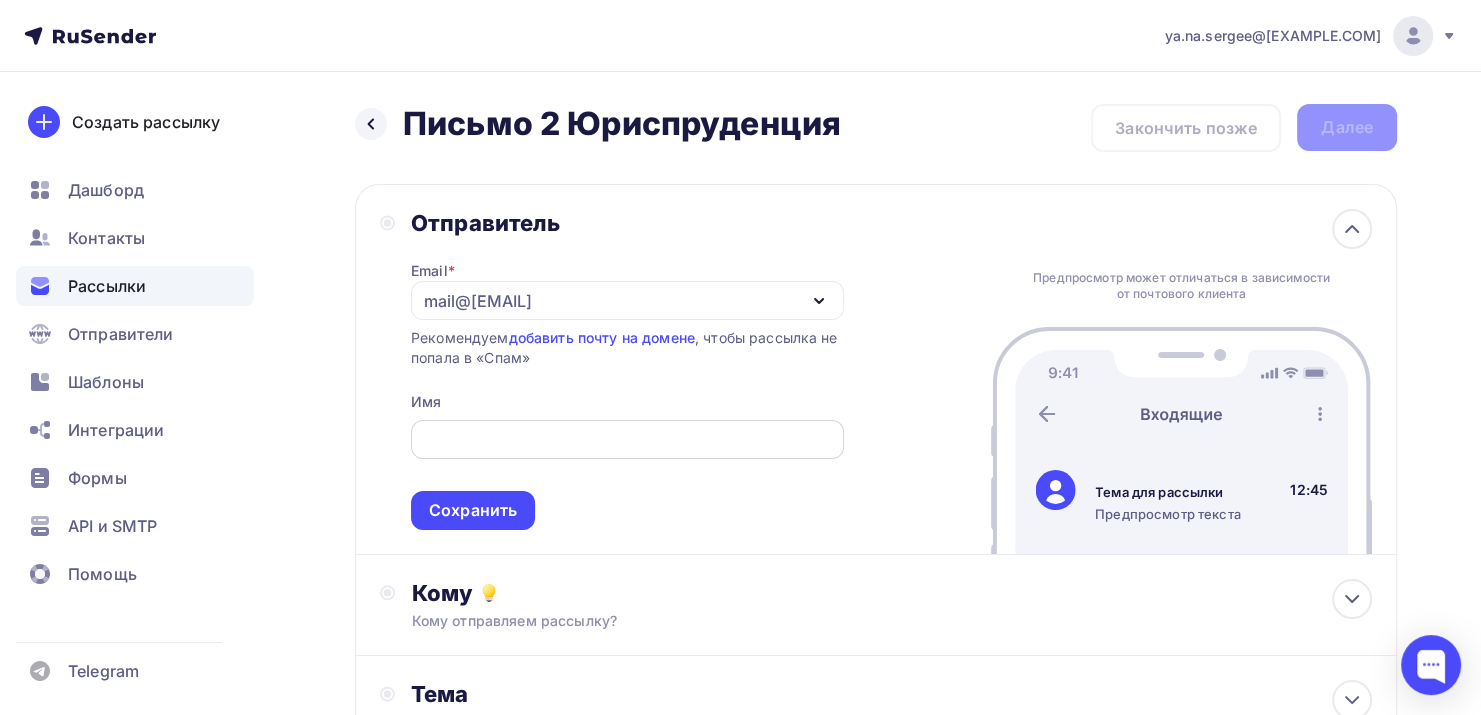 click at bounding box center (627, 440) 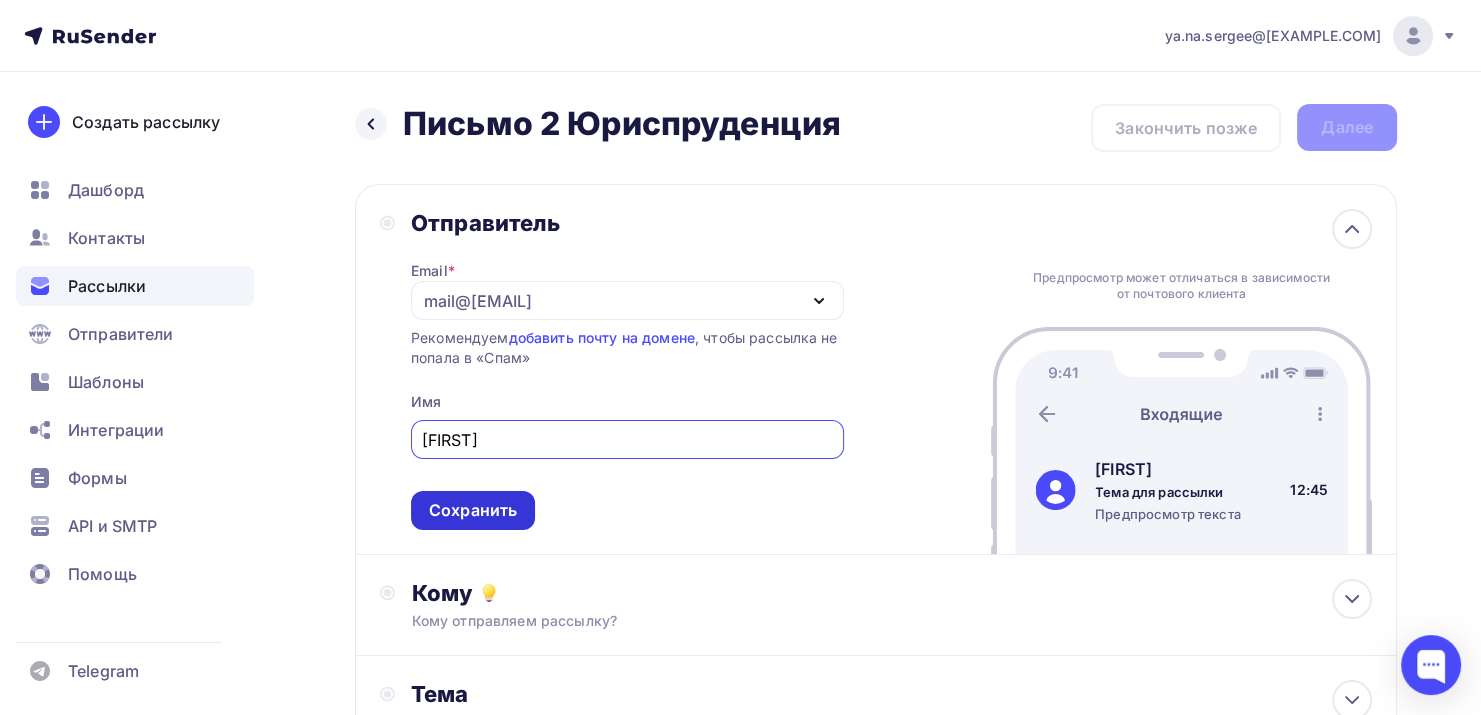 type on "[FIRST]" 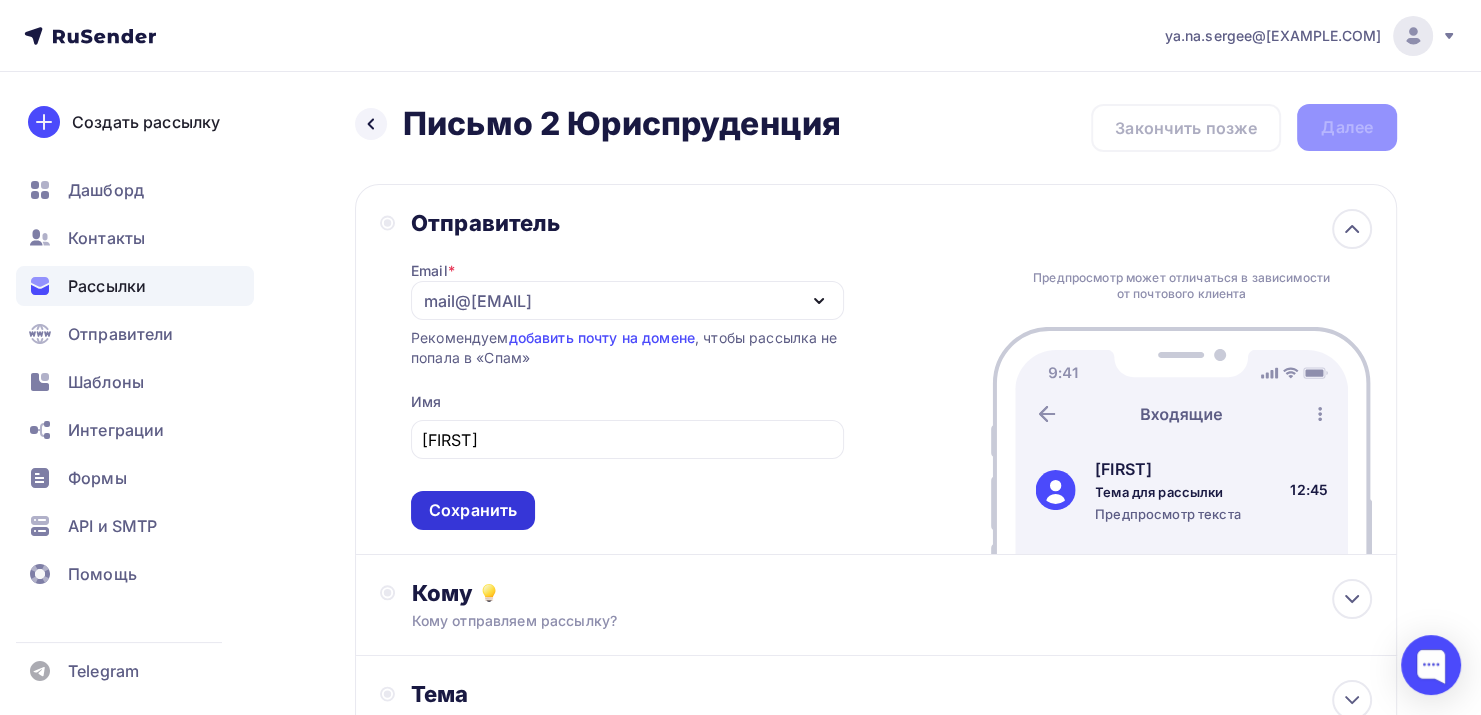 click on "Сохранить" at bounding box center (473, 510) 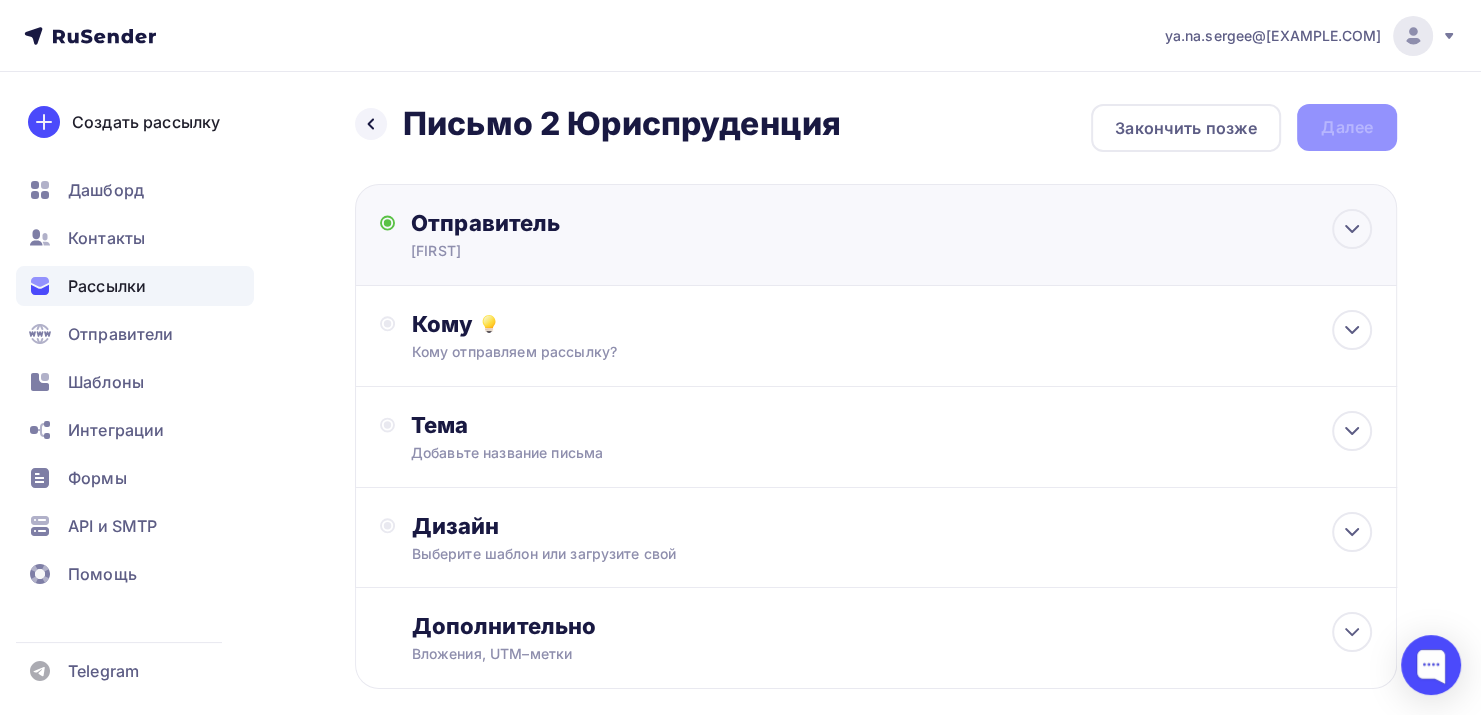 click on "Отправитель
[NAME]
Email  *
[EMAIL]
[EMAIL]           [EMAIL]           [EMAIL]               Добавить отправителя
Рекомендуем  добавить почту на домене , чтобы рассылка не попала в «Спам»
Имя     [NAME]             Сохранить
Предпросмотр может отличаться  в зависимости от почтового клиента
[NAME]
Тема для рассылки
Предпросмотр текста
[TIME]" at bounding box center (876, 235) 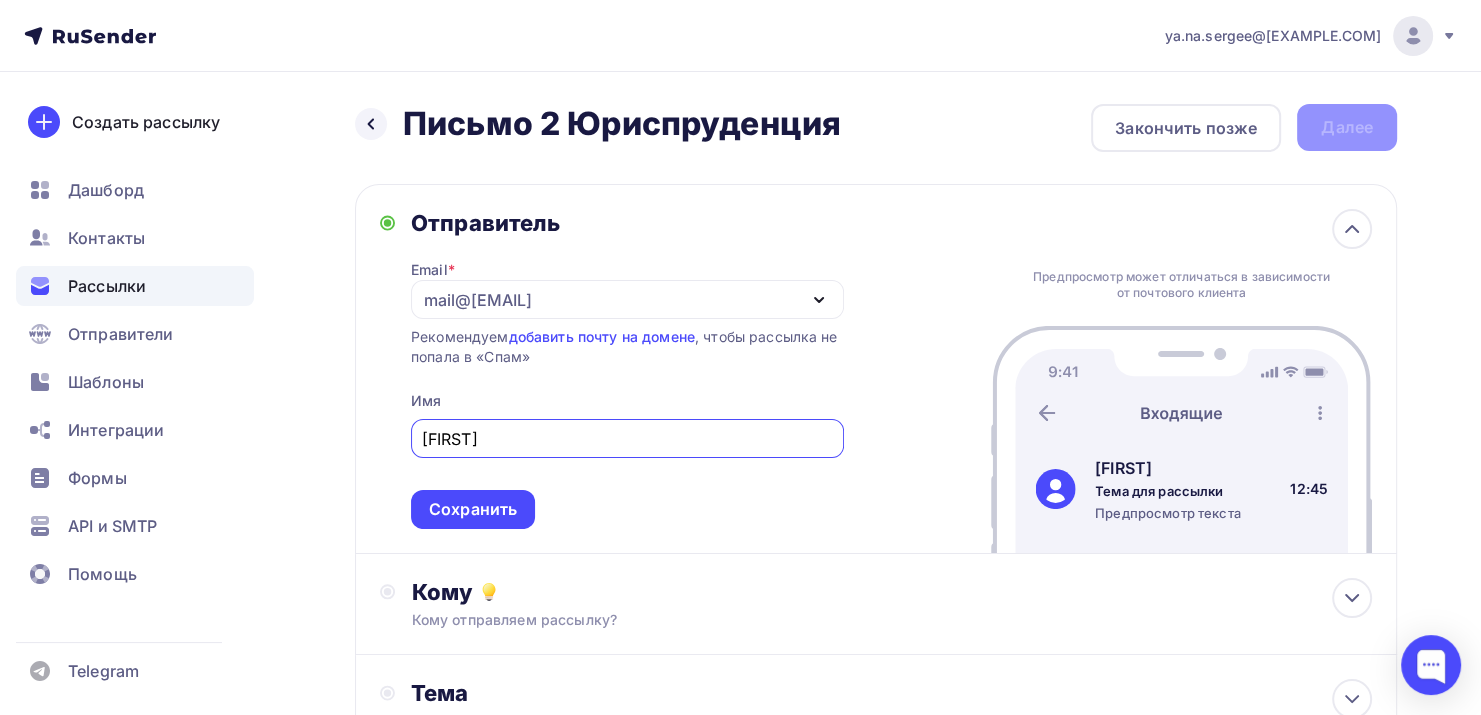 scroll, scrollTop: 0, scrollLeft: 0, axis: both 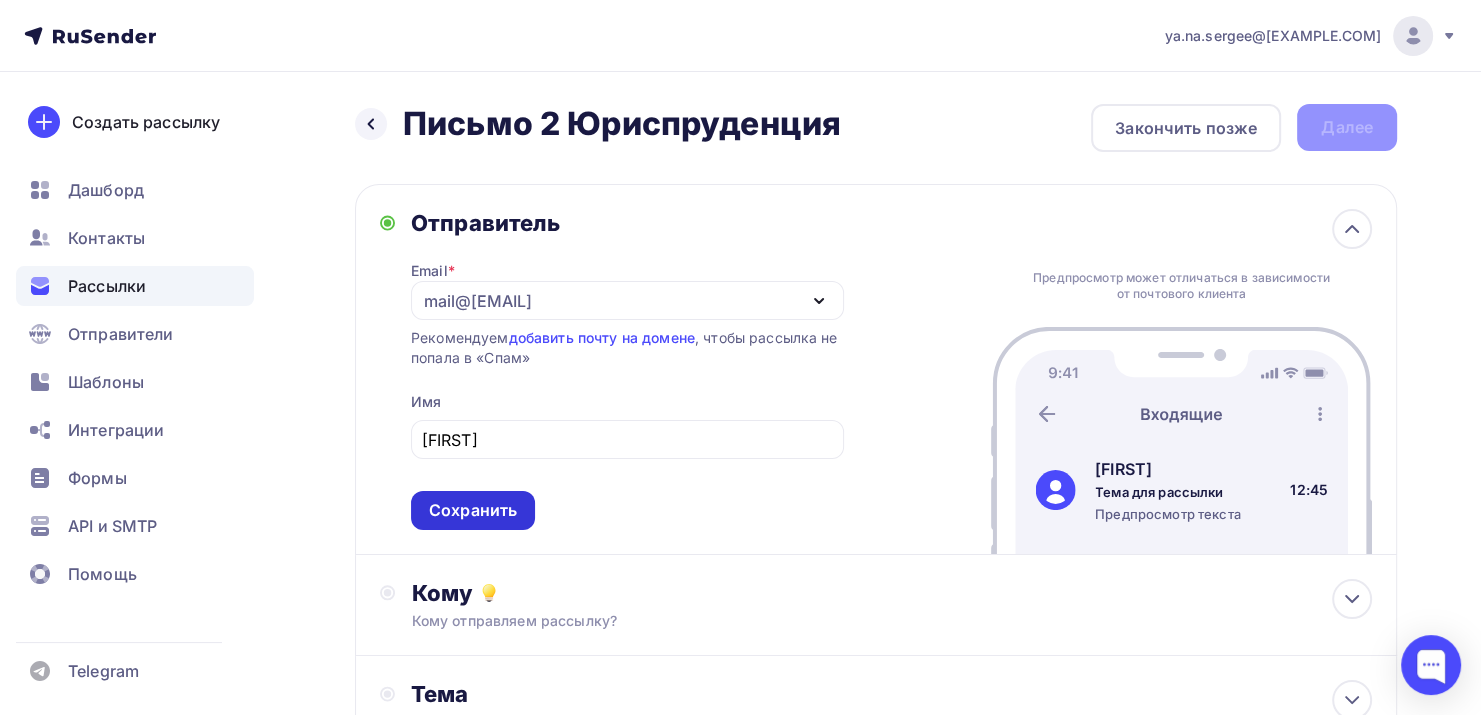 click on "Сохранить" at bounding box center [473, 510] 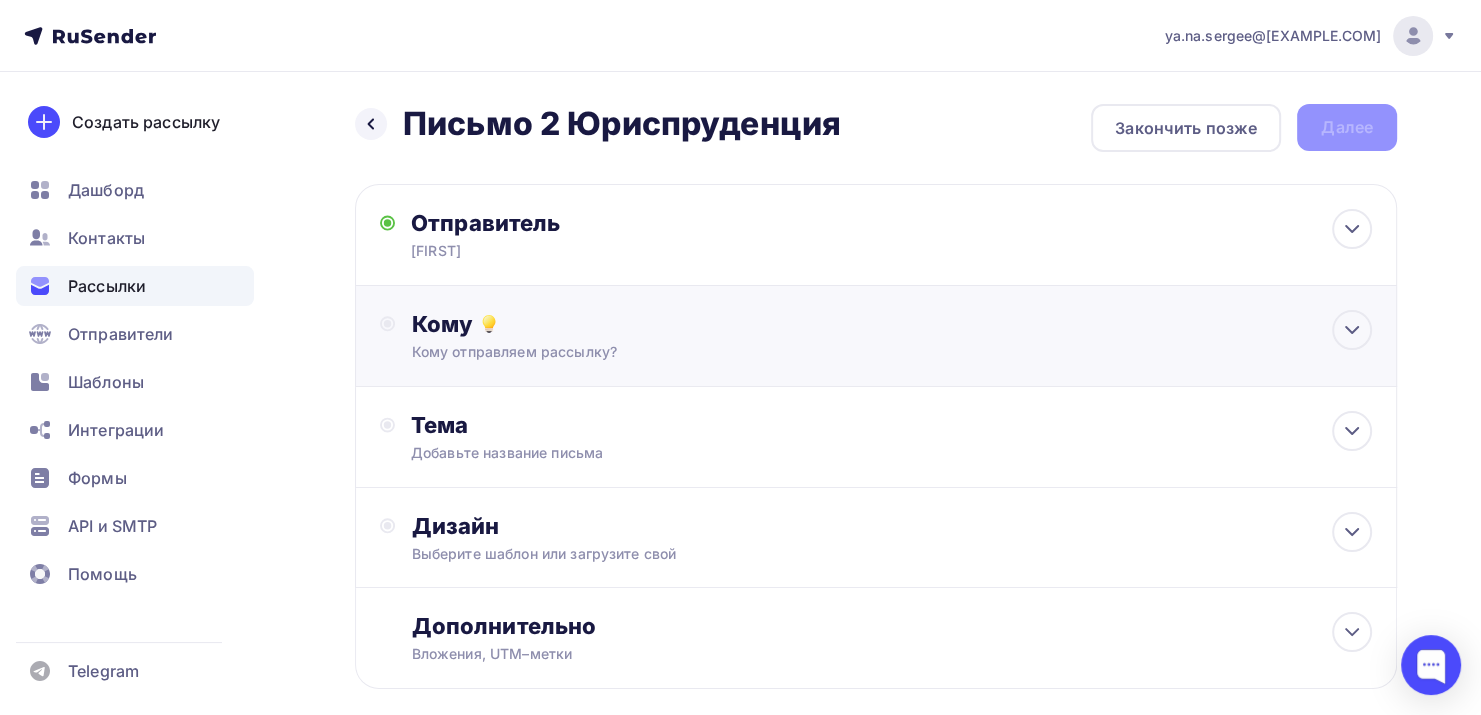click on "Кому
Кому отправляем рассылку?
Списки получателей
Выберите список
Все списки
id
Юриспруденция / Адвокаты
(101)
#25478
Ю Тьюб Медицина Валид
(92)
#24655
Новые/активные Недвижимость ю Тьюб
(85)
#24533
Недвижимость Ю Тьюб (Валид)2
(2)
#24141
(81)" at bounding box center (876, 336) 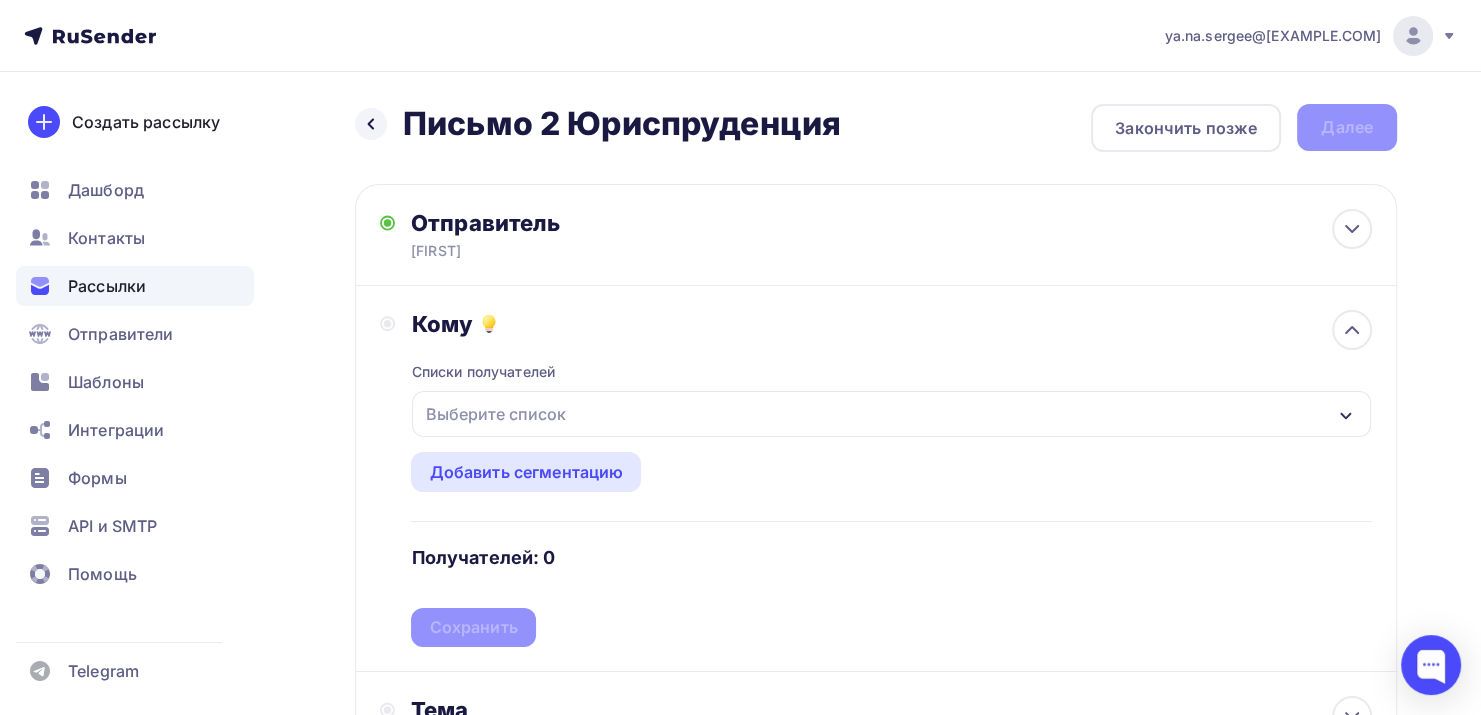 click on "Выберите список" at bounding box center (495, 414) 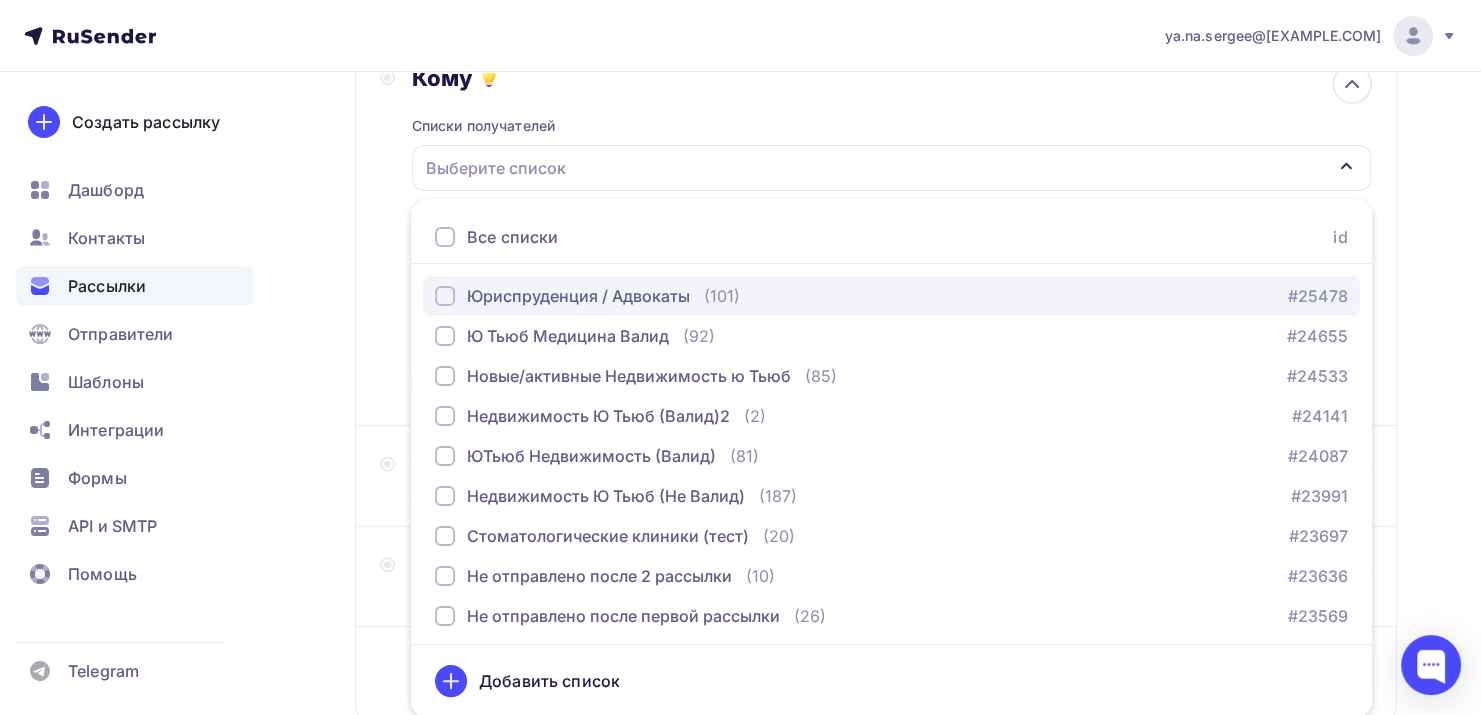 click on "Юриспруденция / Адвокаты" at bounding box center (578, 296) 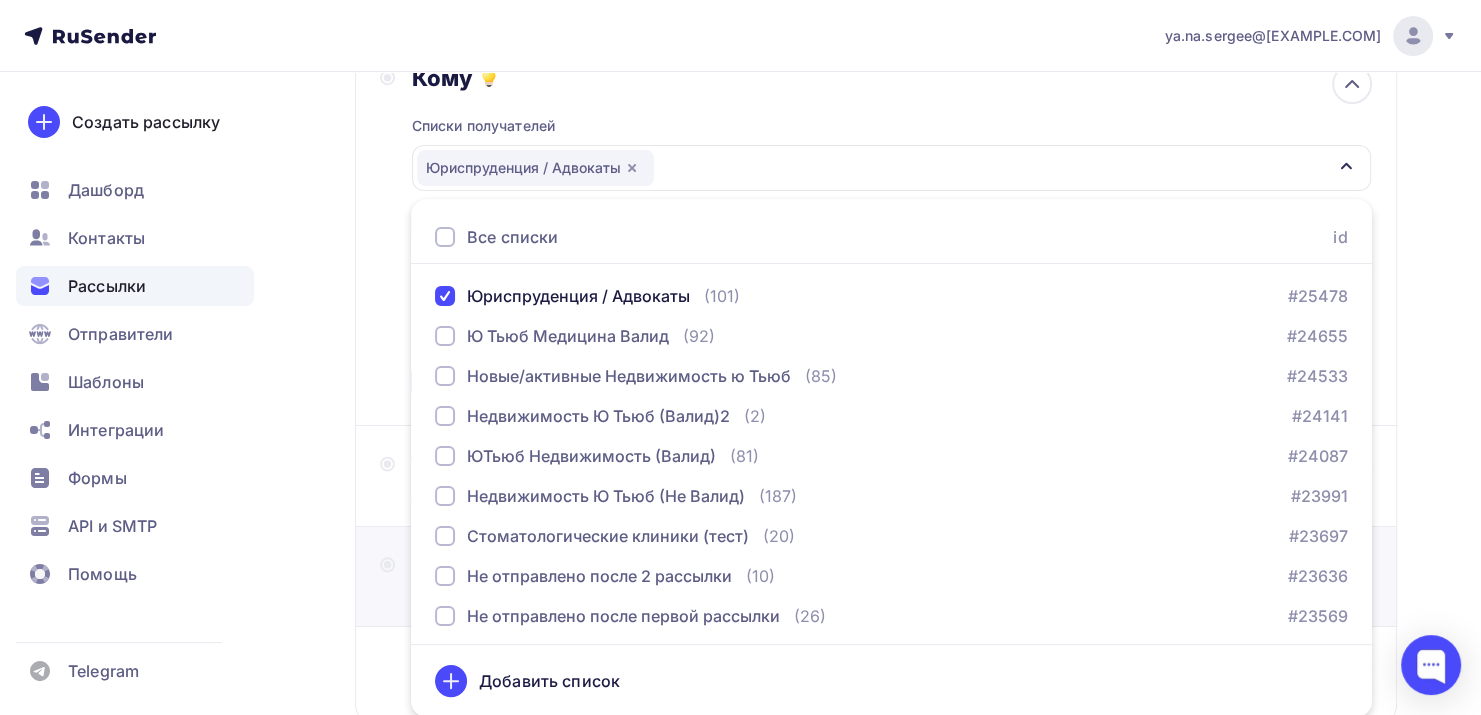 click on "Дизайн   Выберите шаблон или загрузите свой" at bounding box center (876, 577) 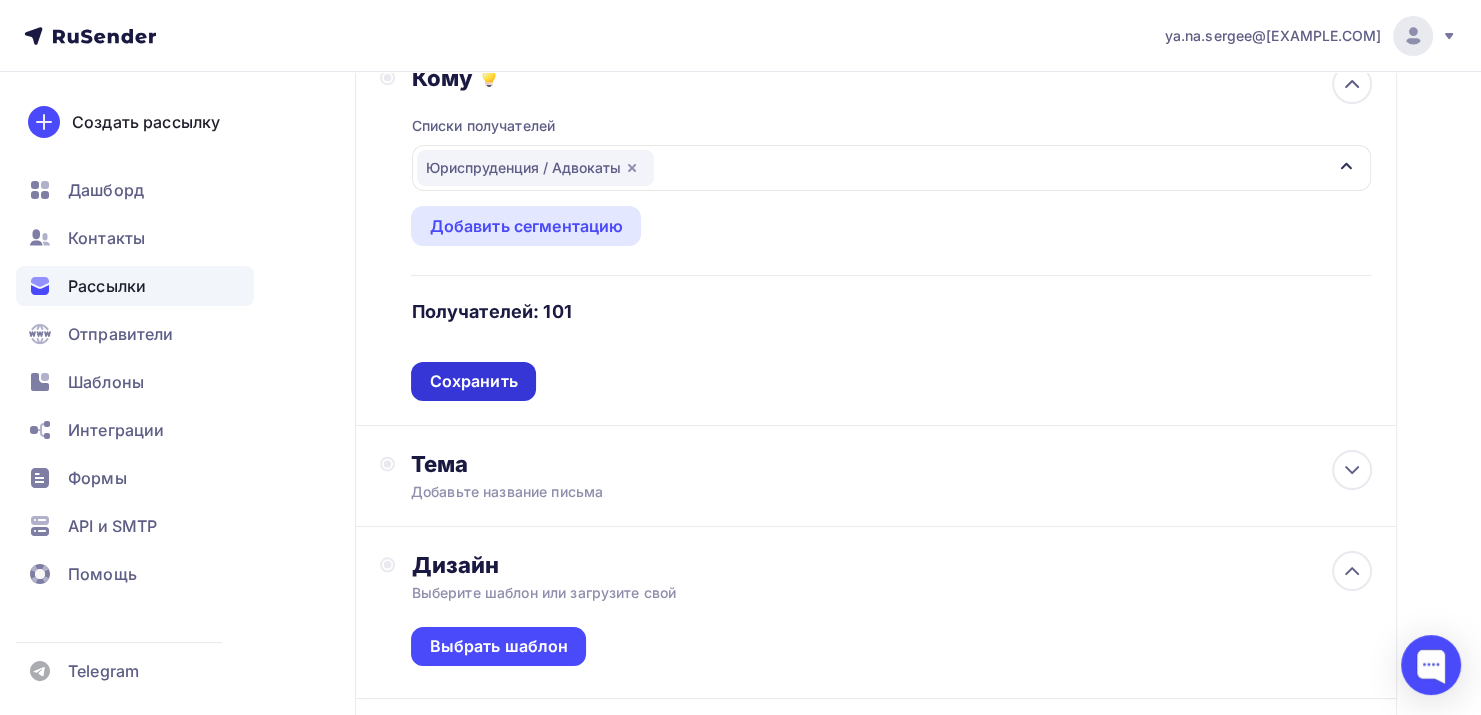 click on "Сохранить" at bounding box center [473, 381] 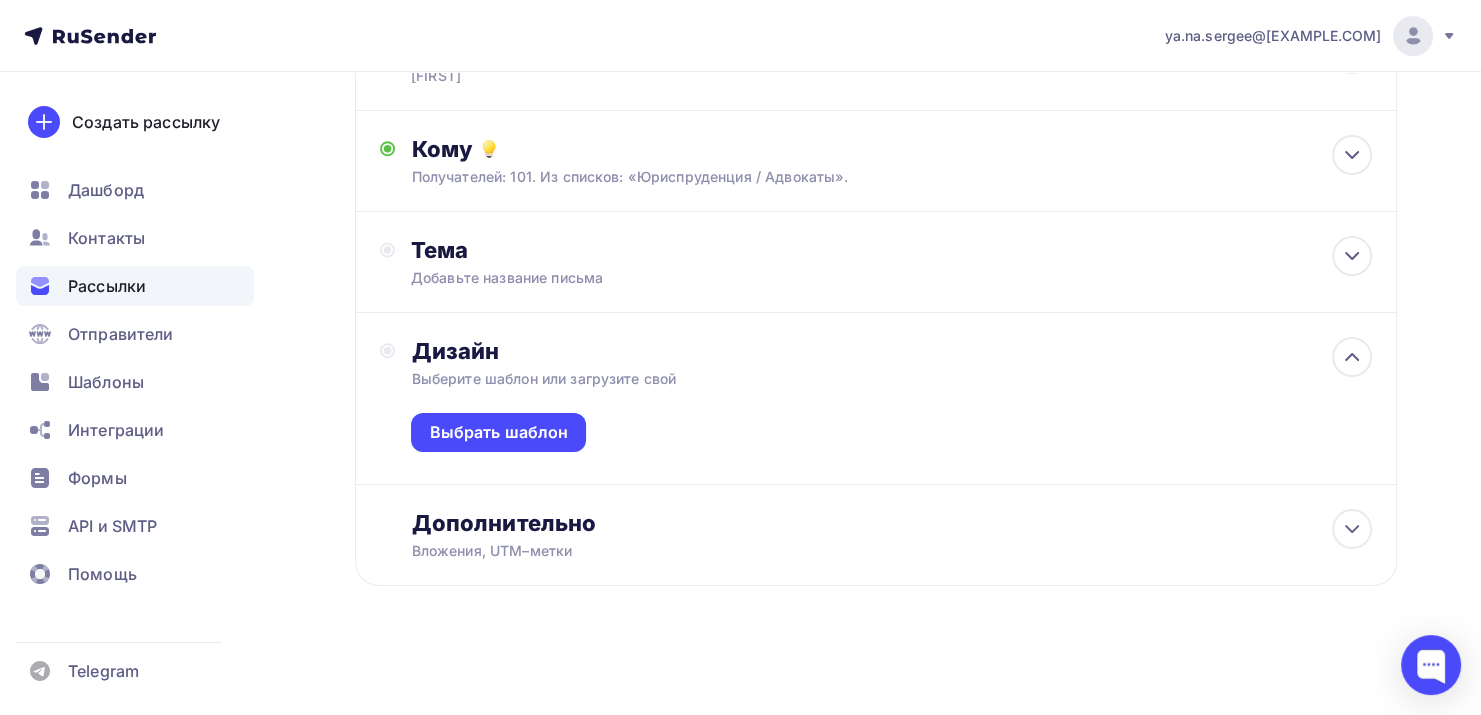 scroll, scrollTop: 172, scrollLeft: 0, axis: vertical 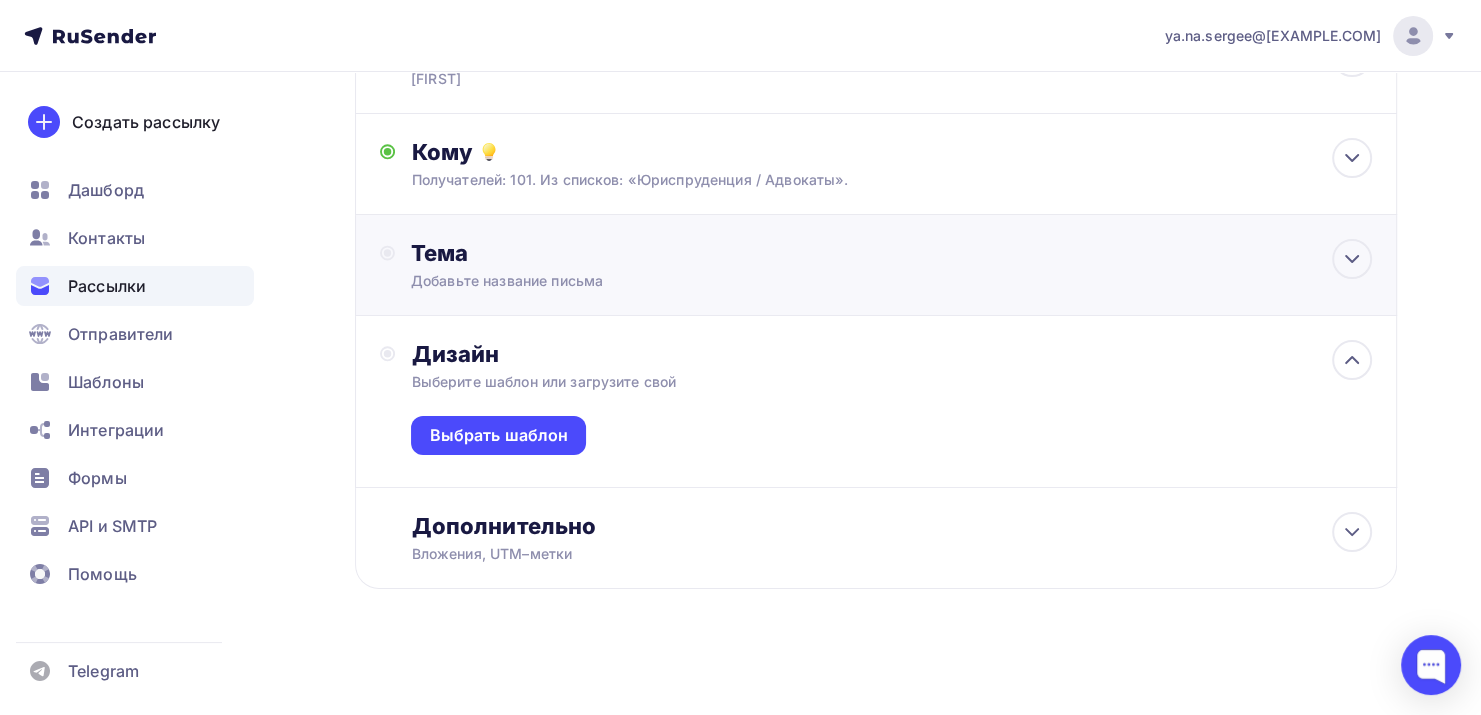 click on "Тема" at bounding box center (608, 253) 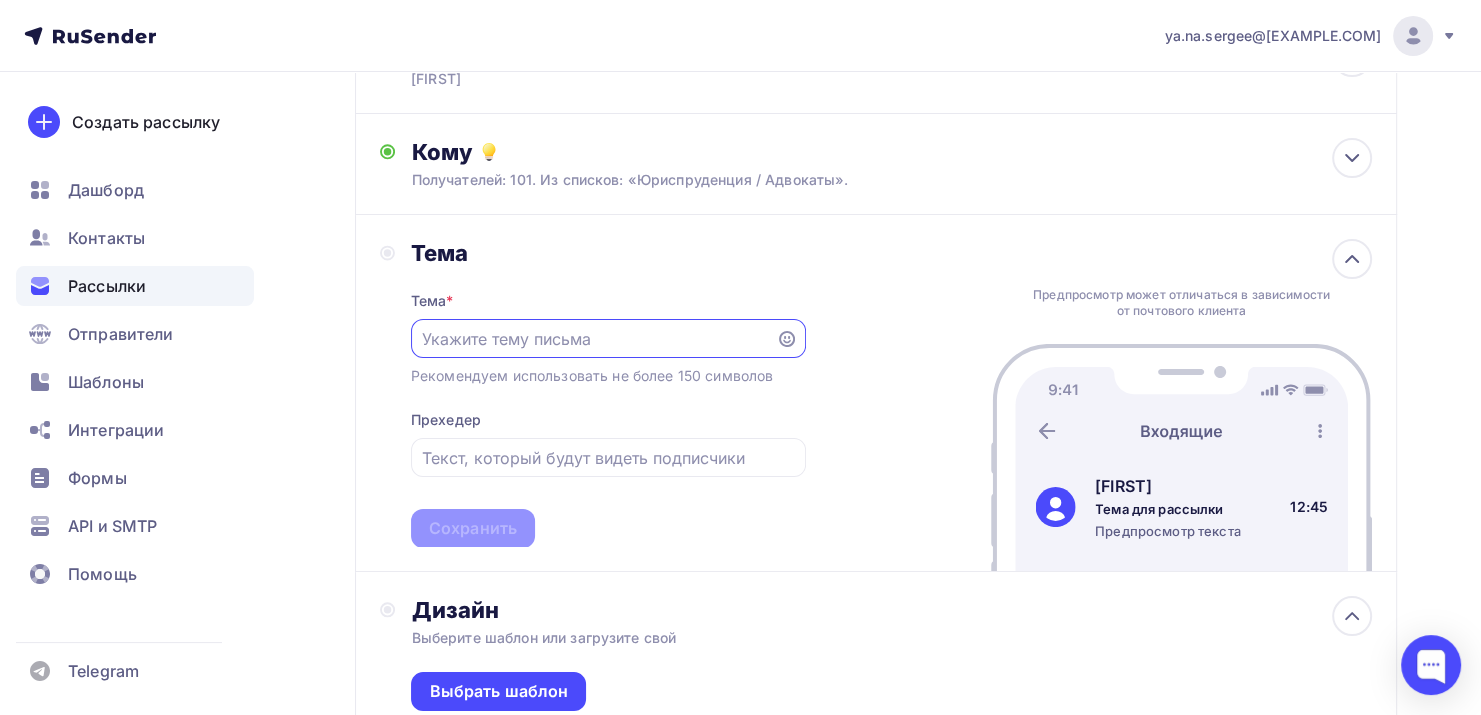 scroll, scrollTop: 172, scrollLeft: 0, axis: vertical 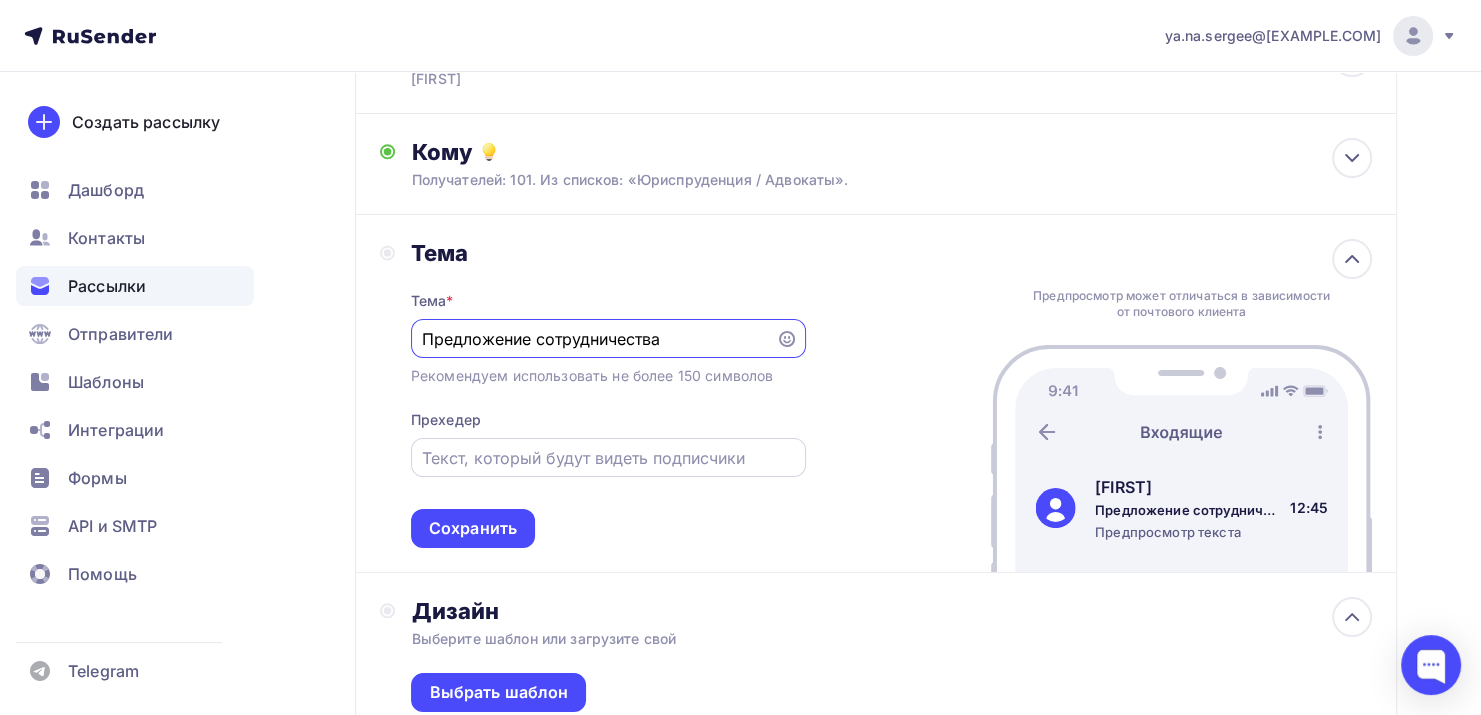 type on "Предложение сотрудничества" 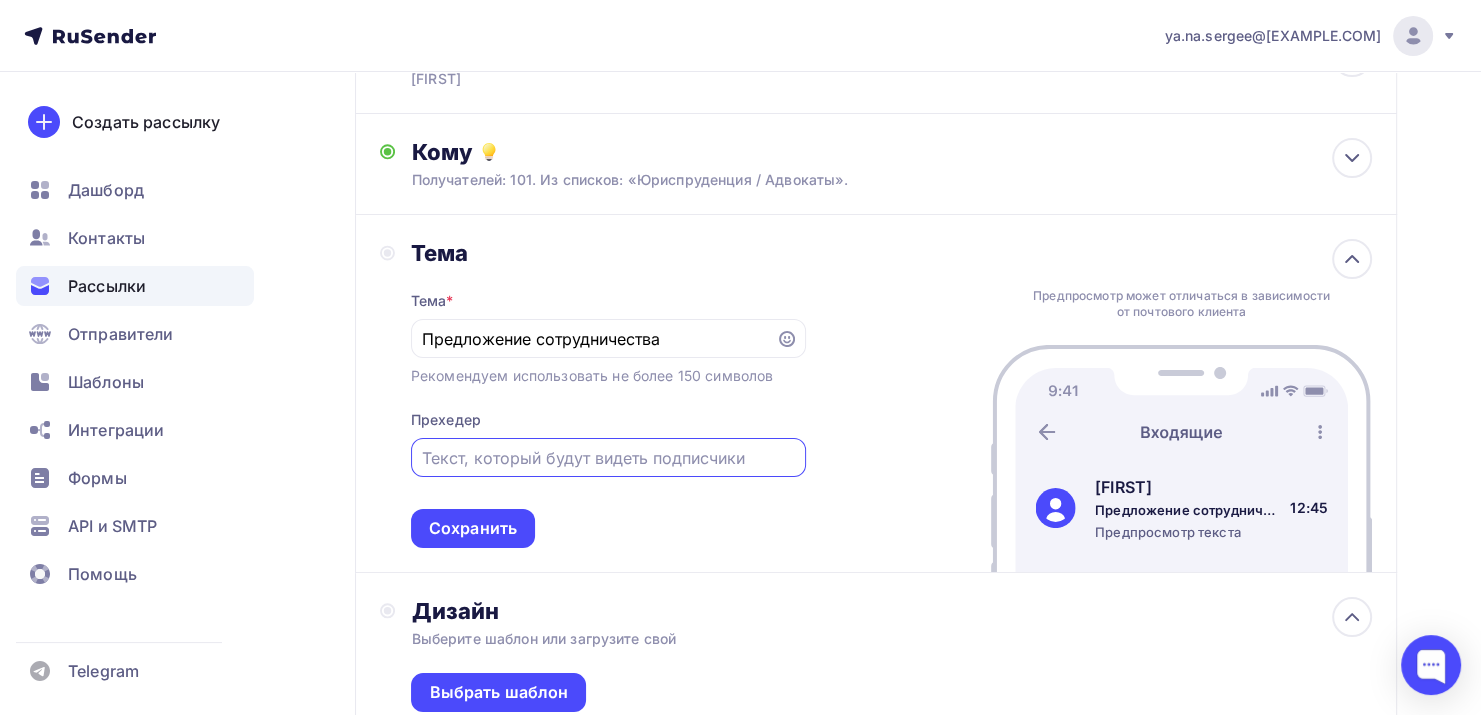 click at bounding box center (608, 458) 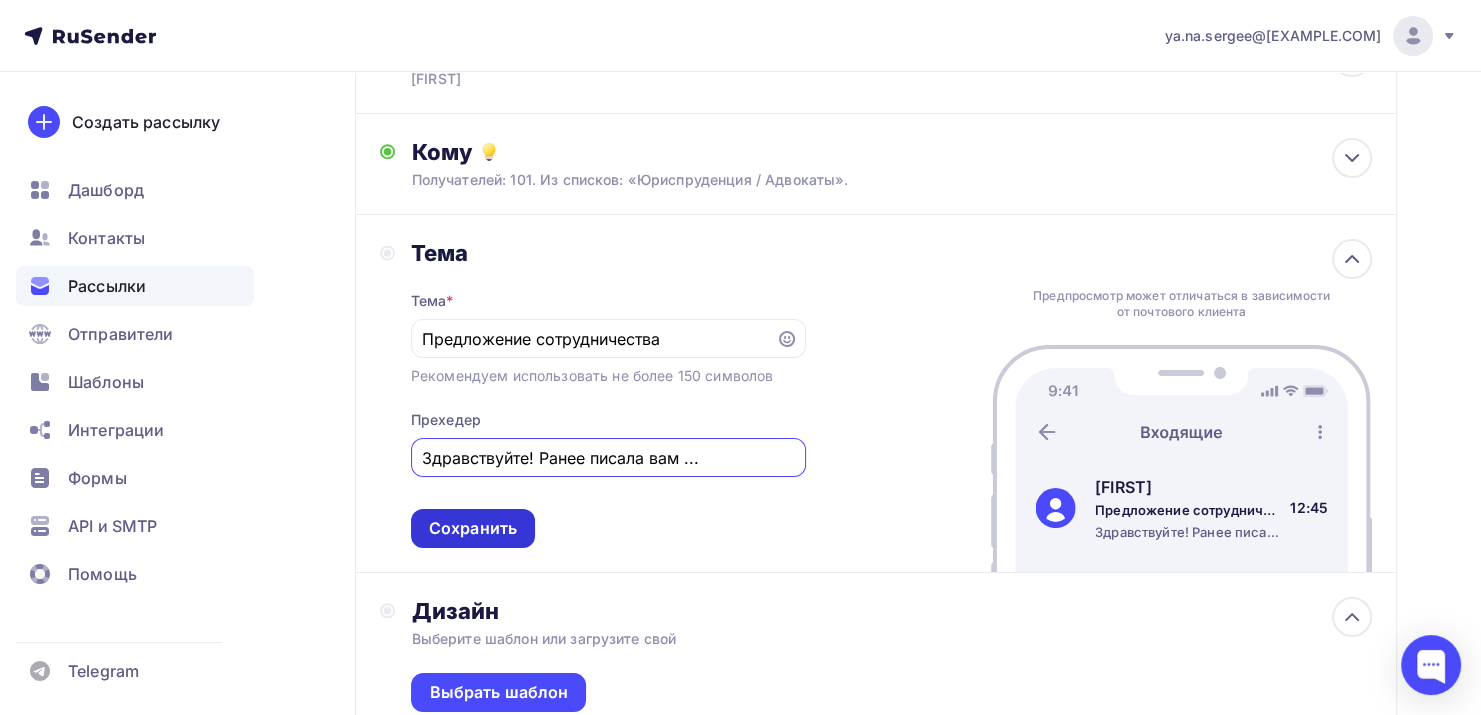 type on "Здравствуйте! Ранее писала вам ..." 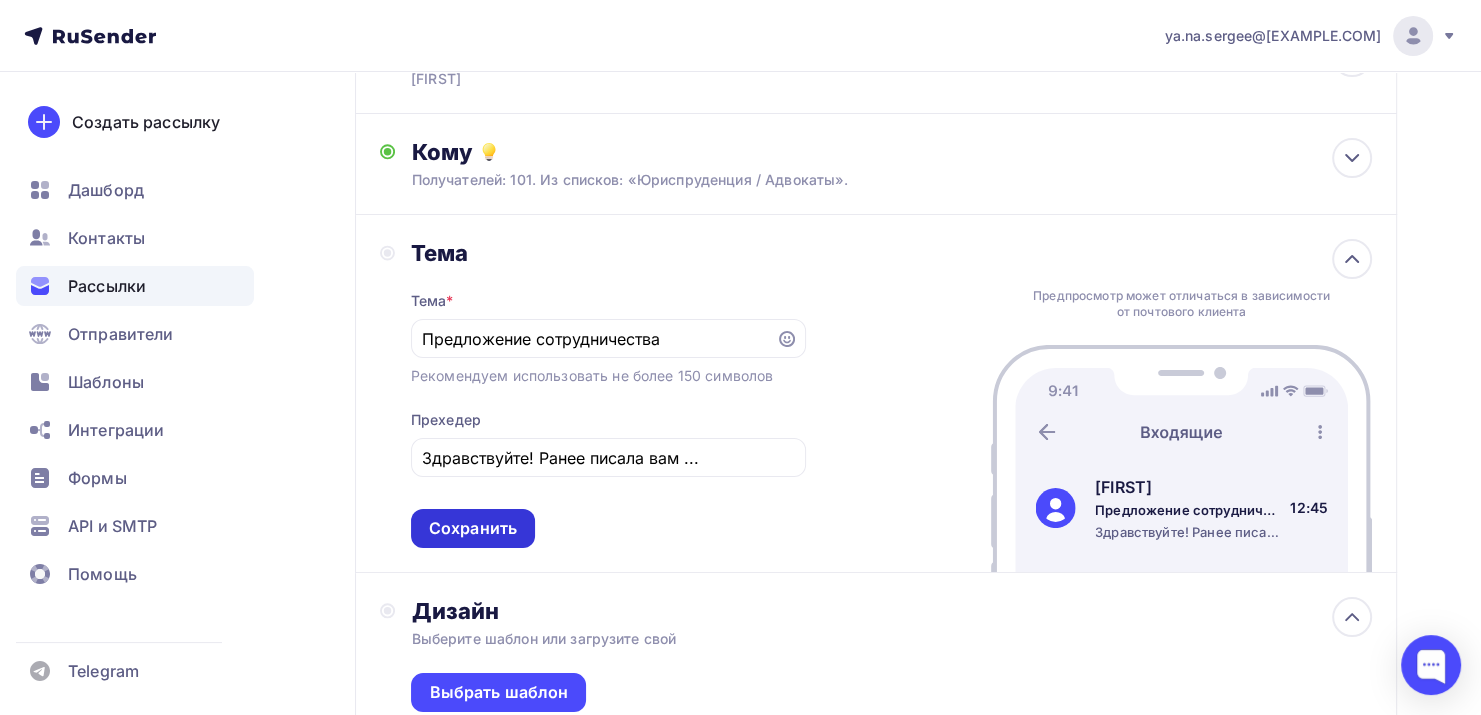 click on "Сохранить" at bounding box center (473, 528) 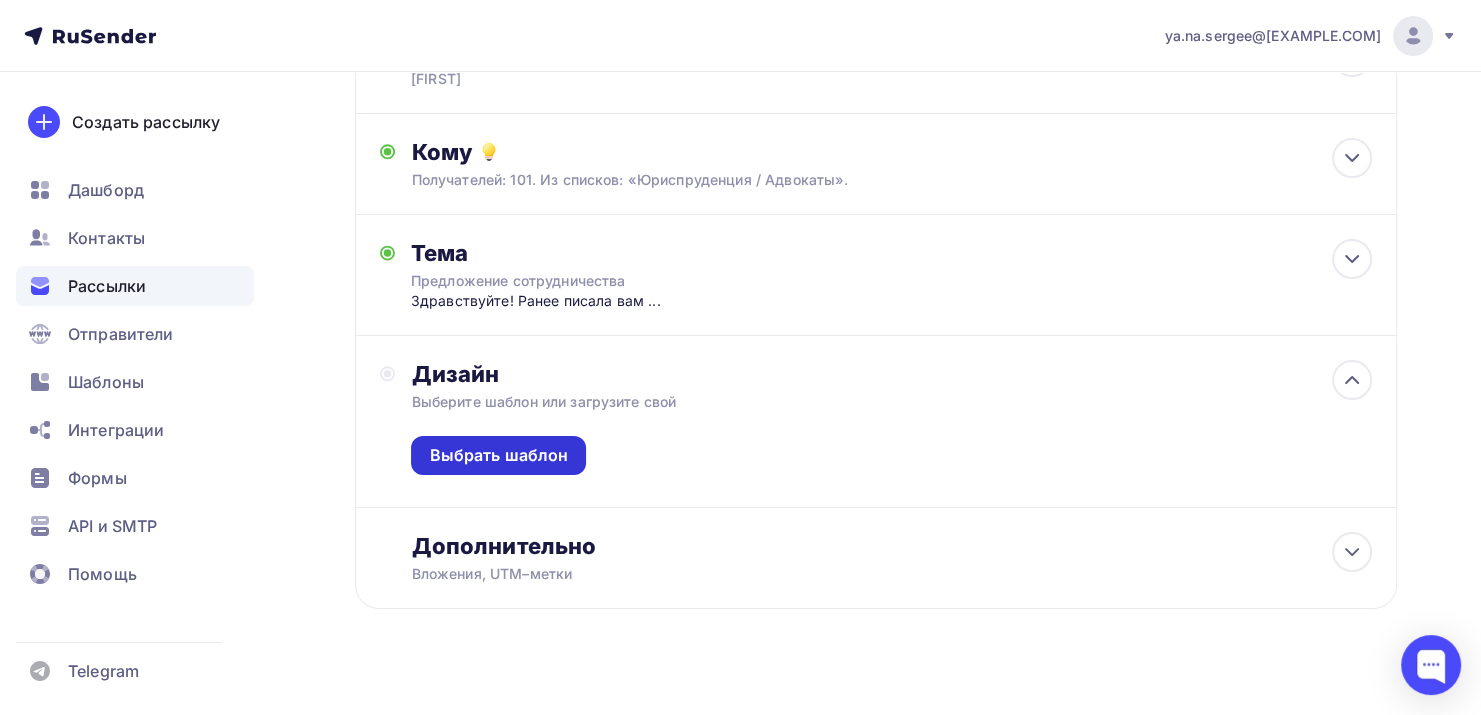 click on "Выбрать шаблон" at bounding box center [498, 455] 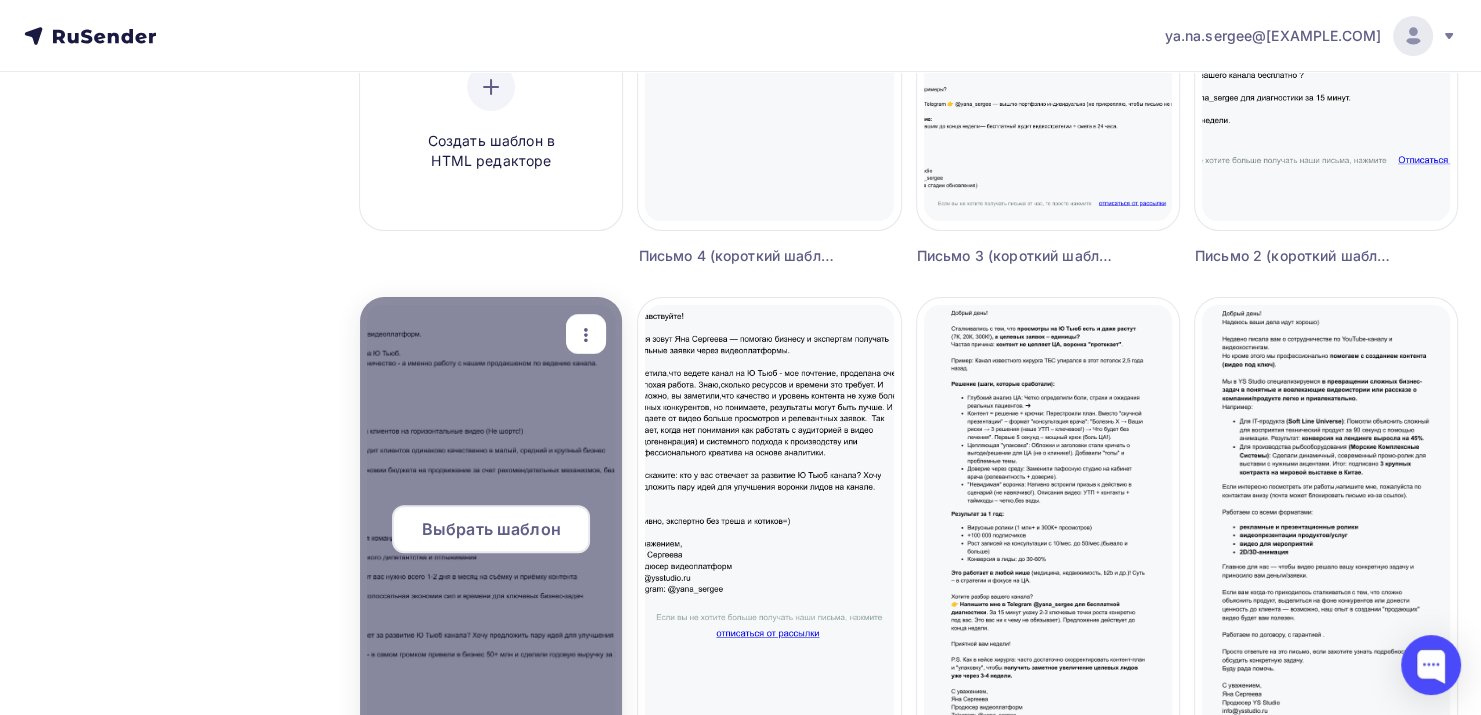 scroll, scrollTop: 200, scrollLeft: 0, axis: vertical 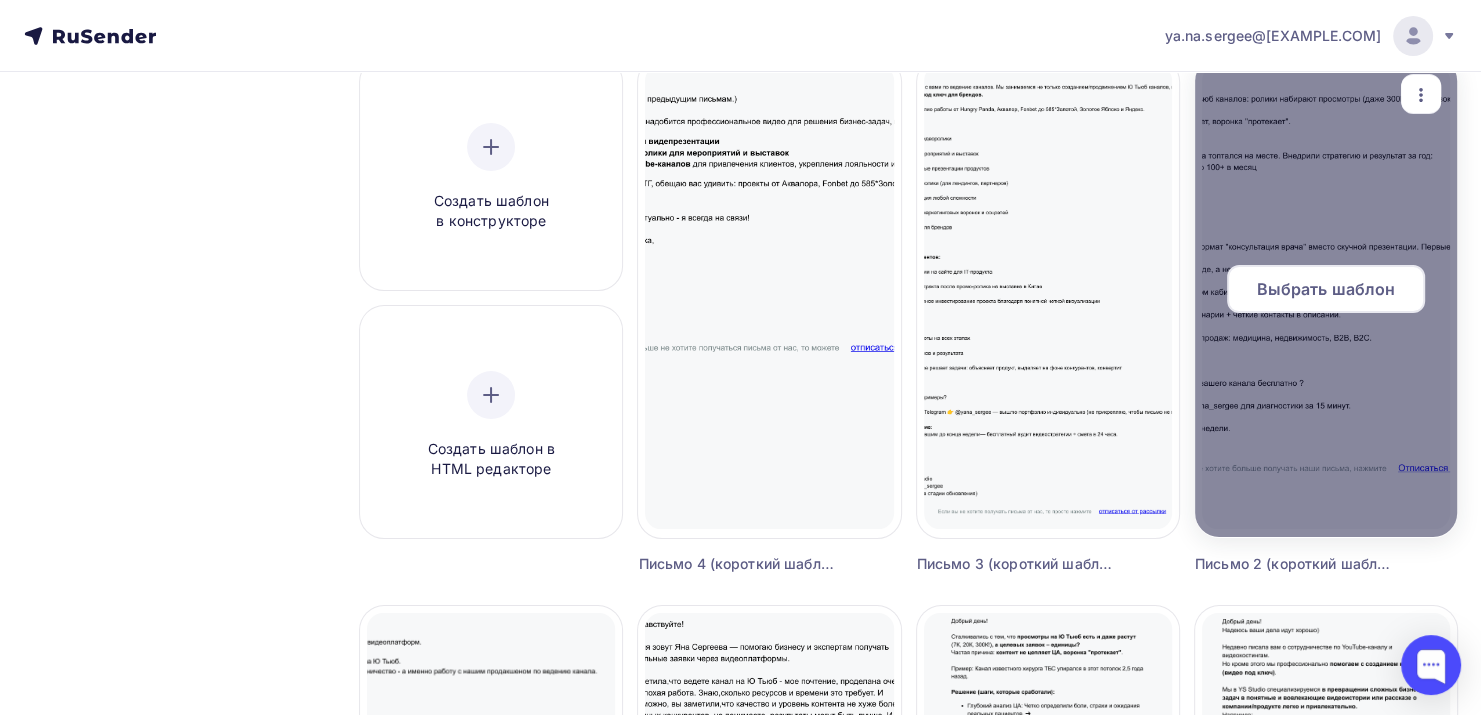 click on "Выбрать шаблон" at bounding box center (1325, 289) 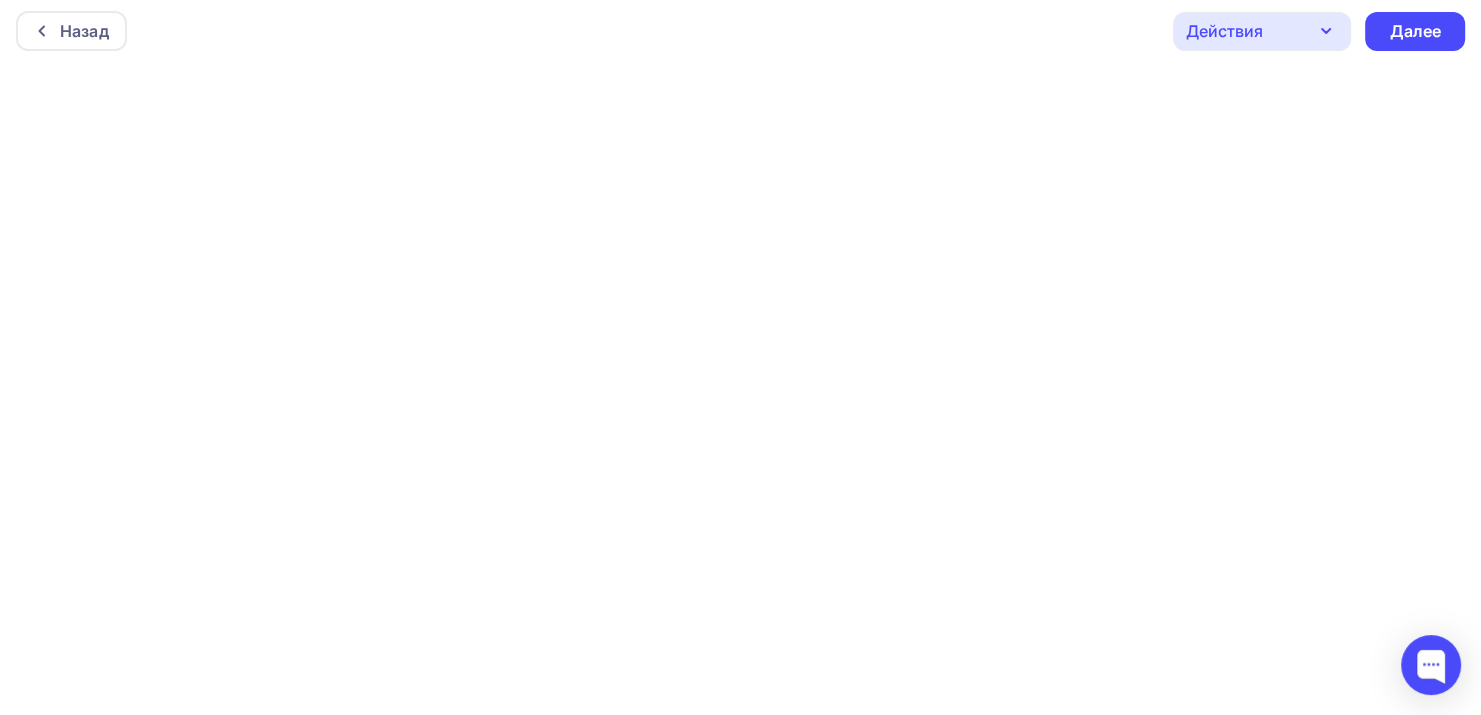scroll, scrollTop: 0, scrollLeft: 0, axis: both 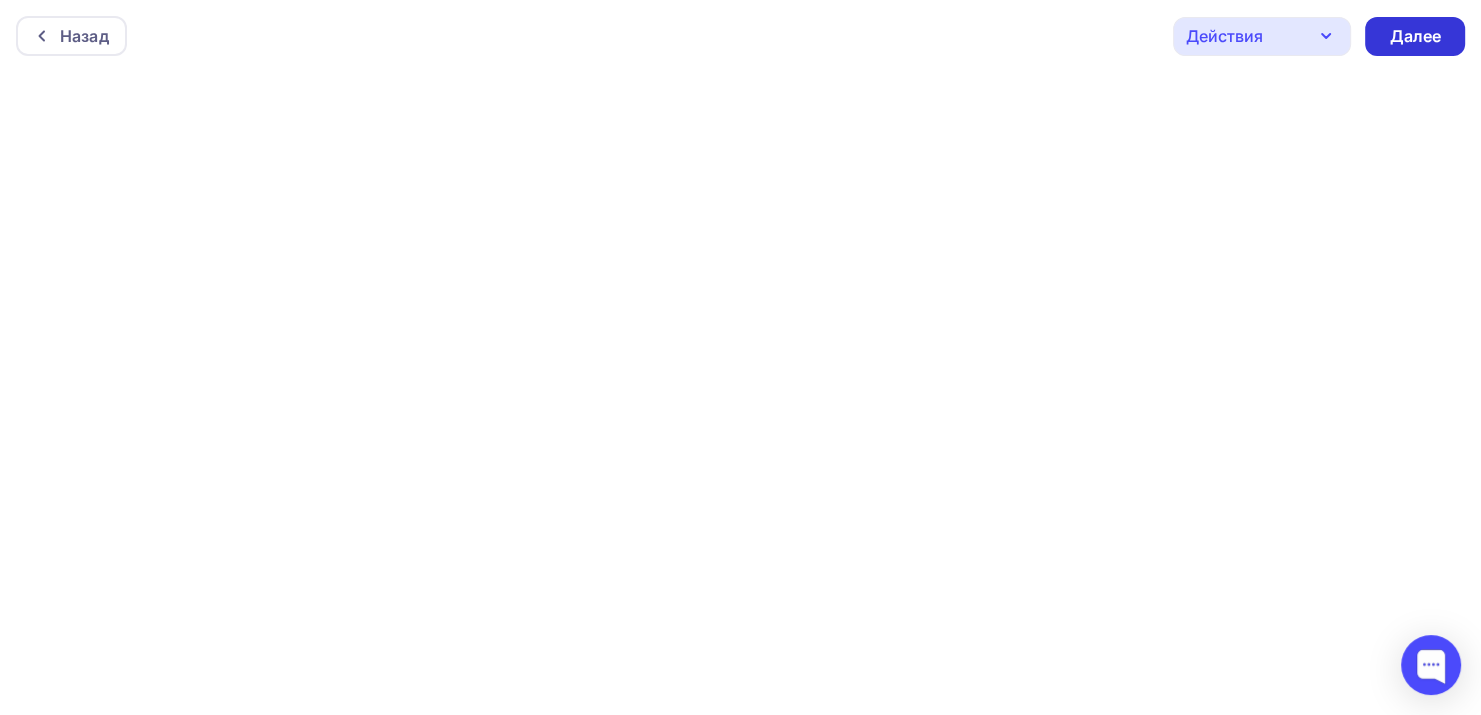 click on "Далее" at bounding box center [1415, 36] 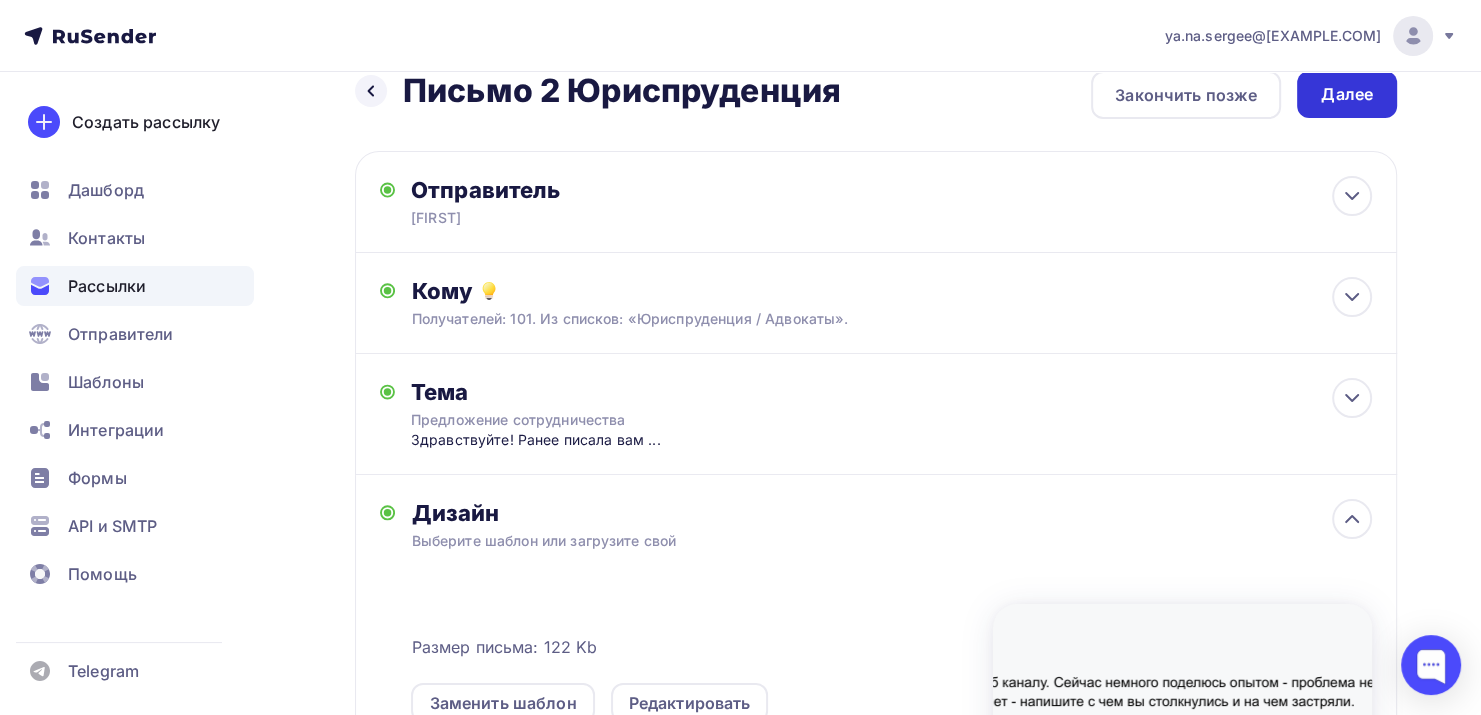 scroll, scrollTop: 0, scrollLeft: 0, axis: both 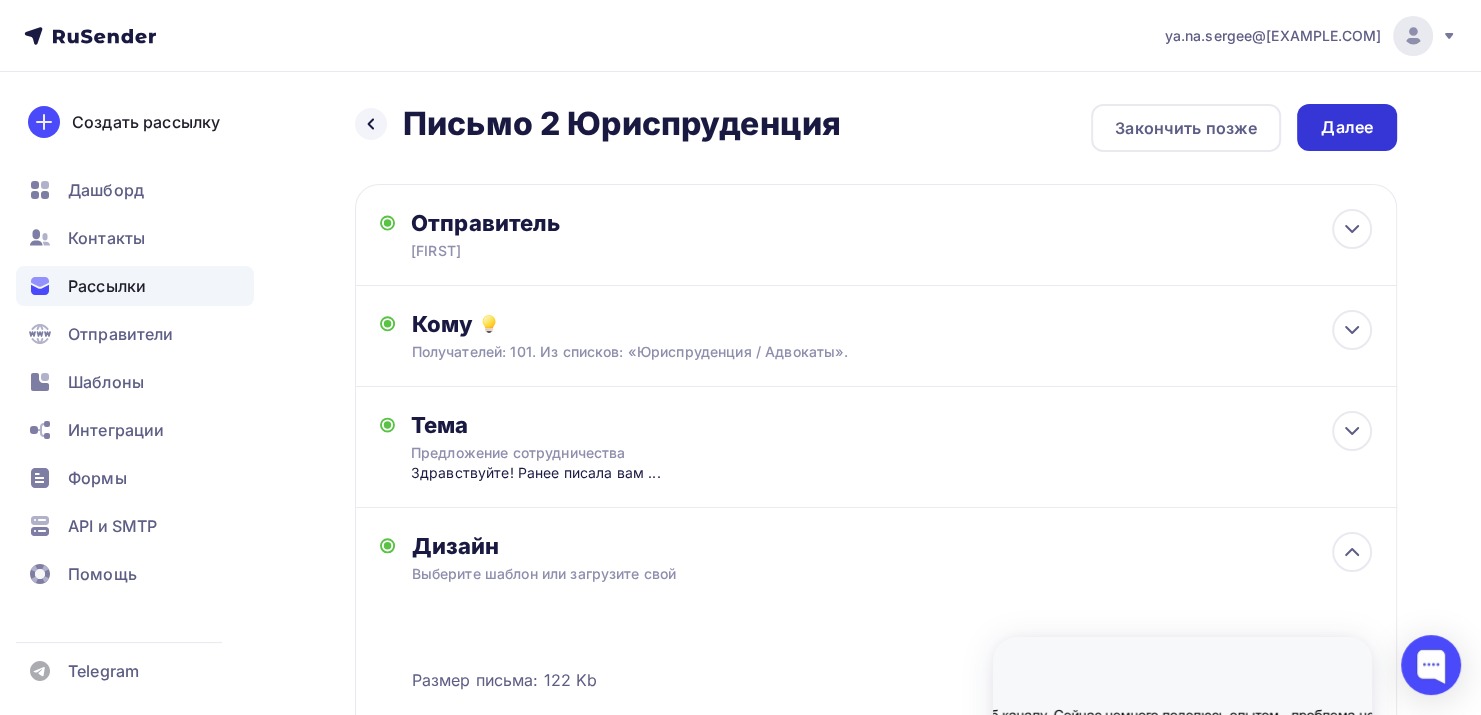 click on "Далее" at bounding box center (1347, 127) 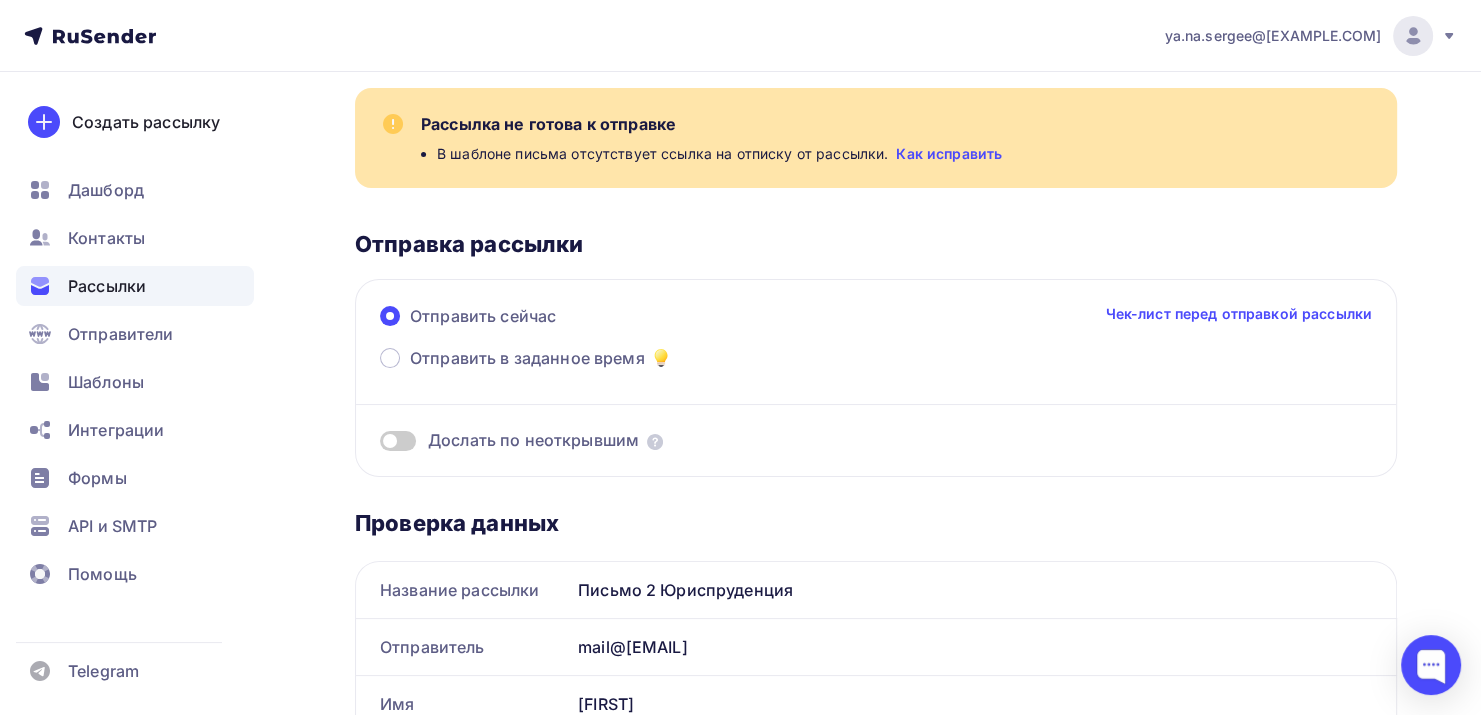 scroll, scrollTop: 200, scrollLeft: 0, axis: vertical 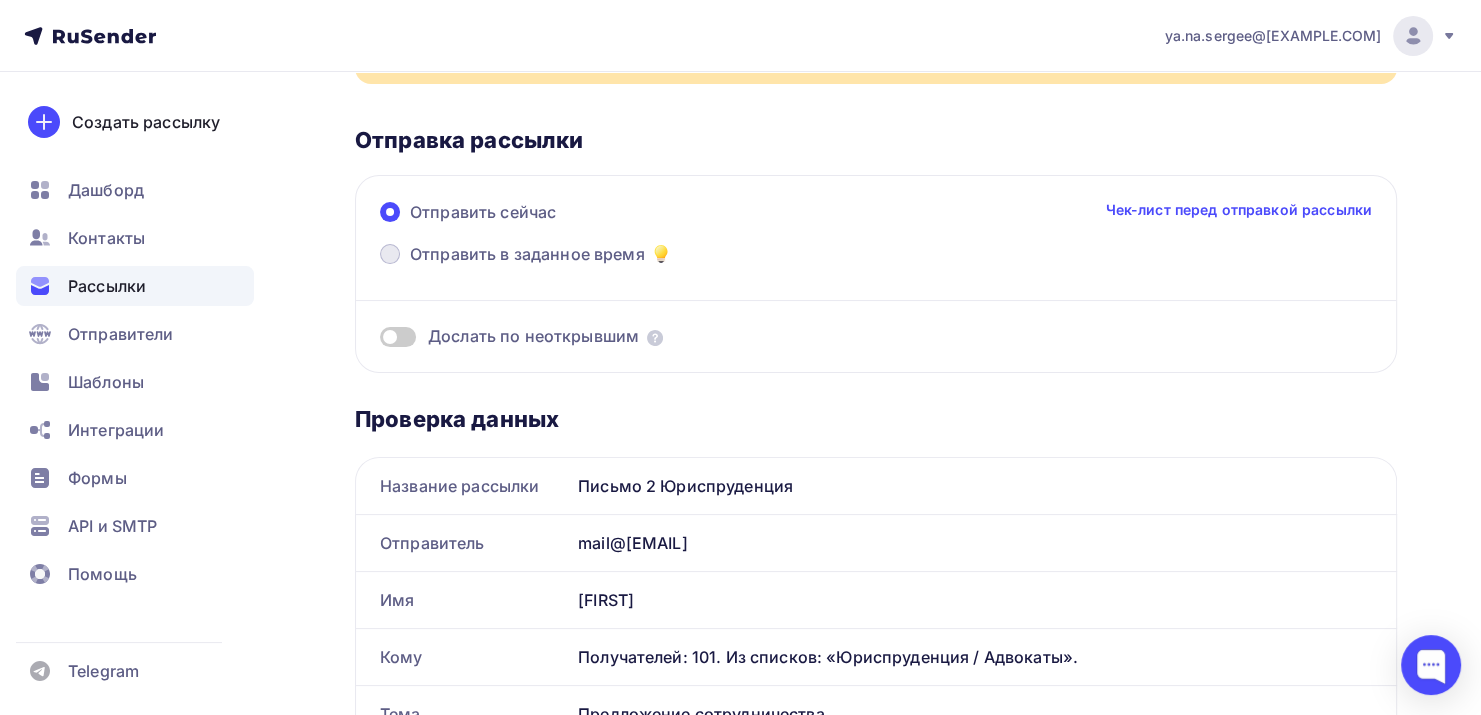 click on "Отправить в заданное время" at bounding box center (527, 254) 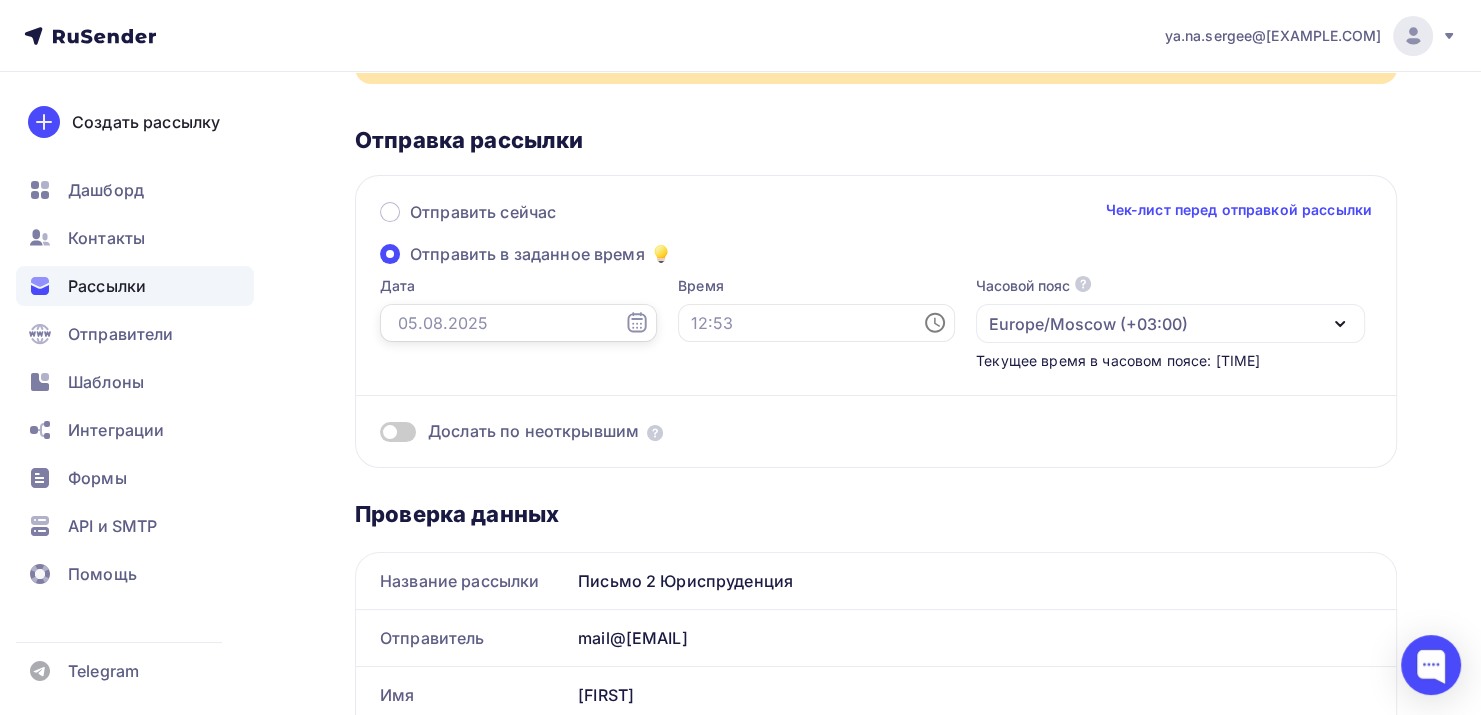 click at bounding box center (518, 323) 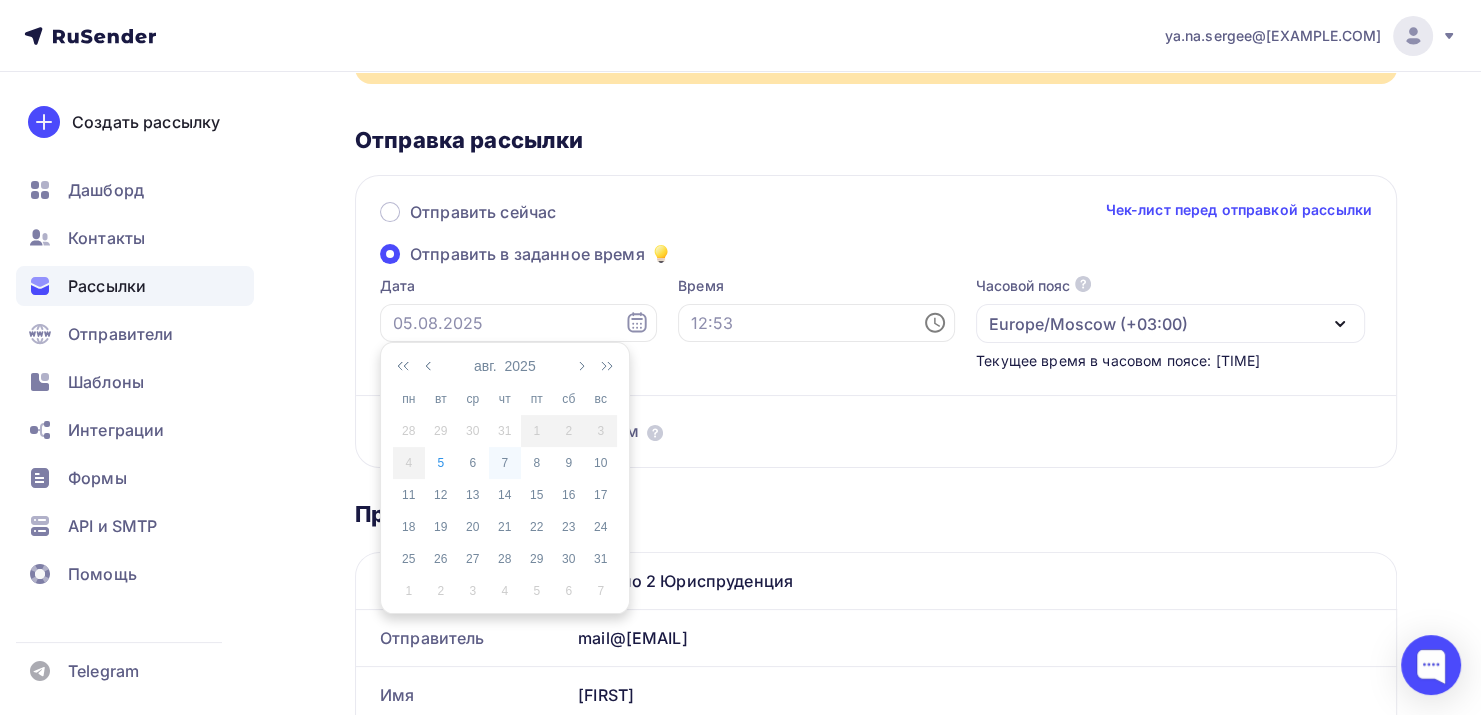 click on "7" at bounding box center [505, 463] 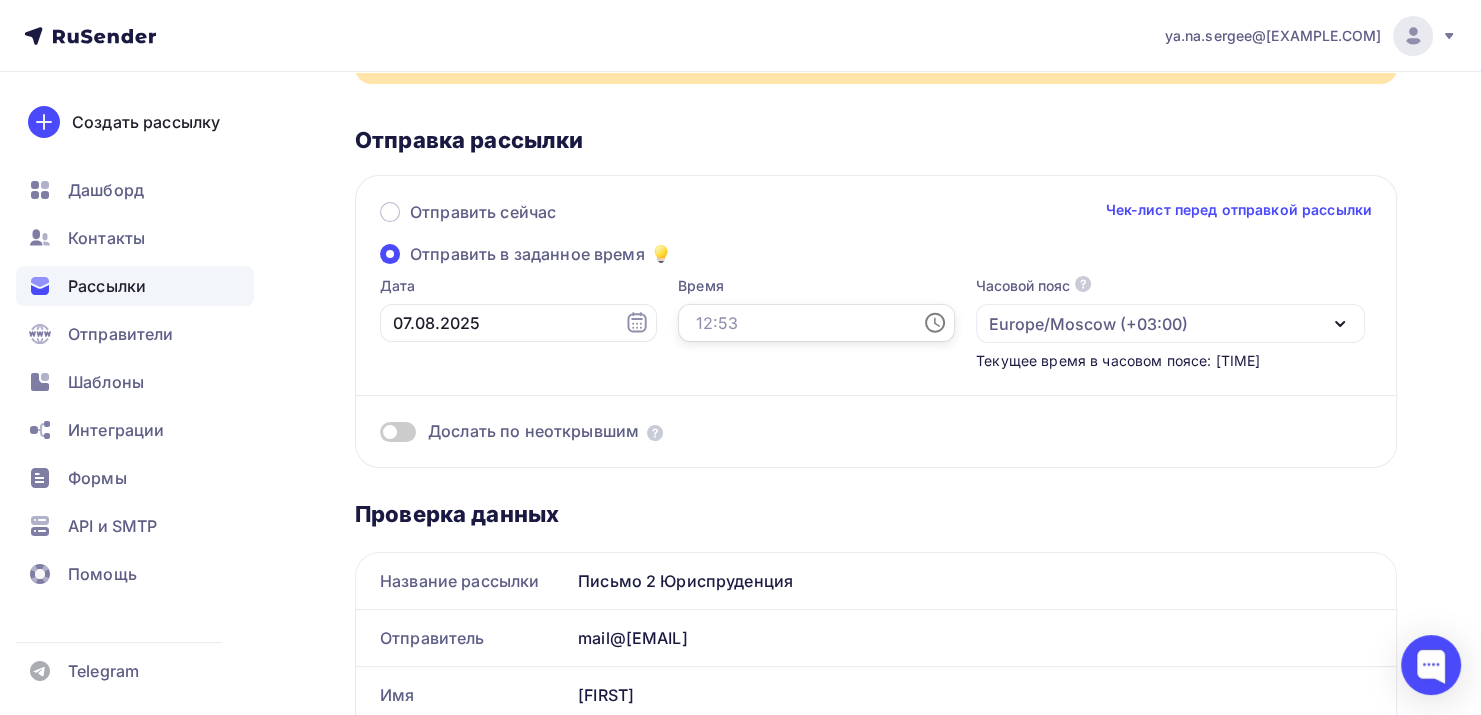 click at bounding box center (816, 323) 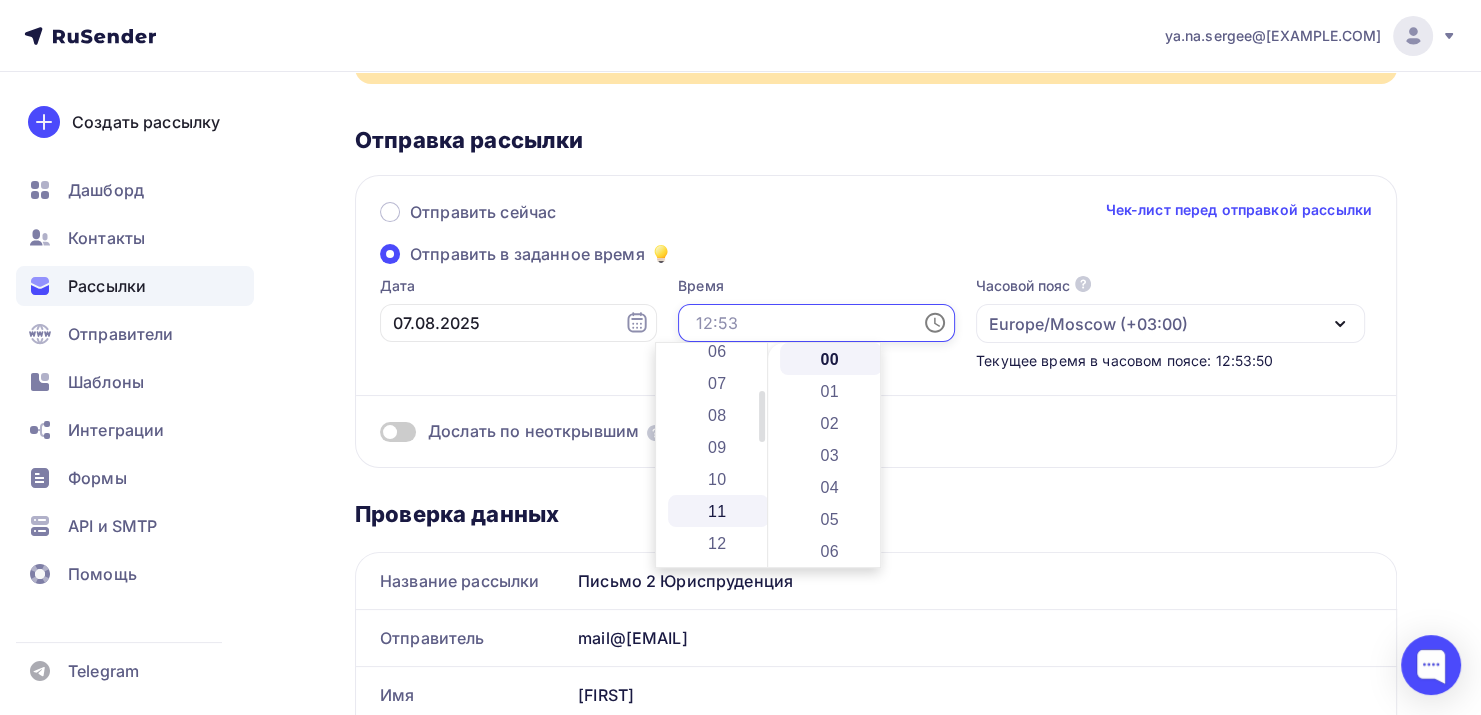 scroll, scrollTop: 400, scrollLeft: 0, axis: vertical 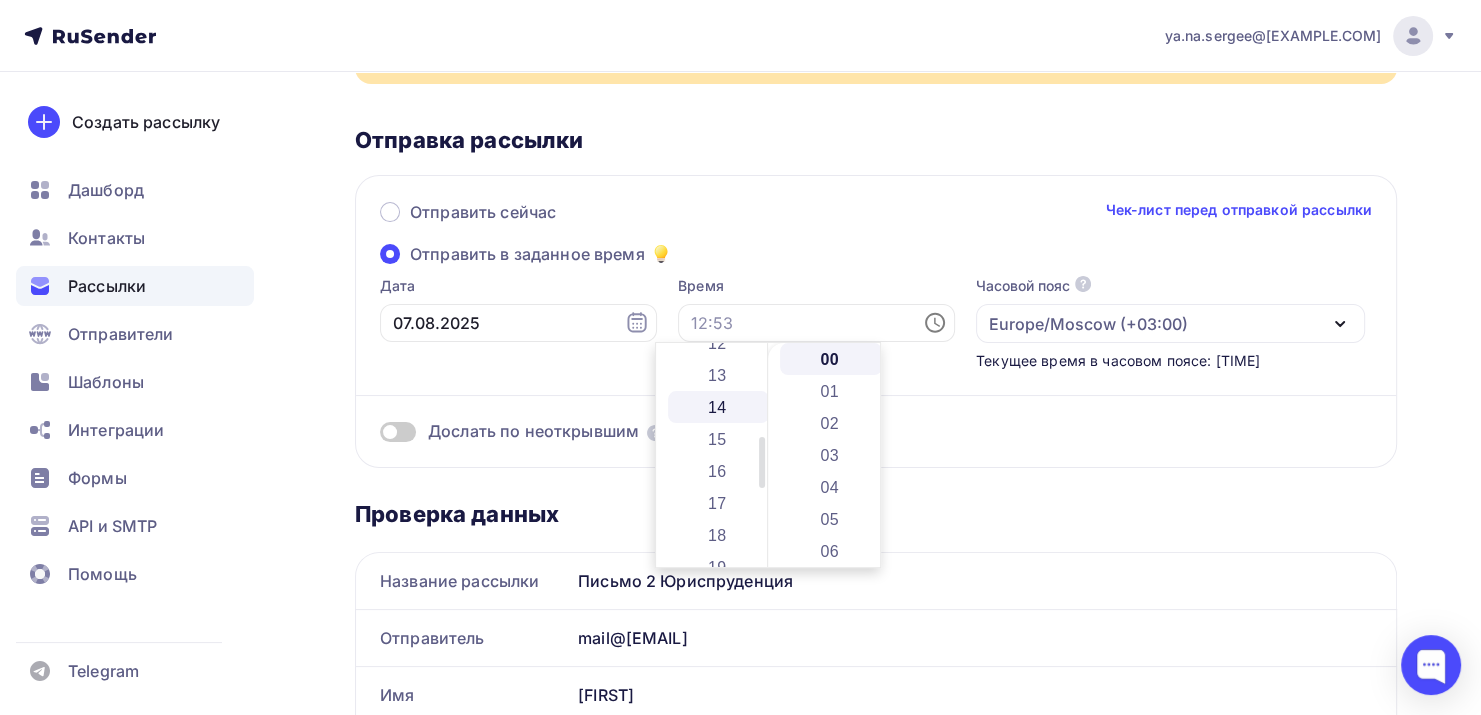 click on "14" at bounding box center [719, 407] 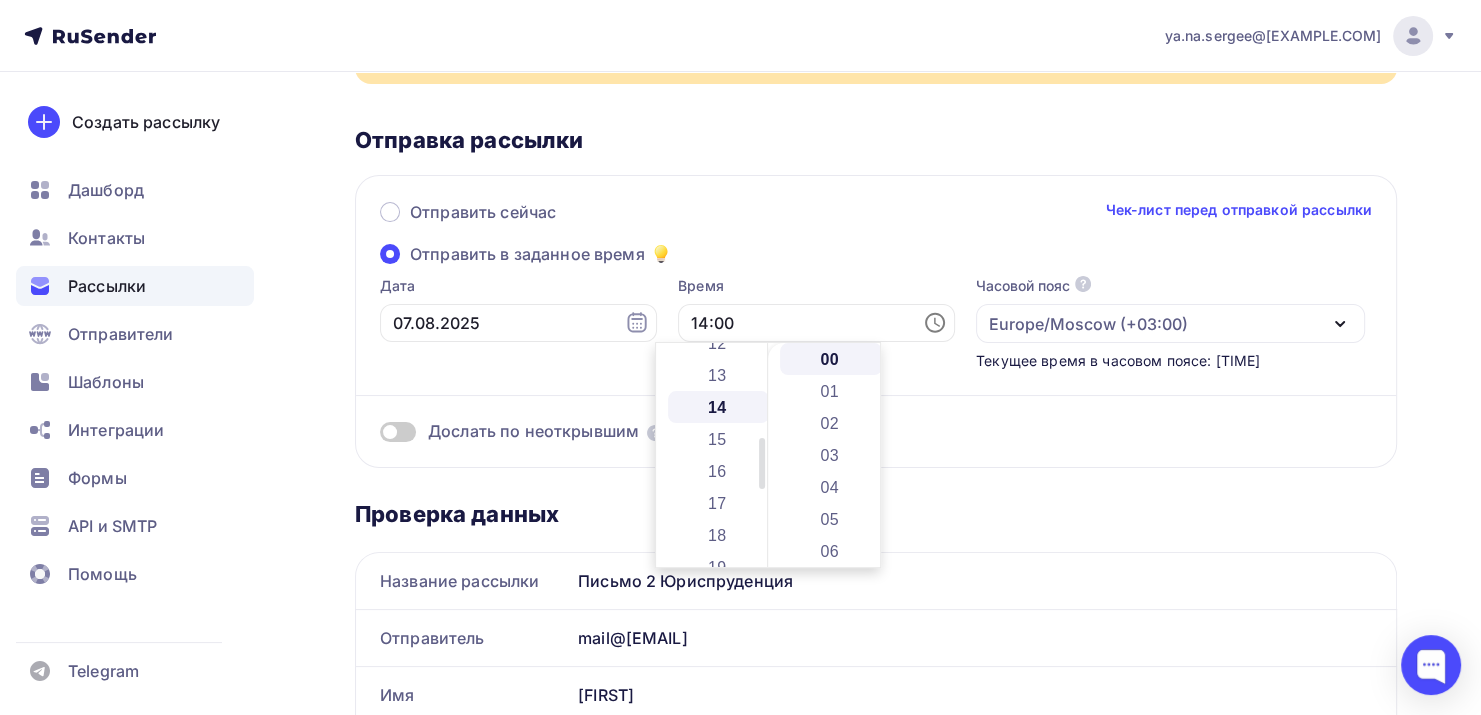 scroll, scrollTop: 448, scrollLeft: 0, axis: vertical 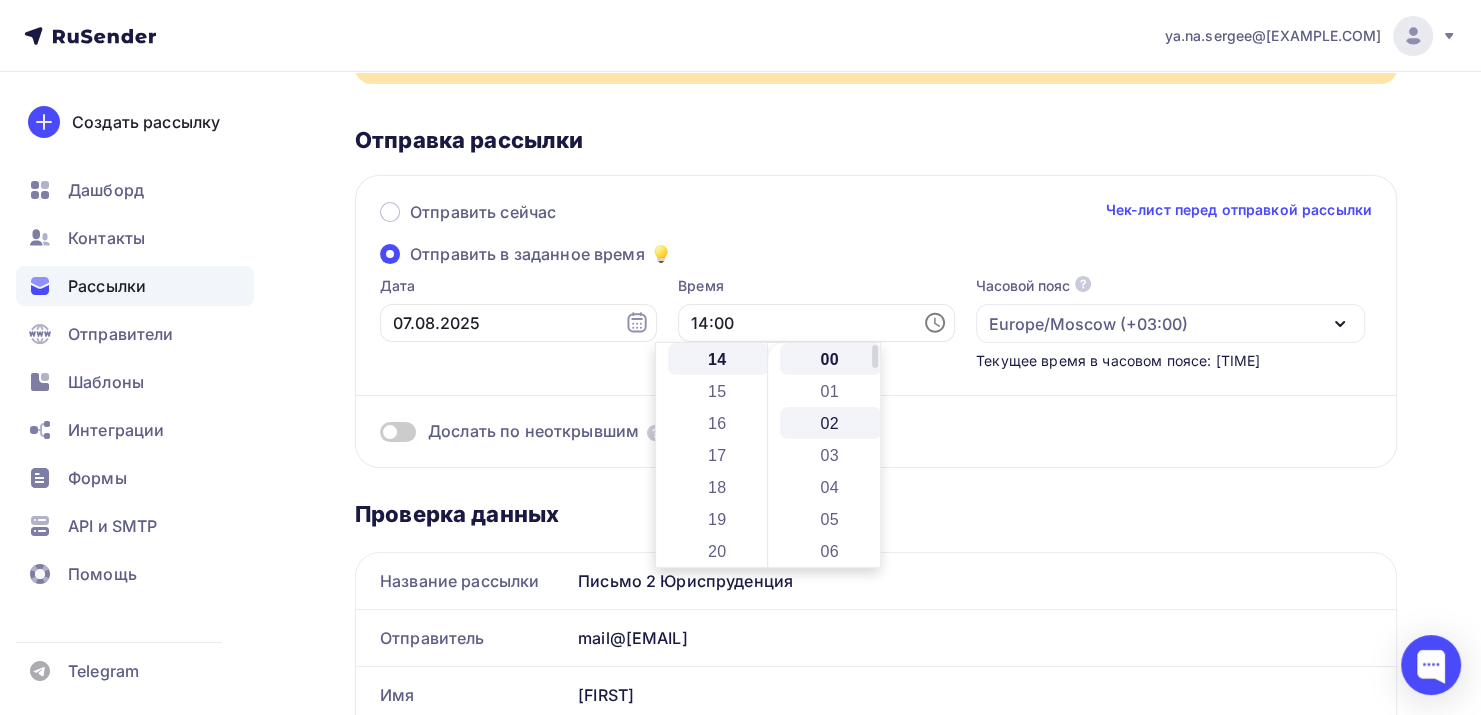 click on "02" at bounding box center (831, 423) 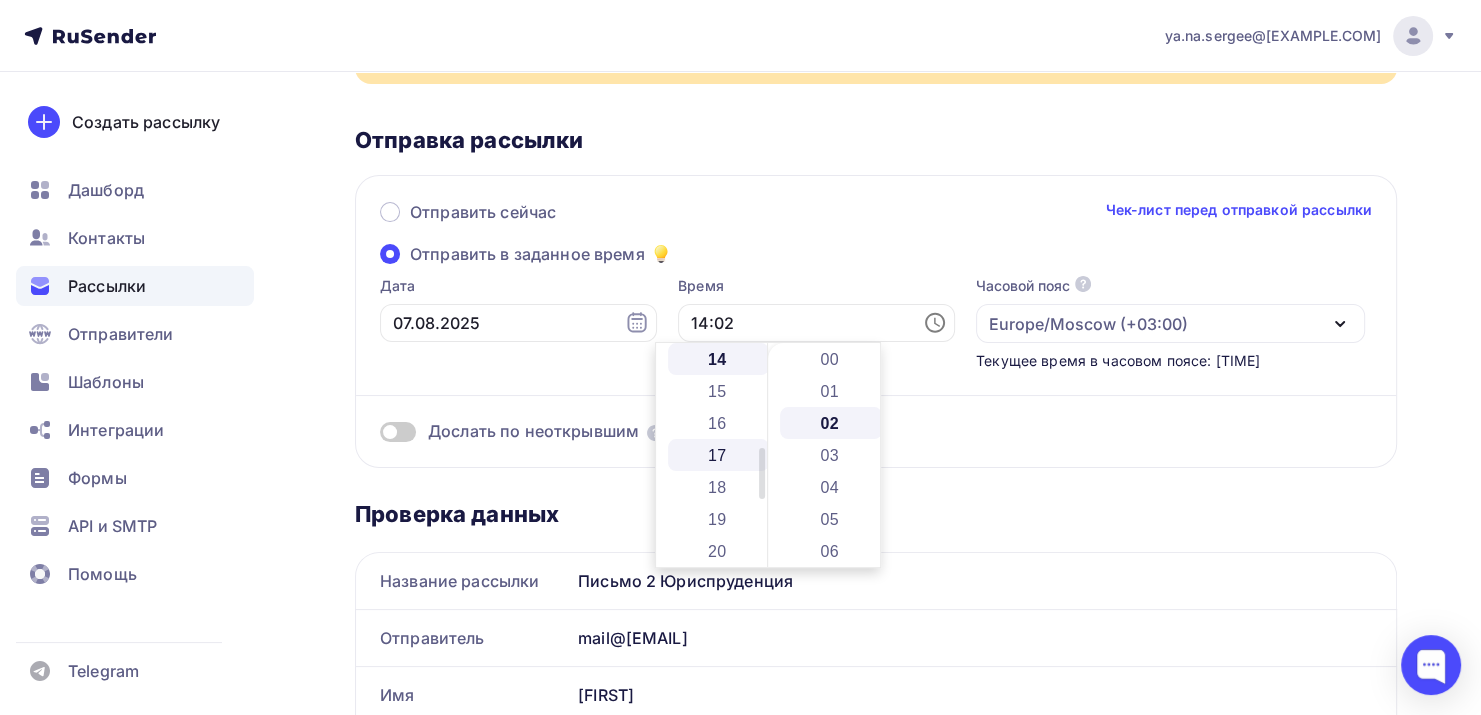 scroll, scrollTop: 64, scrollLeft: 0, axis: vertical 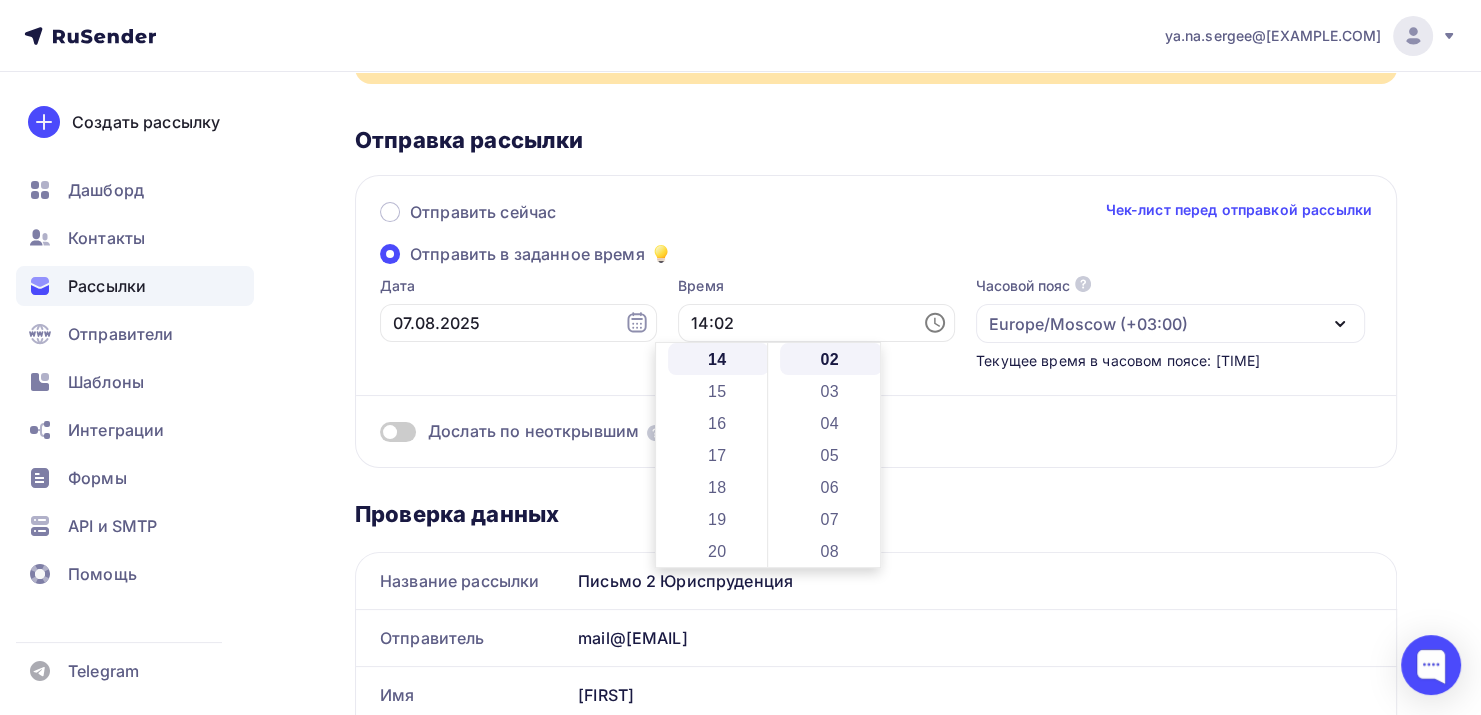 click at bounding box center [398, 432] 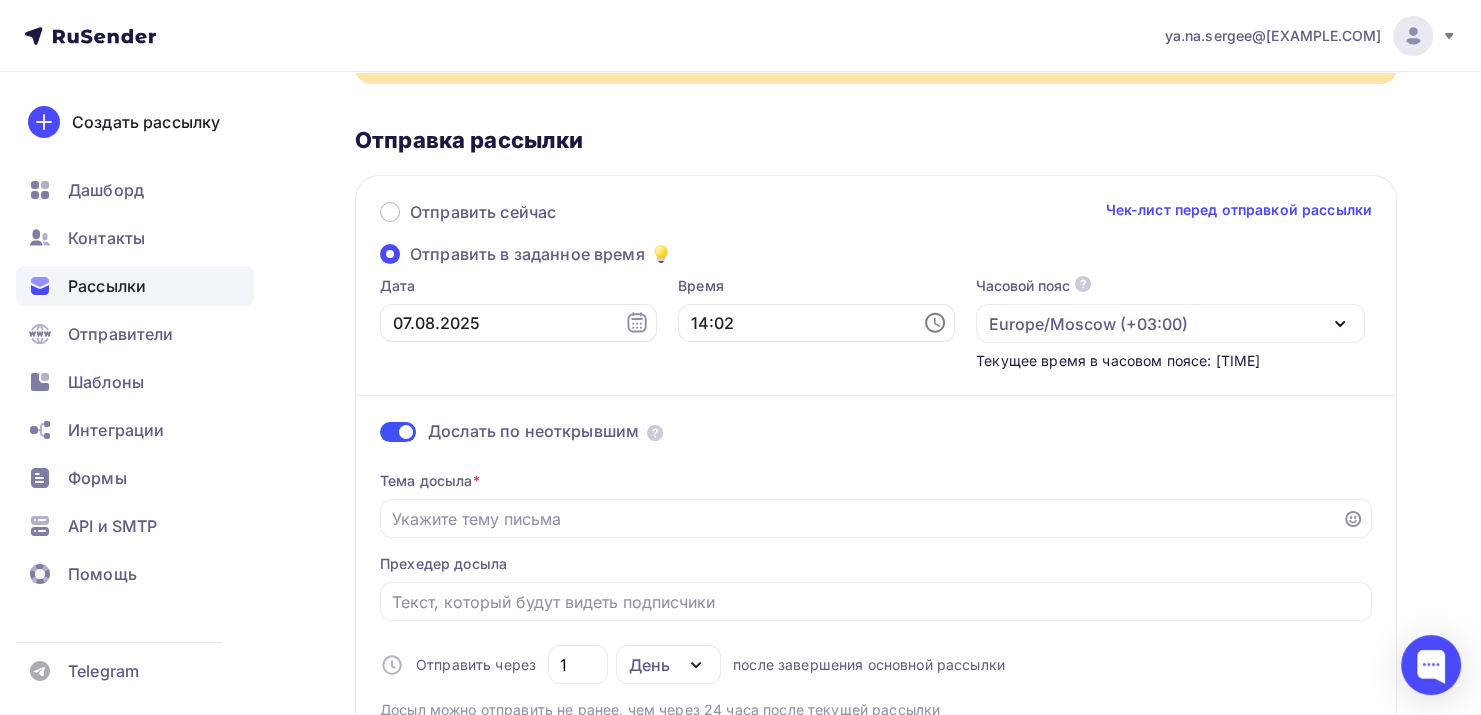 click at bounding box center [398, 432] 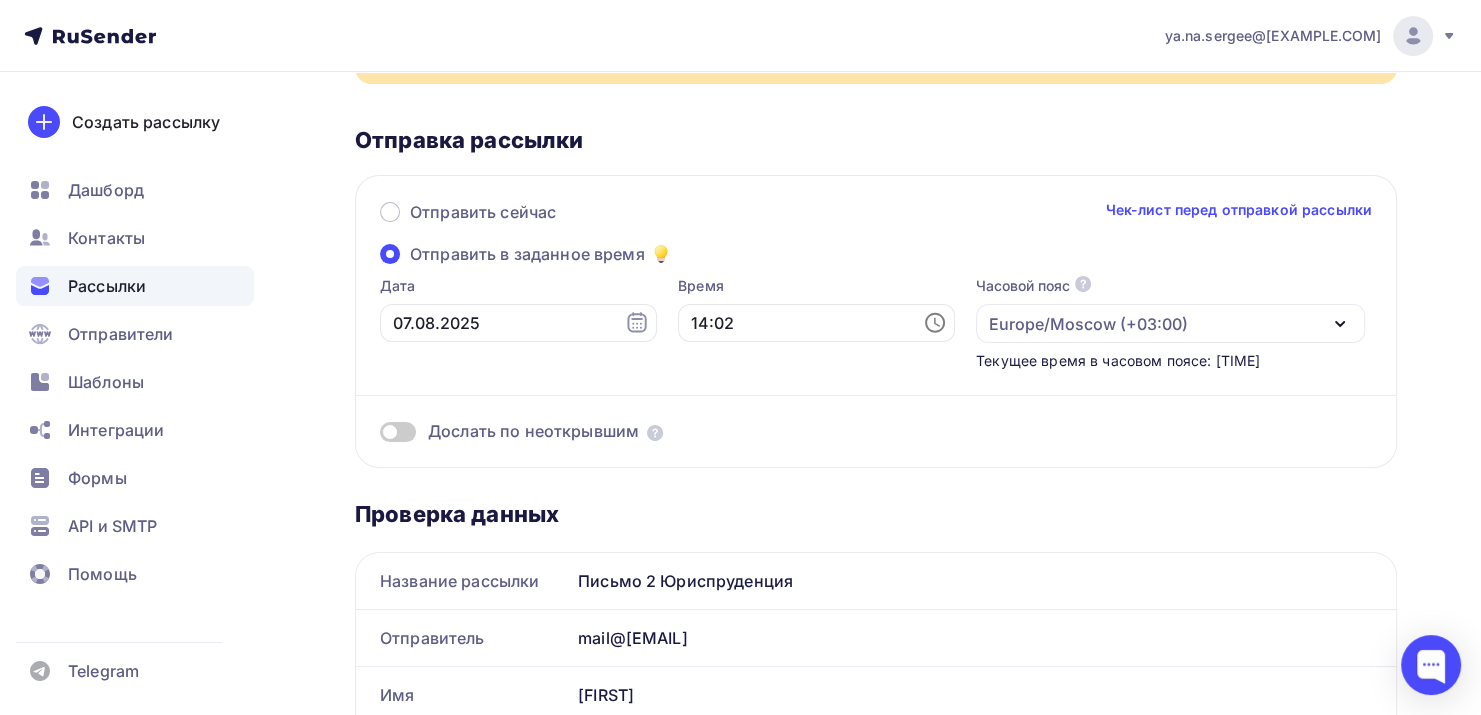 click at bounding box center [398, 432] 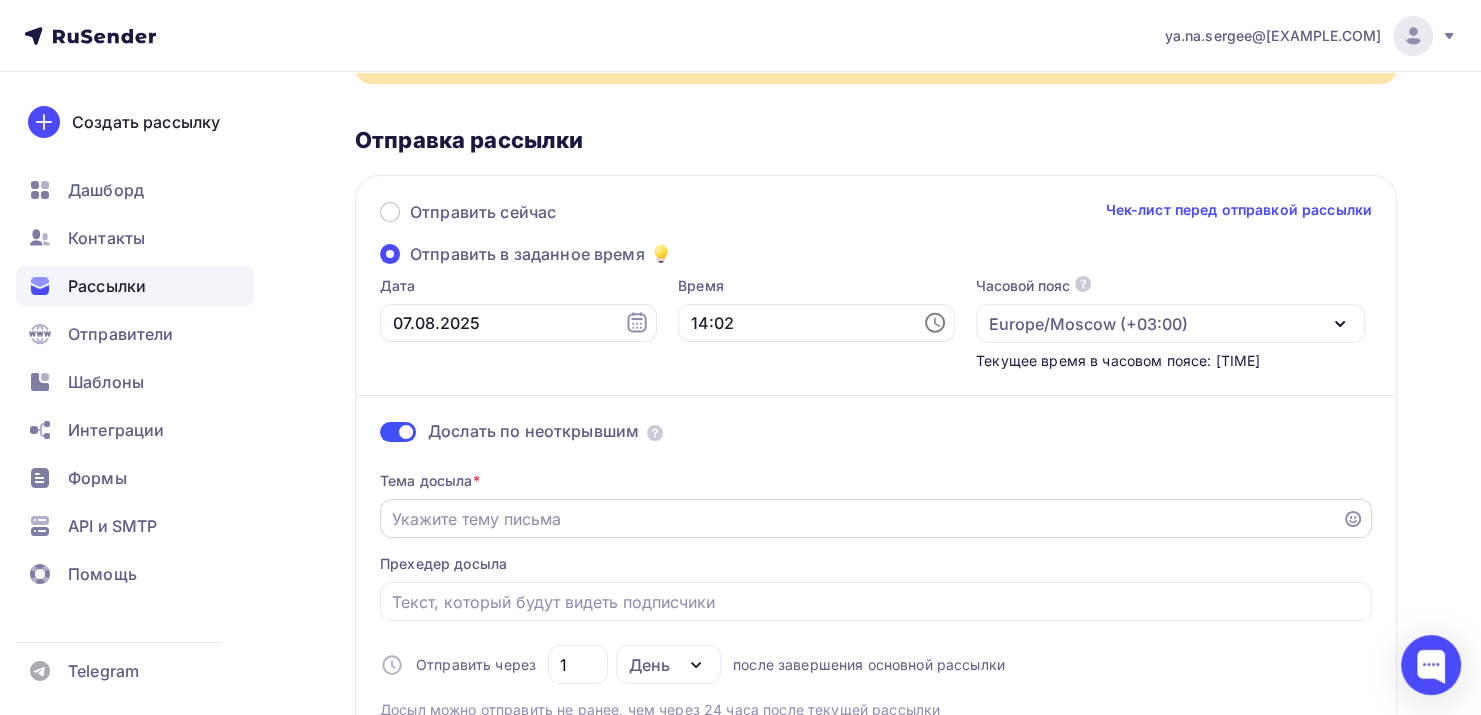 click on "Отправить в заданное время" at bounding box center [861, 519] 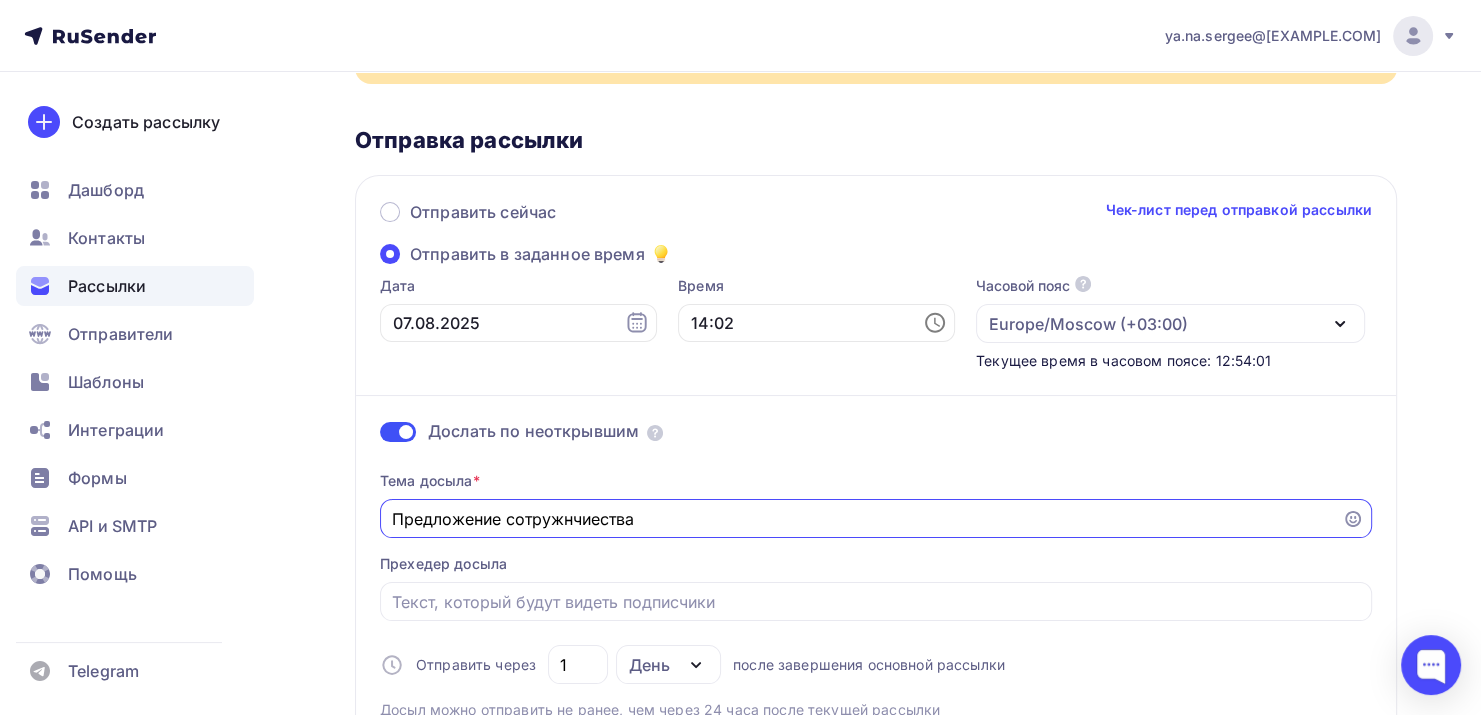 click on "Предложение сотружнчиества" at bounding box center (861, 519) 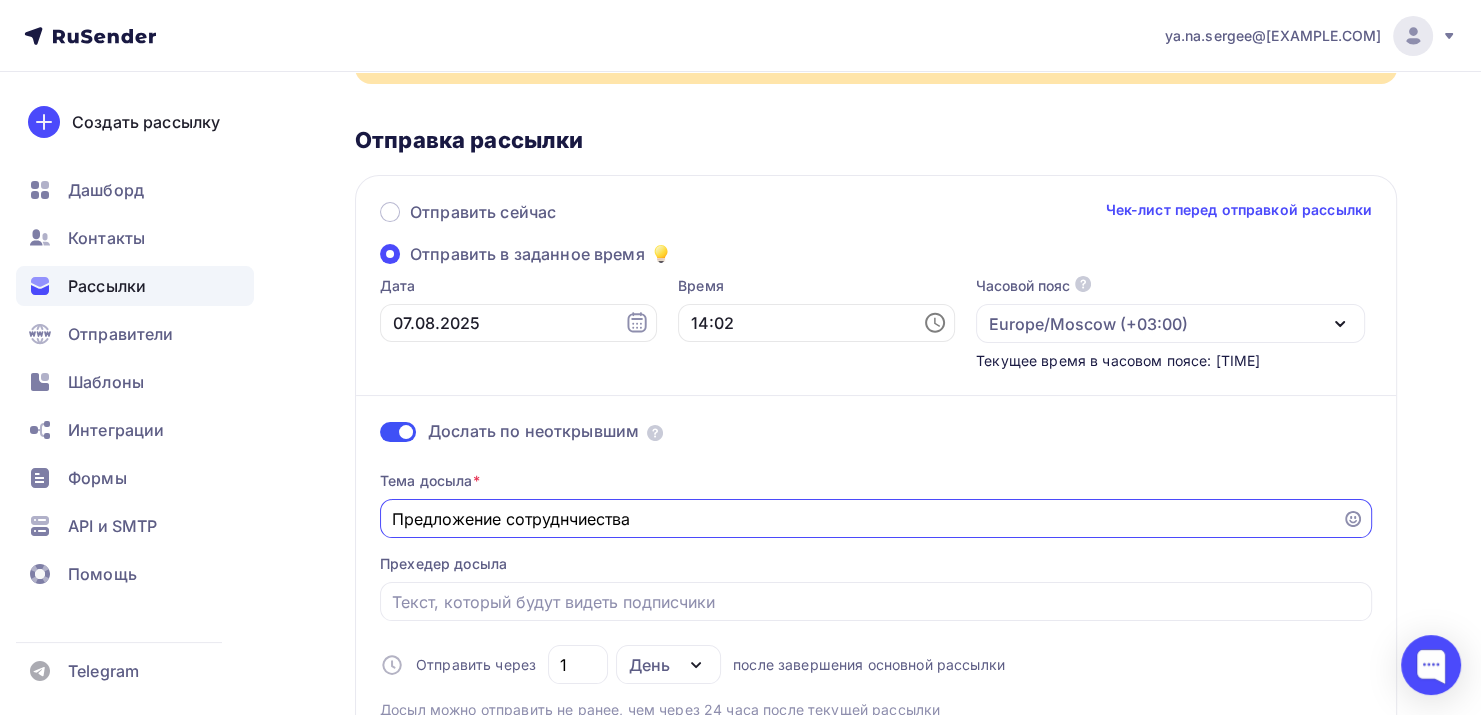 click on "Предложение сотруднчиества" at bounding box center [861, 519] 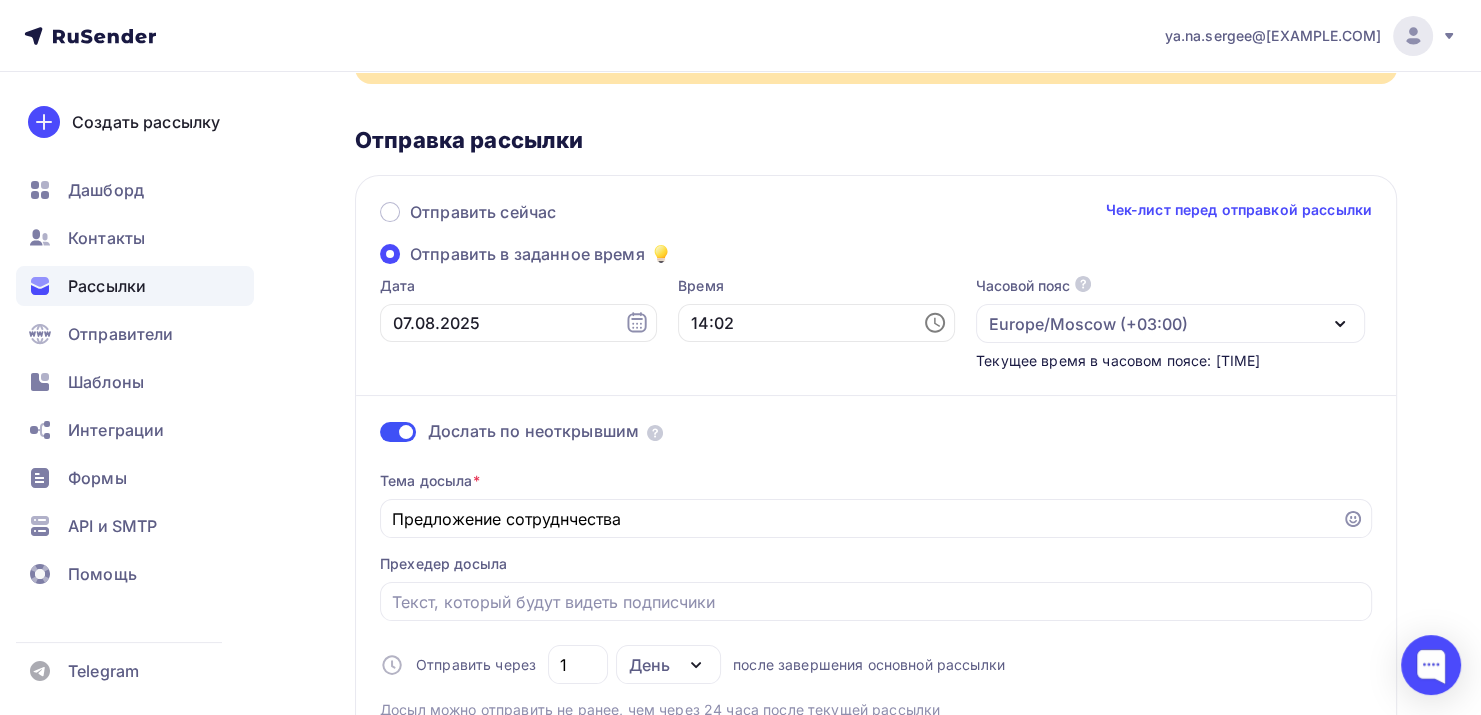 drag, startPoint x: 561, startPoint y: 513, endPoint x: 458, endPoint y: 343, distance: 198.7687 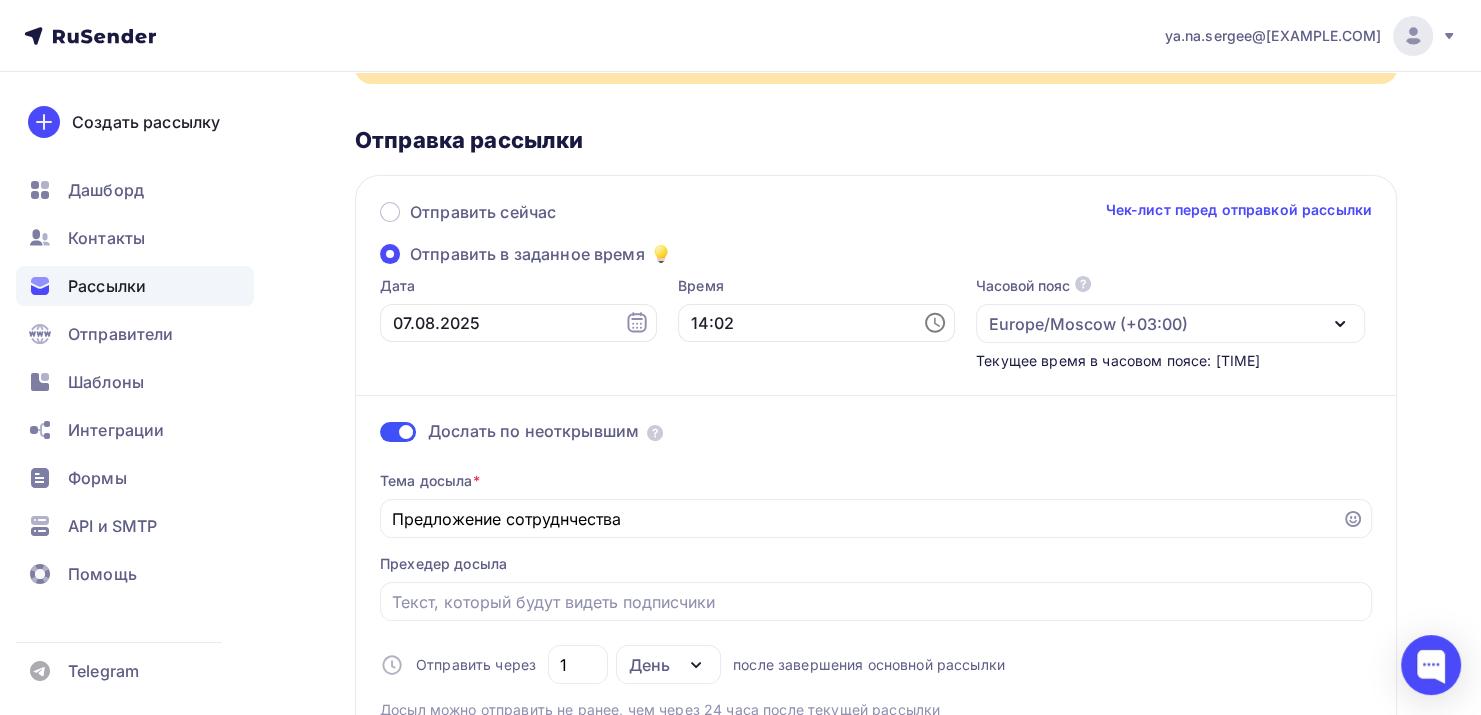 click on "Дата   07.08.2025" at bounding box center (518, 323) 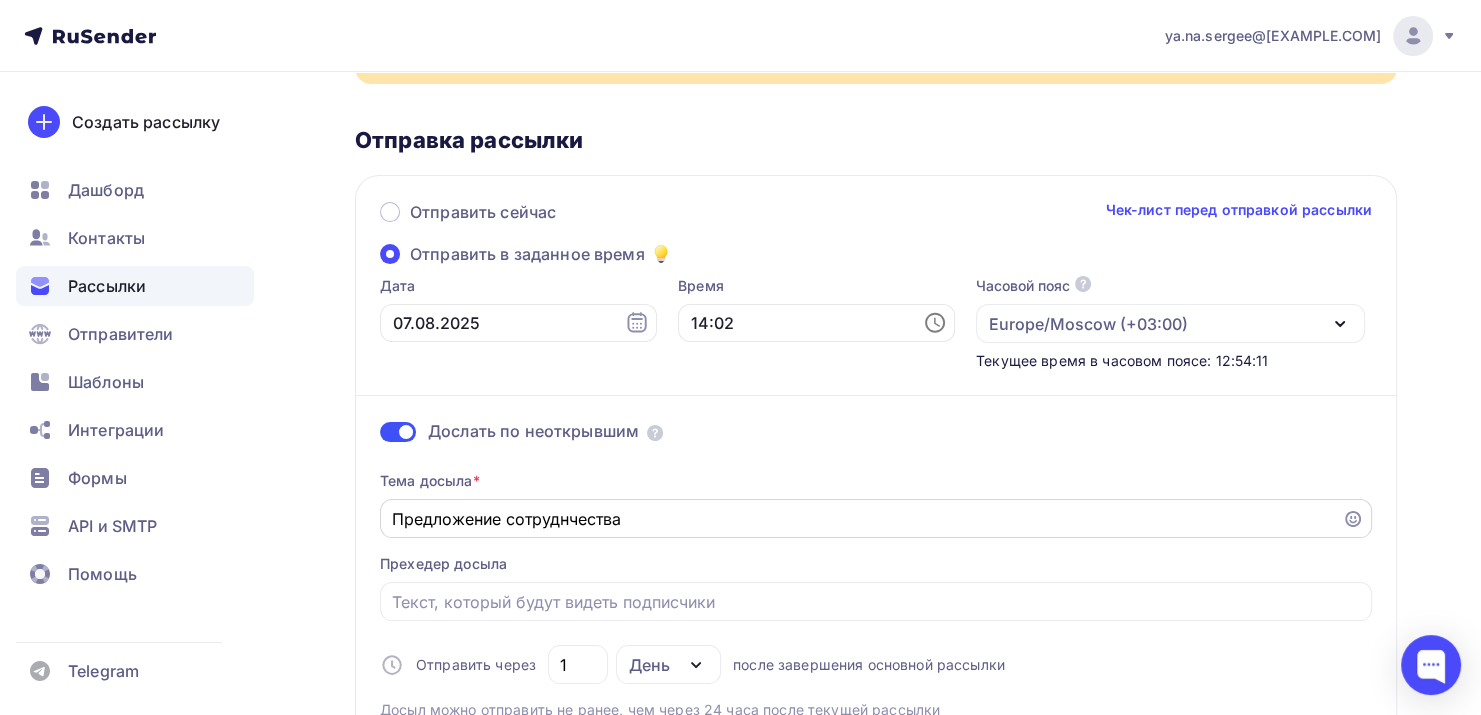 click on "Предложение сотруднчества" at bounding box center (861, 519) 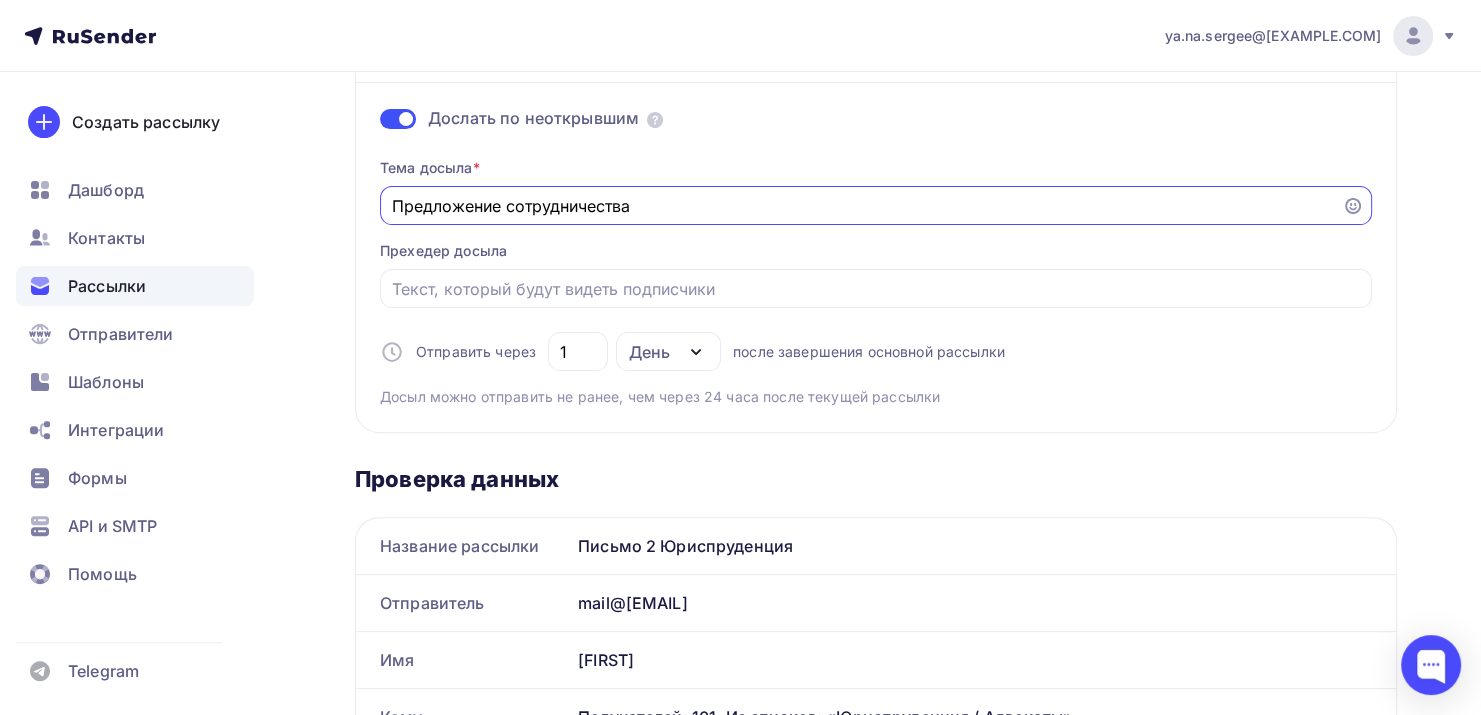 scroll, scrollTop: 600, scrollLeft: 0, axis: vertical 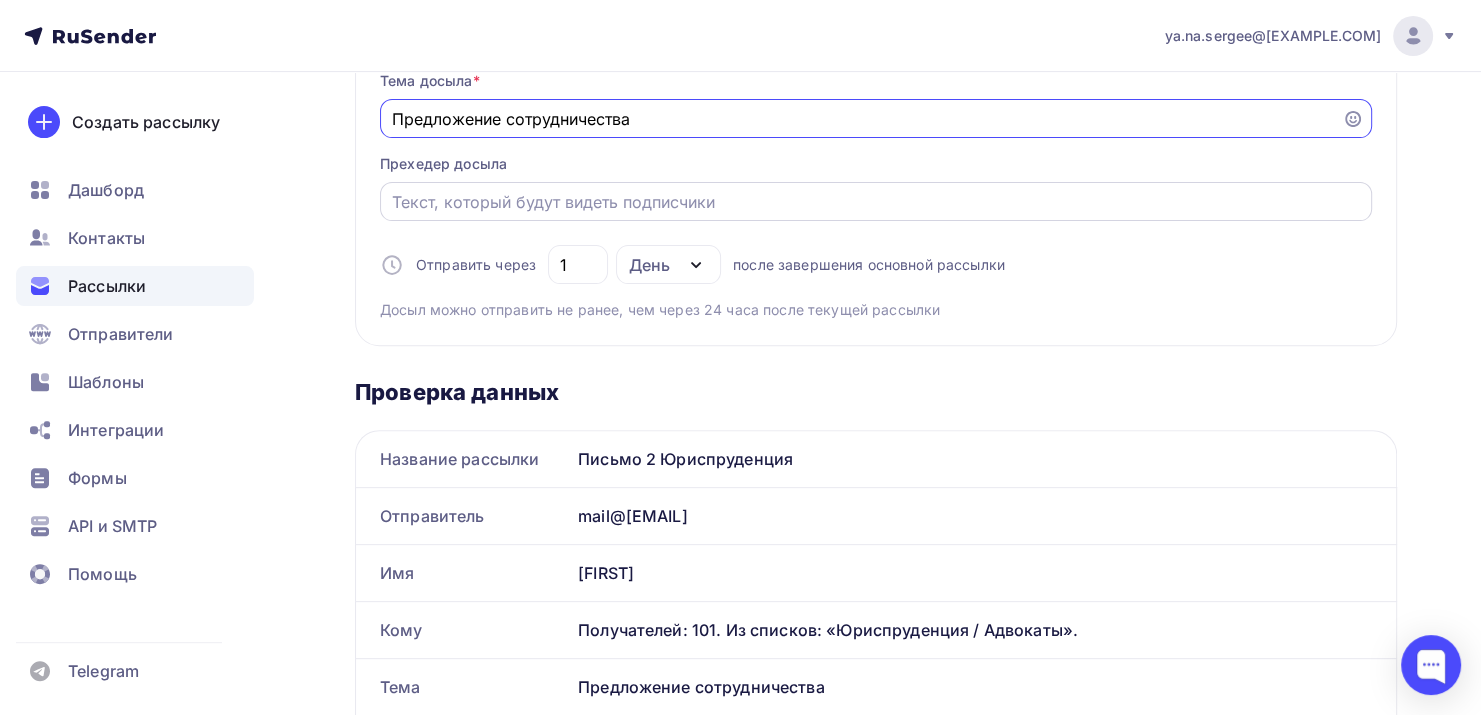 type on "Предложение сотрудничества" 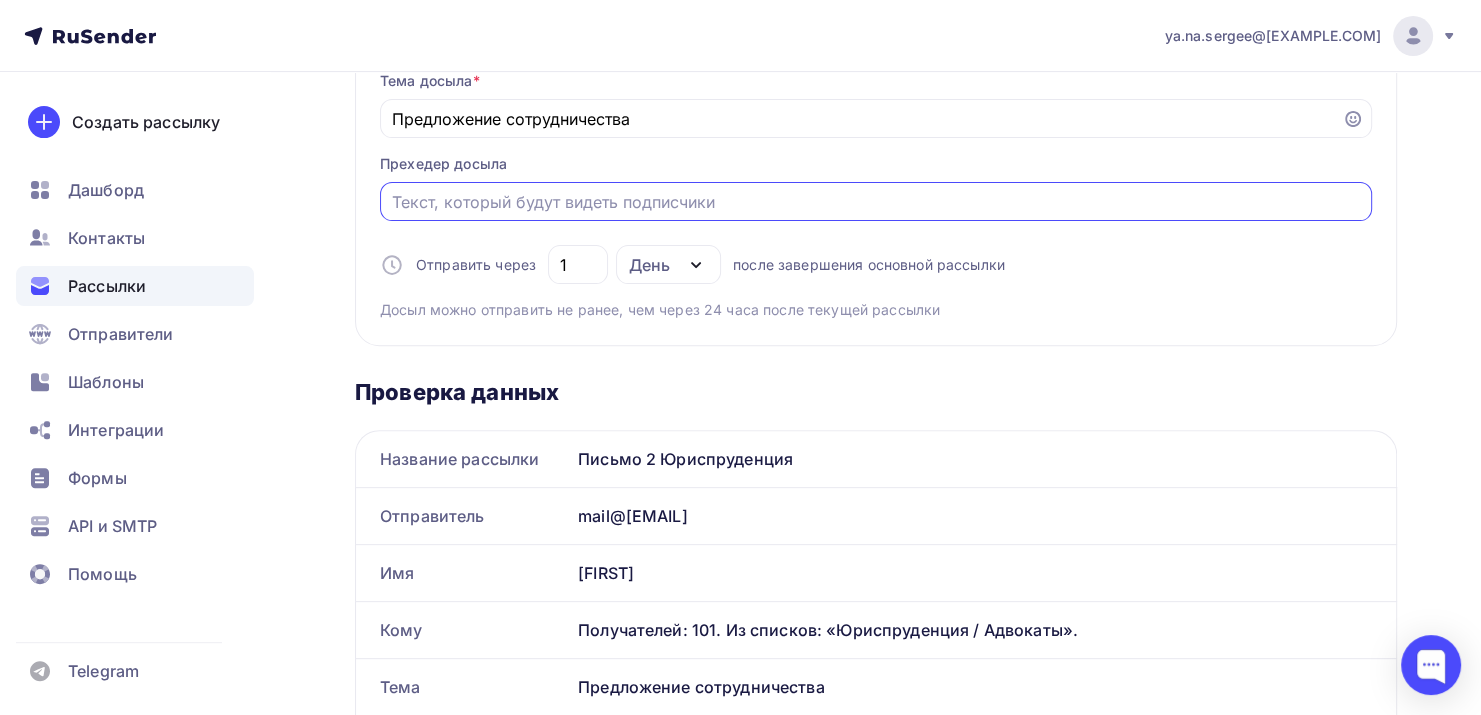 click on "Отправить в заданное время" at bounding box center (876, 202) 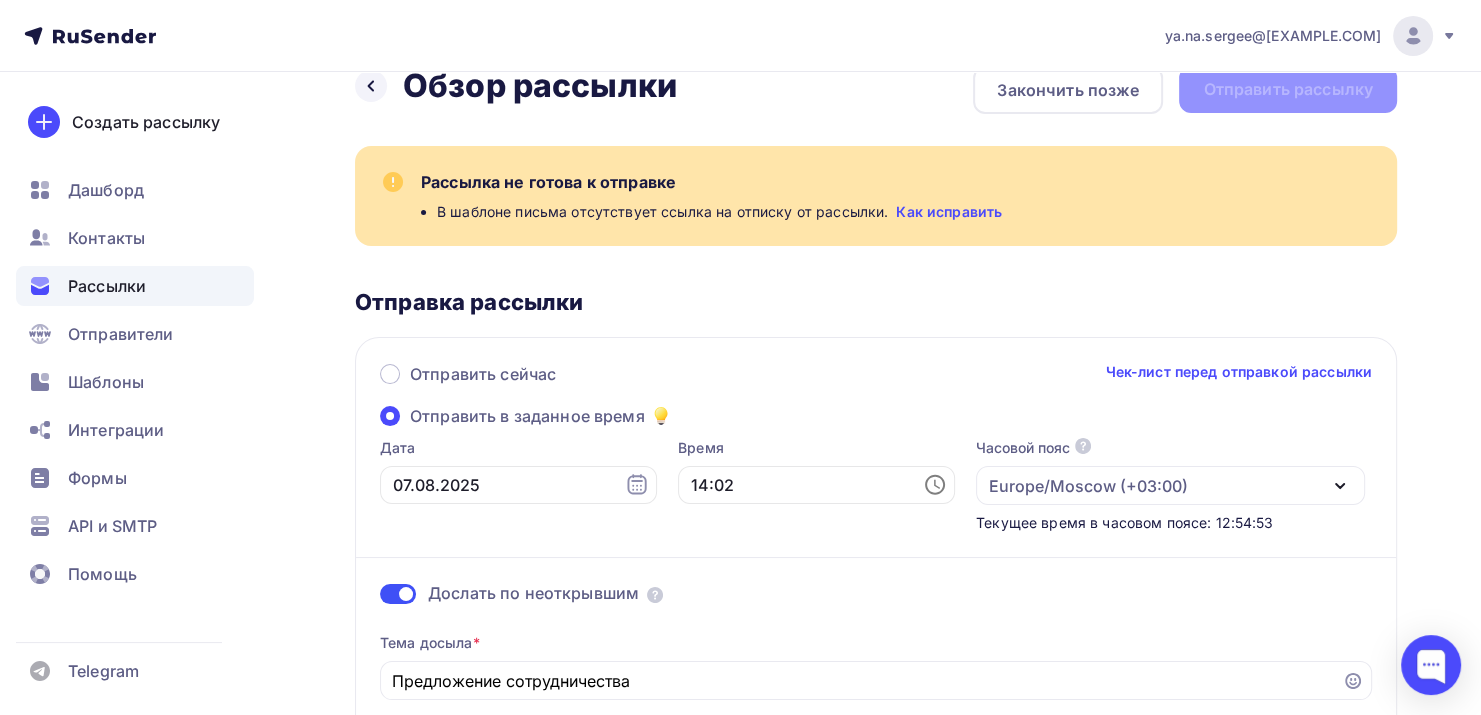 scroll, scrollTop: 0, scrollLeft: 0, axis: both 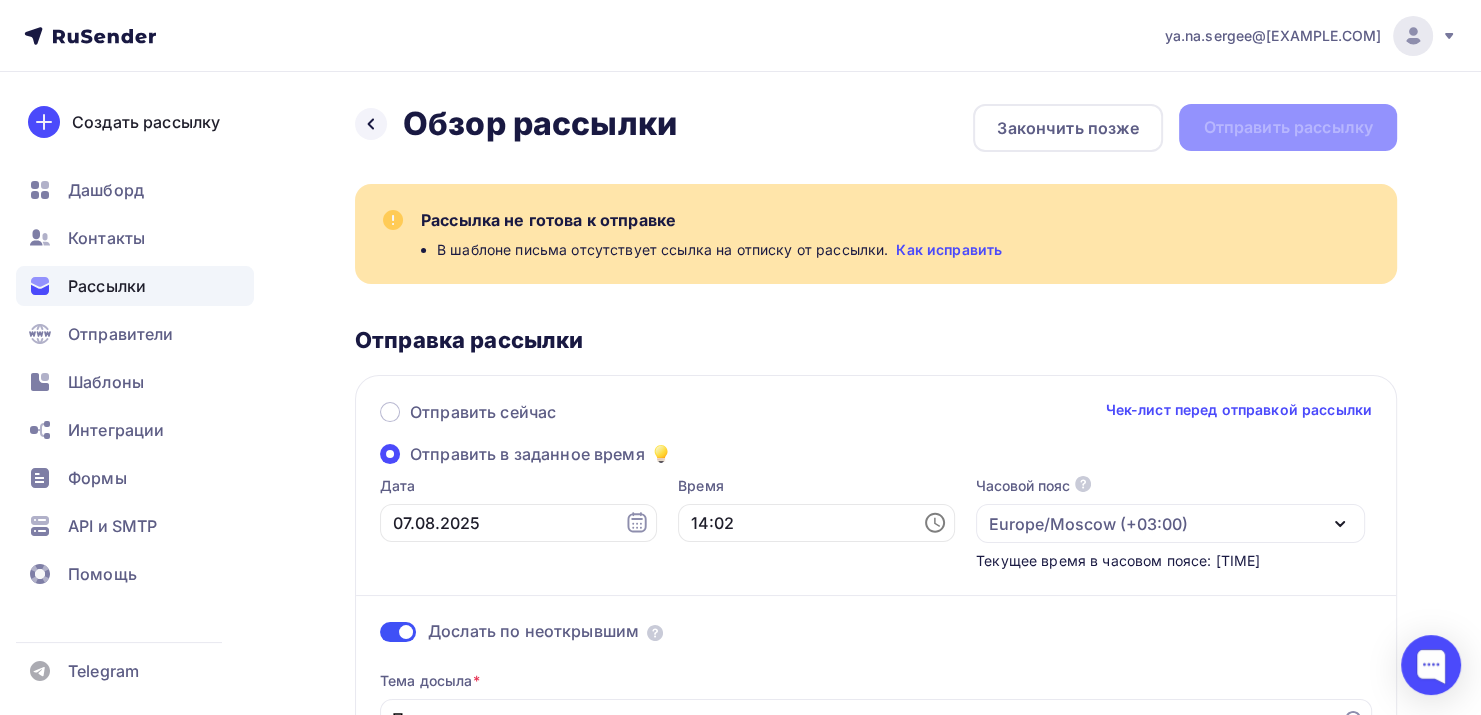 type on "Предложение сотрудничества" 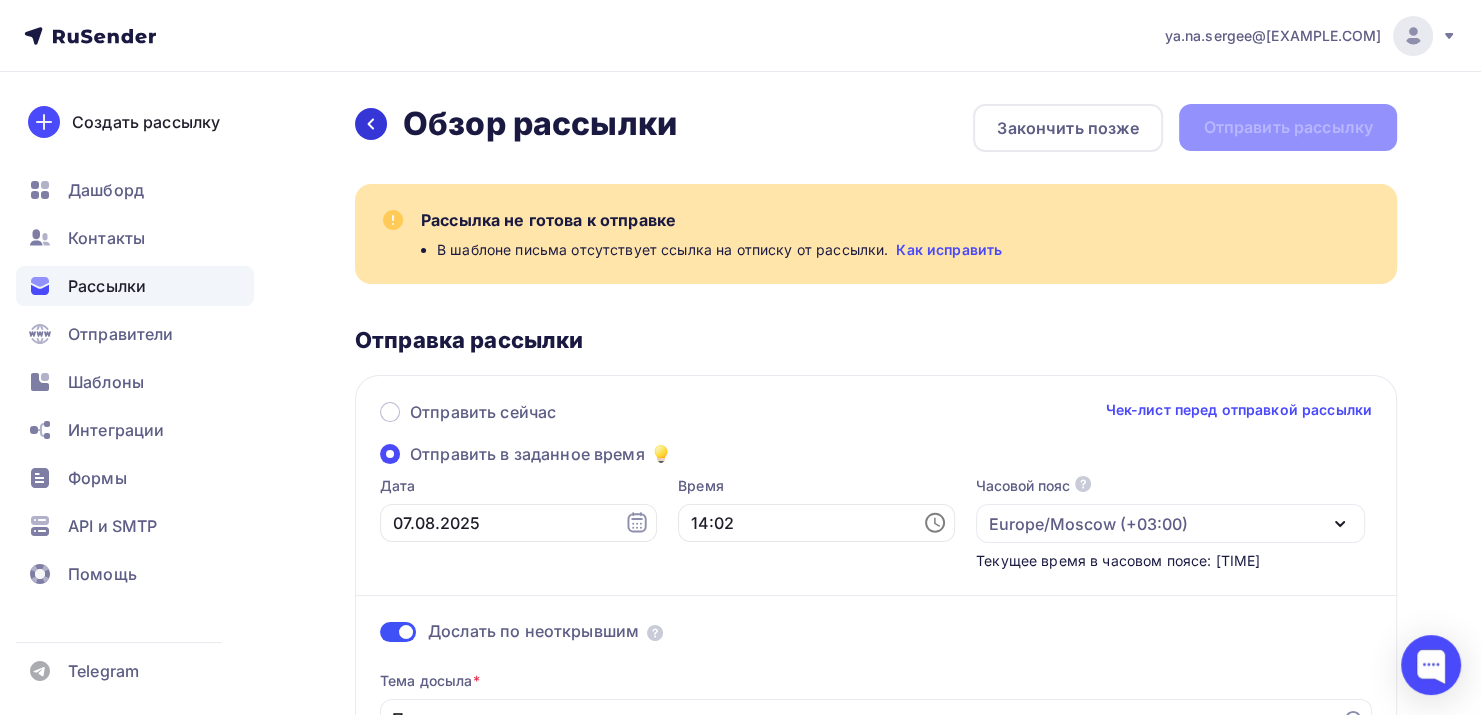 click 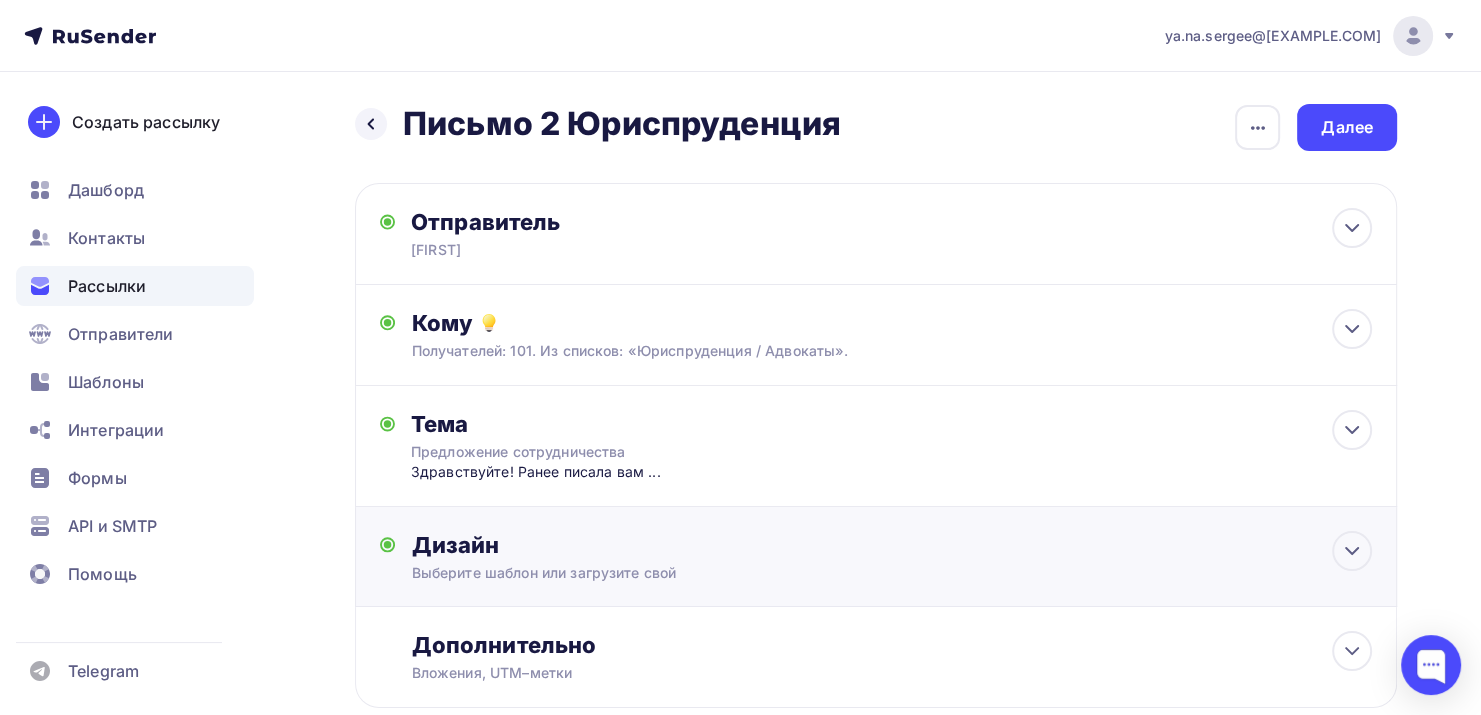 click on "Дизайн" at bounding box center [891, 545] 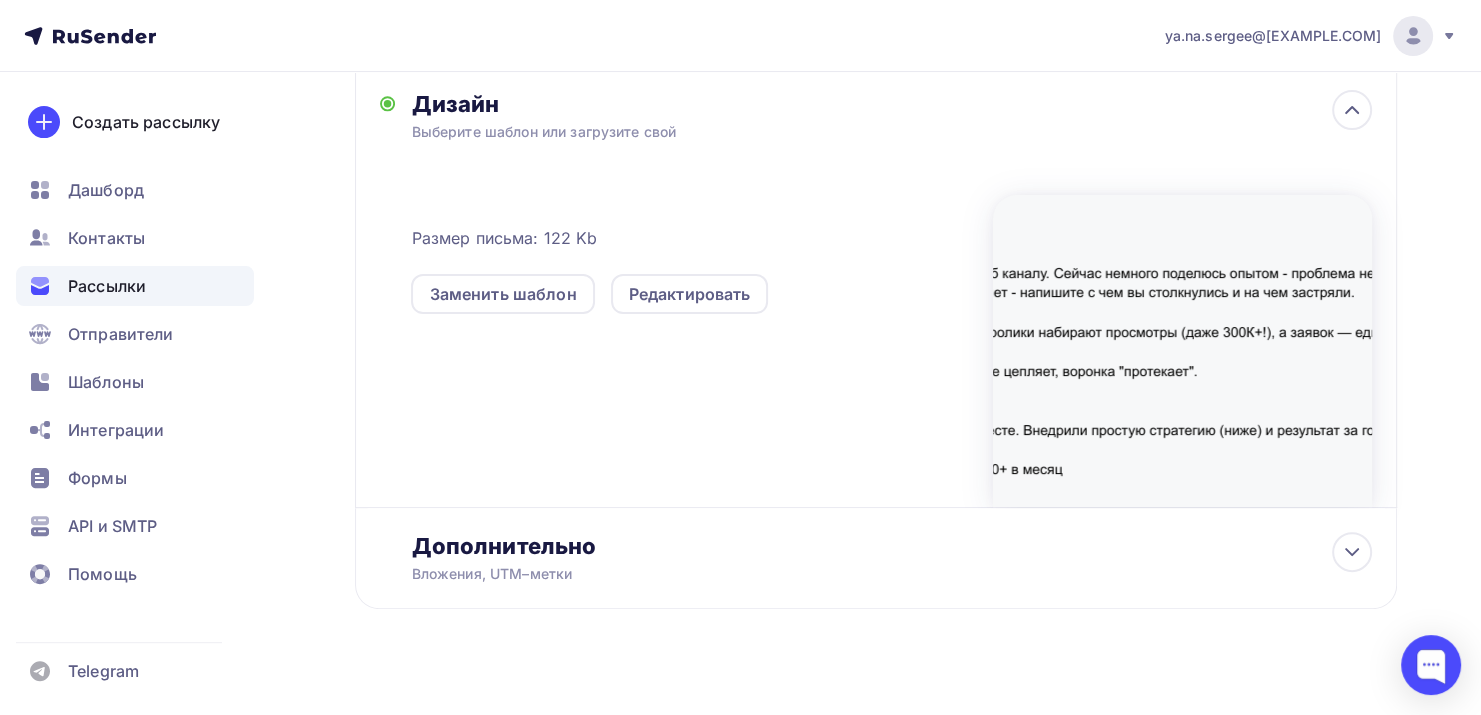 scroll, scrollTop: 463, scrollLeft: 0, axis: vertical 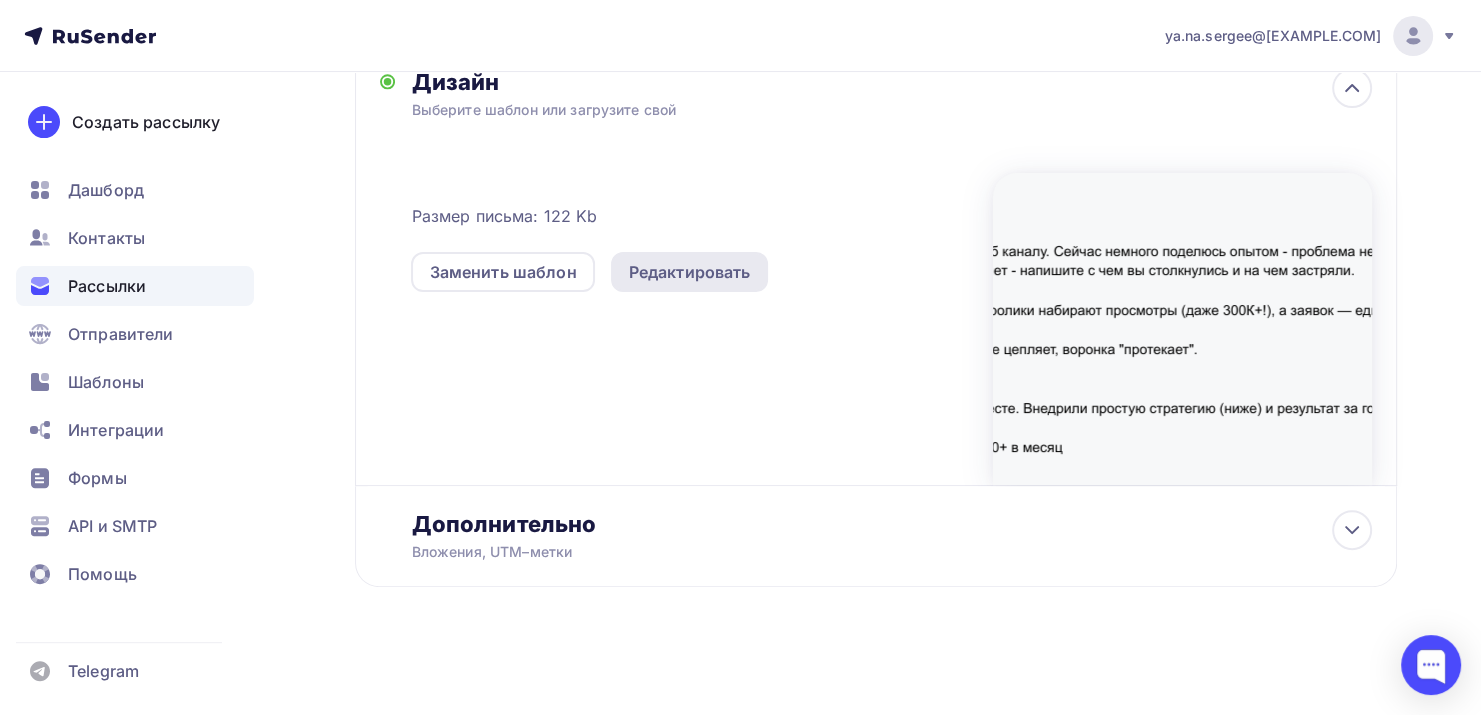 click on "Редактировать" at bounding box center [690, 272] 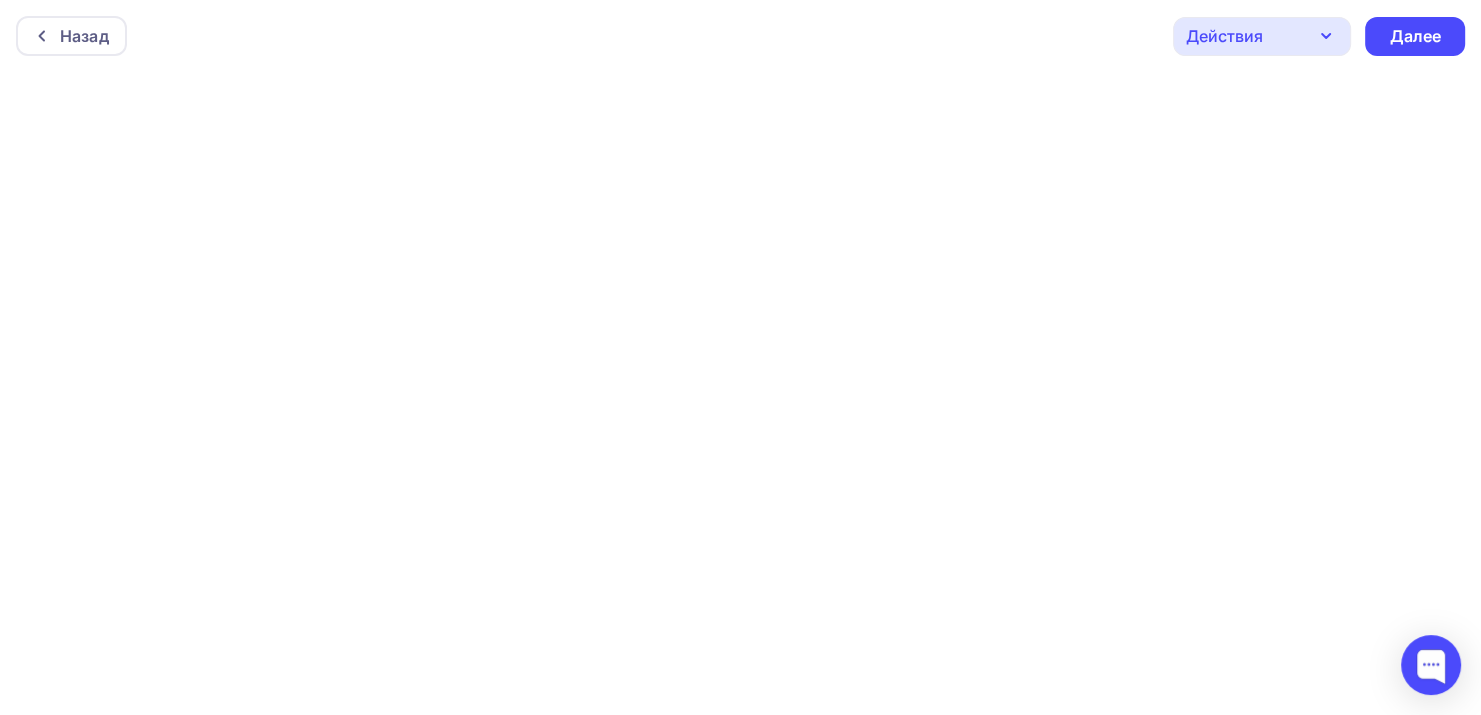 scroll, scrollTop: 4, scrollLeft: 0, axis: vertical 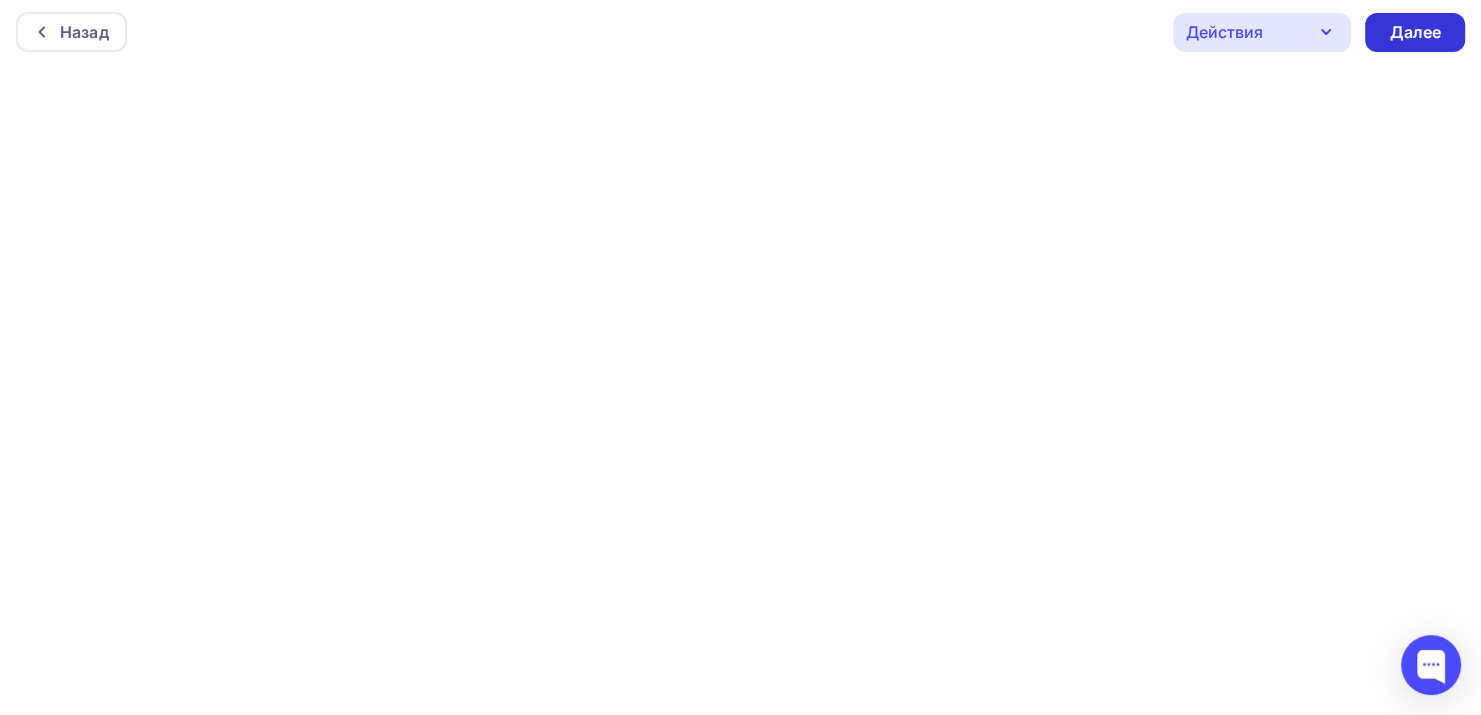 click on "Далее" at bounding box center (1415, 32) 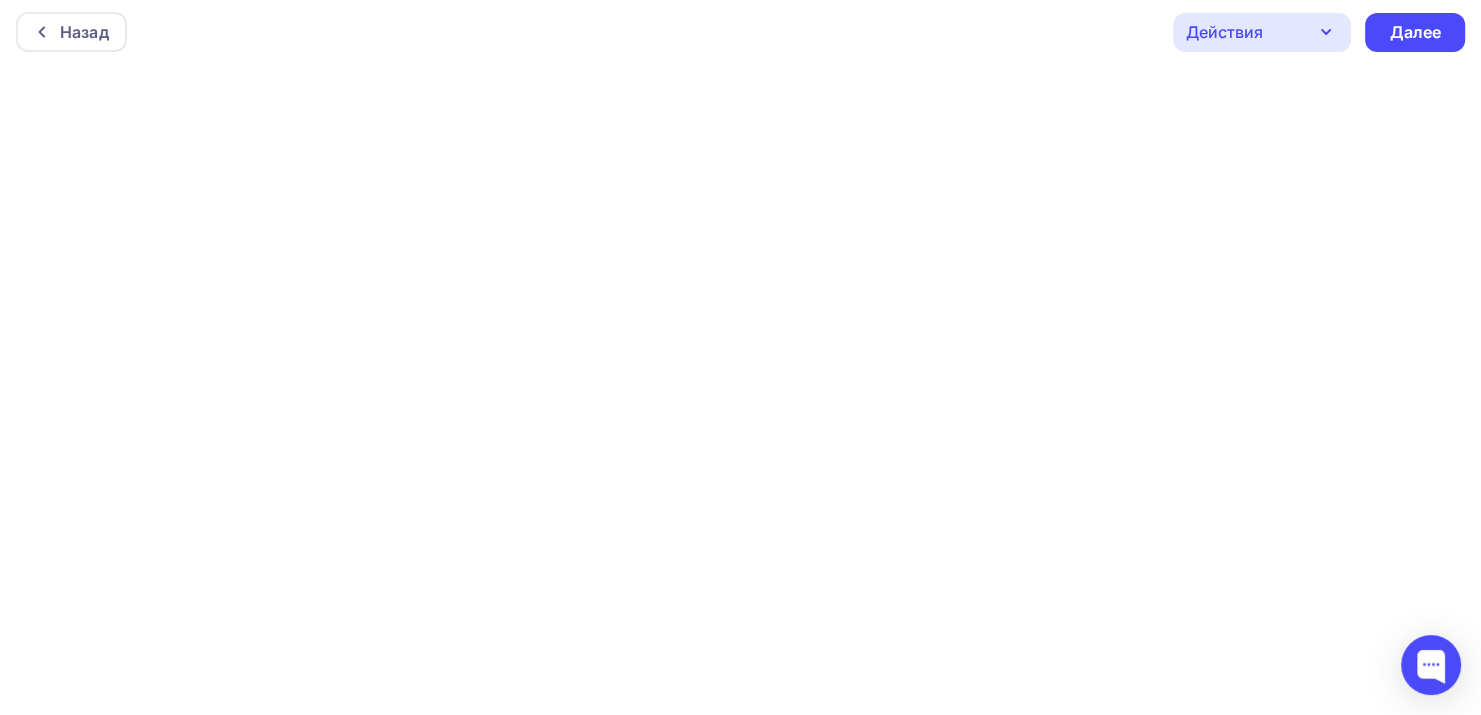 scroll, scrollTop: 0, scrollLeft: 0, axis: both 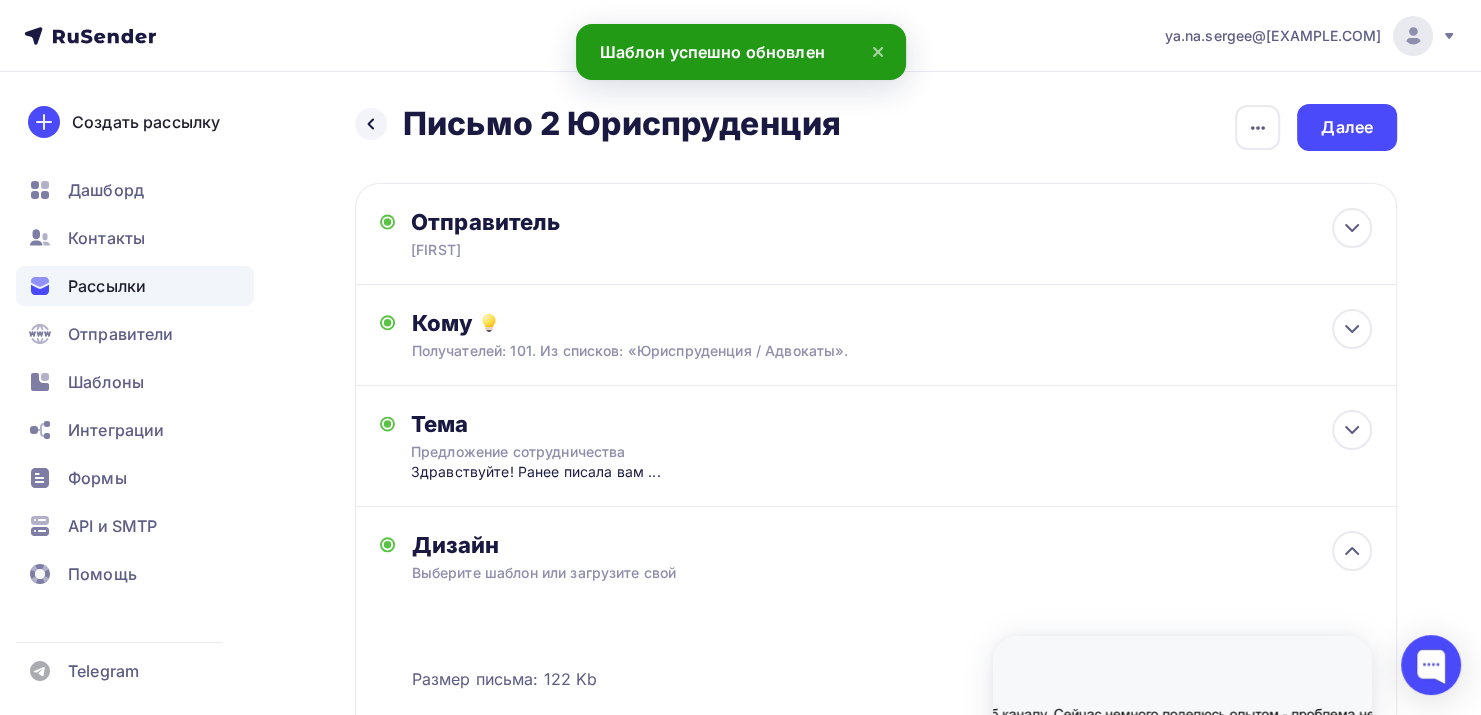 click on "Назад
Письмо 2 Юриспруденция
Письмо 2 Юриспруденция
Закончить позже
Переименовать рассылку
Удалить
Далее
Отправитель
[FIRST]
Email  *
mail@[EXAMPLE.COM]           mail@[EXAMPLE.COM]           info@[EXAMPLE.COM]           ya.na.sergee@[EXAMPLE.COM]               Добавить отправителя
Рекомендуем  добавить почту на домене , чтобы рассылка не попала в «Спам»
Имя                 Сохранить
[TIME]" at bounding box center (740, 625) 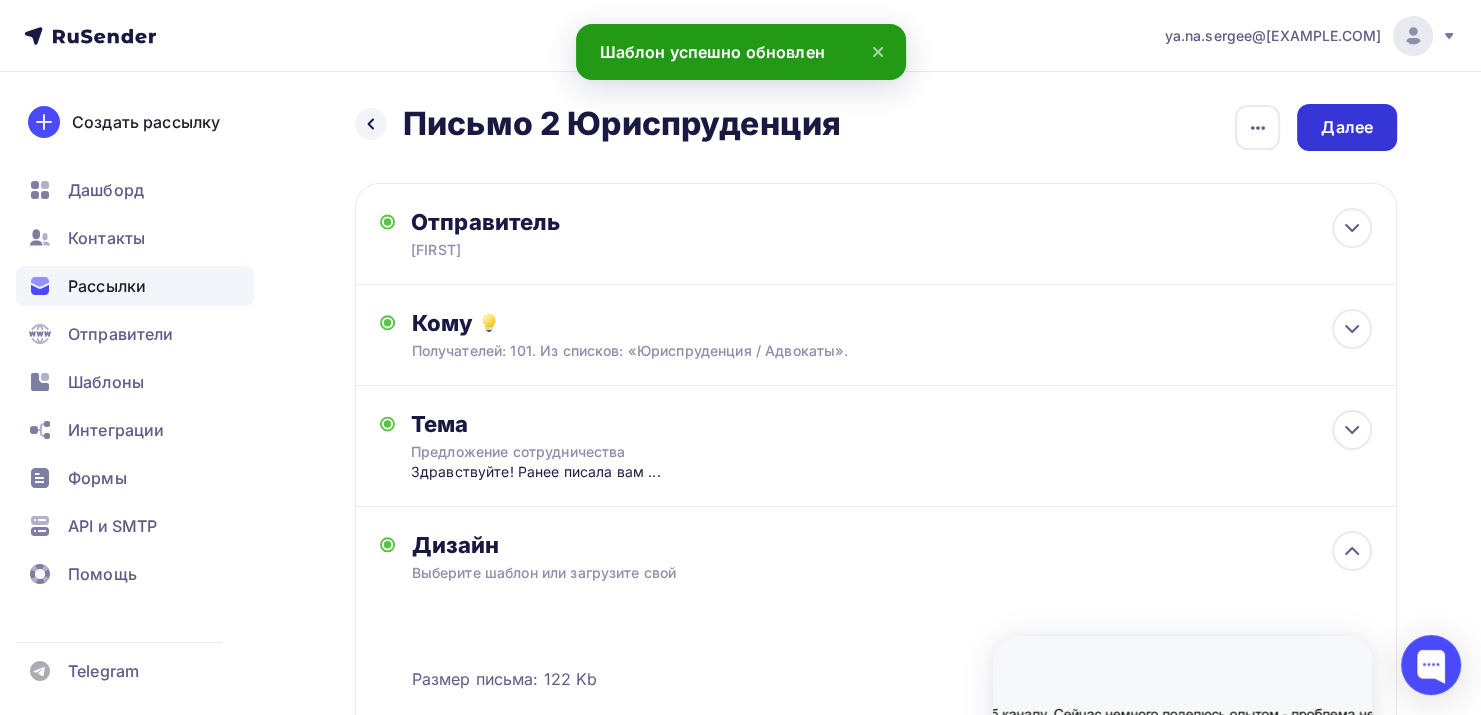 click on "Далее" at bounding box center [1347, 127] 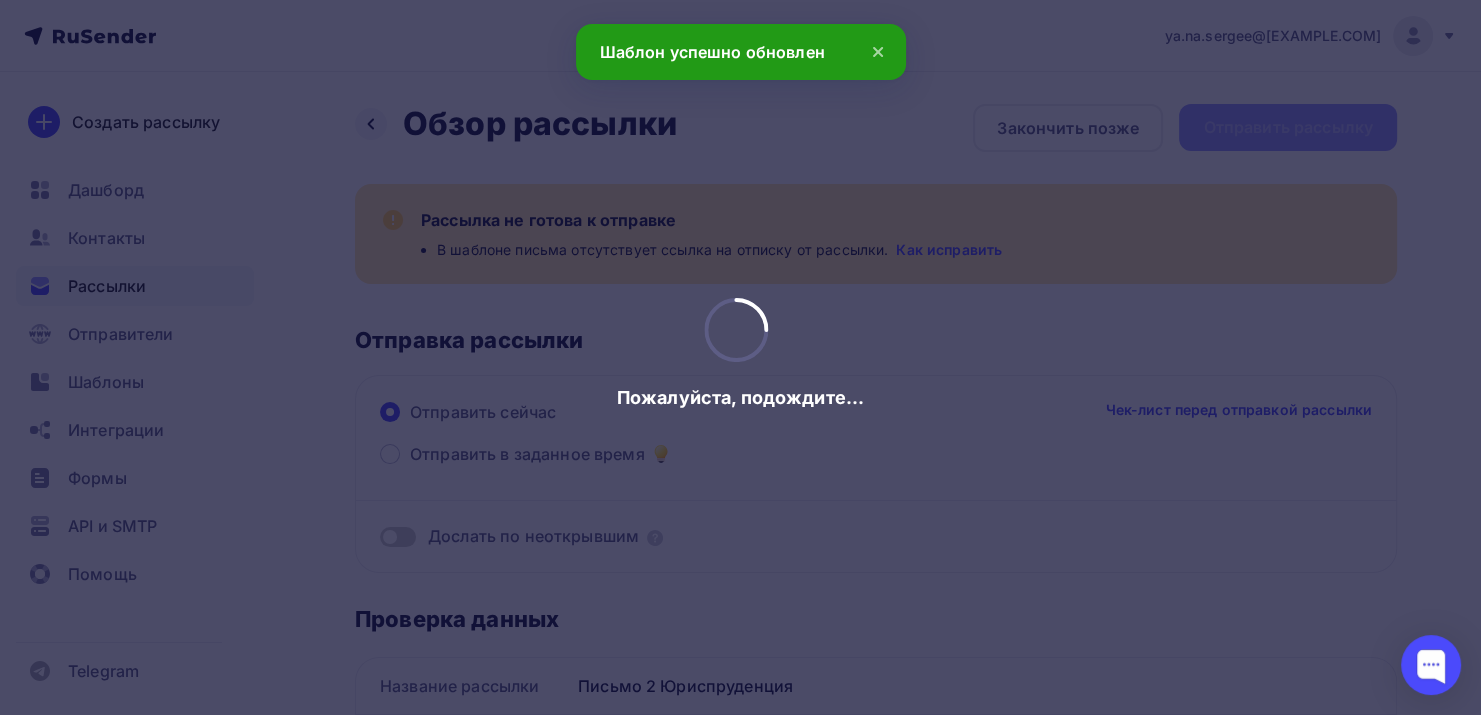 scroll, scrollTop: 0, scrollLeft: 0, axis: both 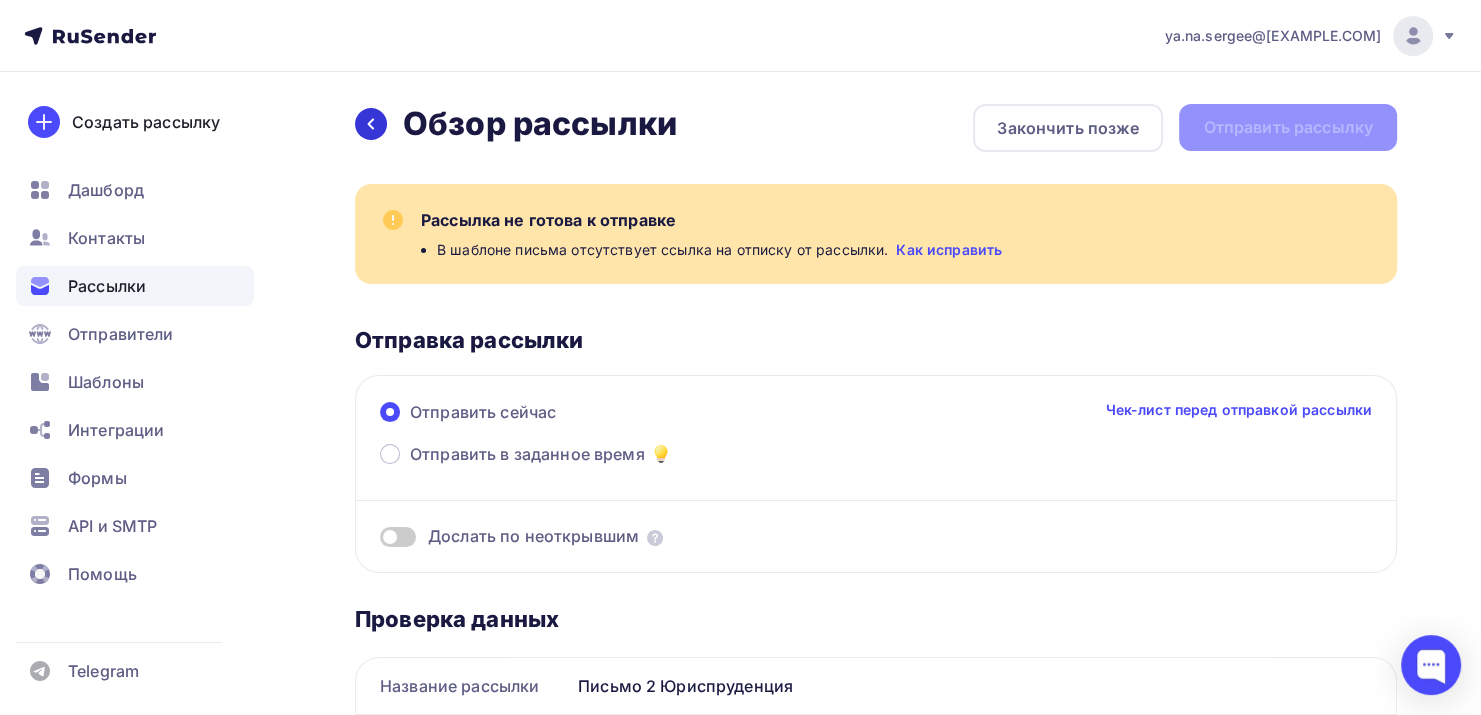 click 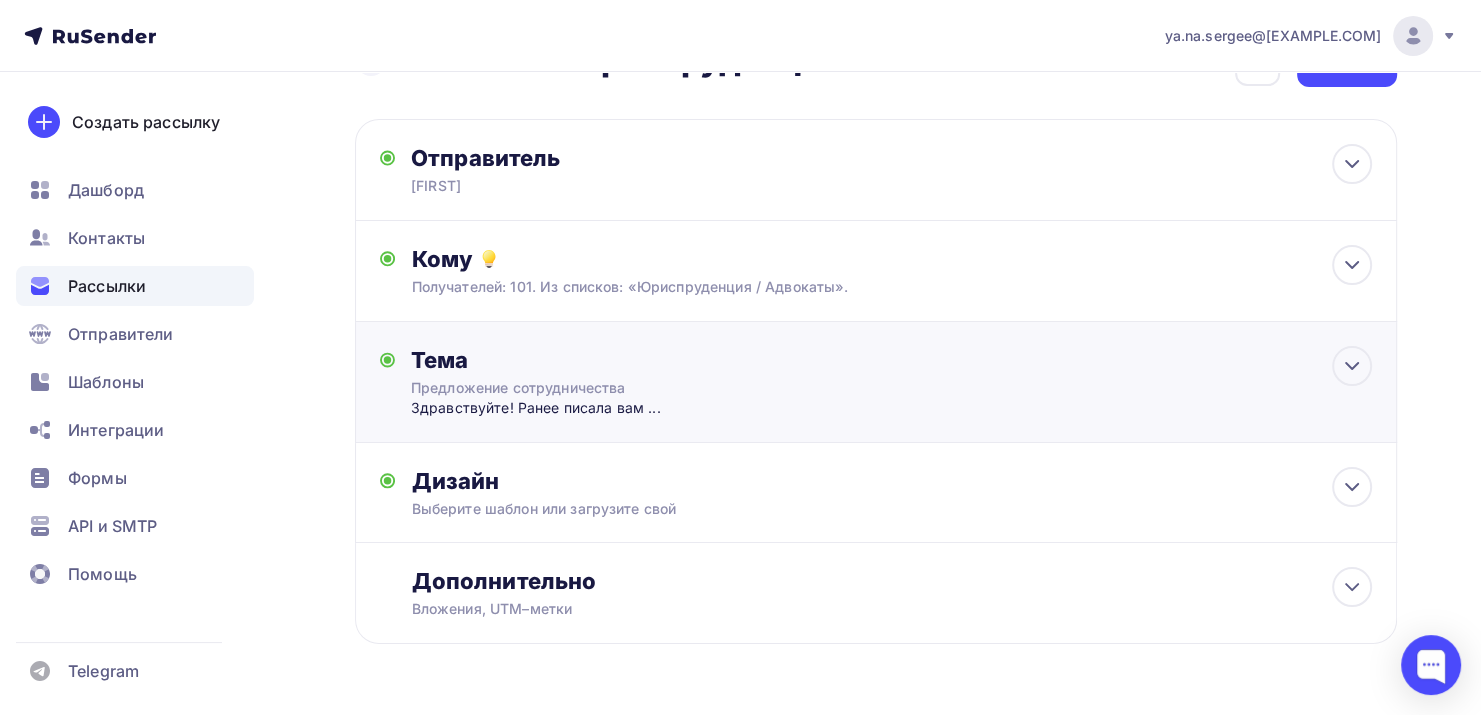 scroll, scrollTop: 0, scrollLeft: 0, axis: both 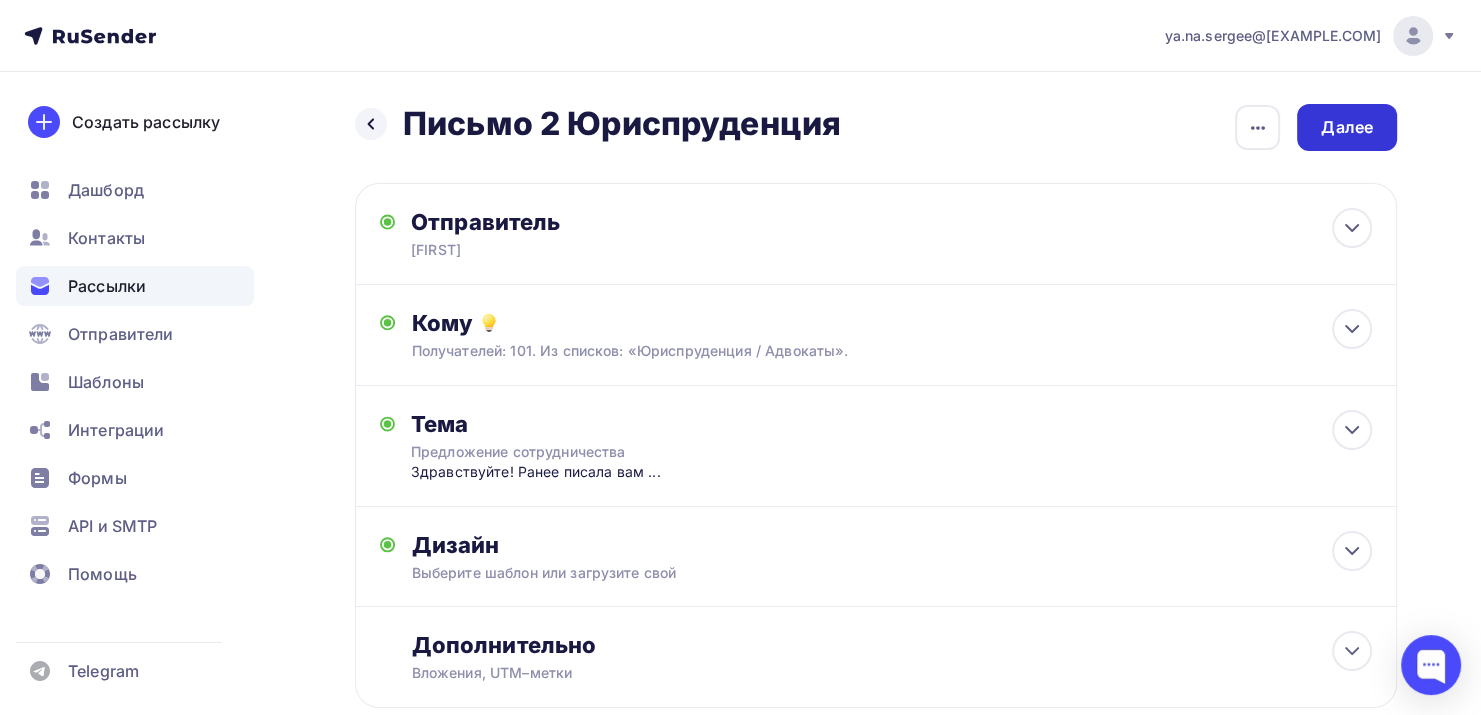 click on "Далее" at bounding box center [1347, 127] 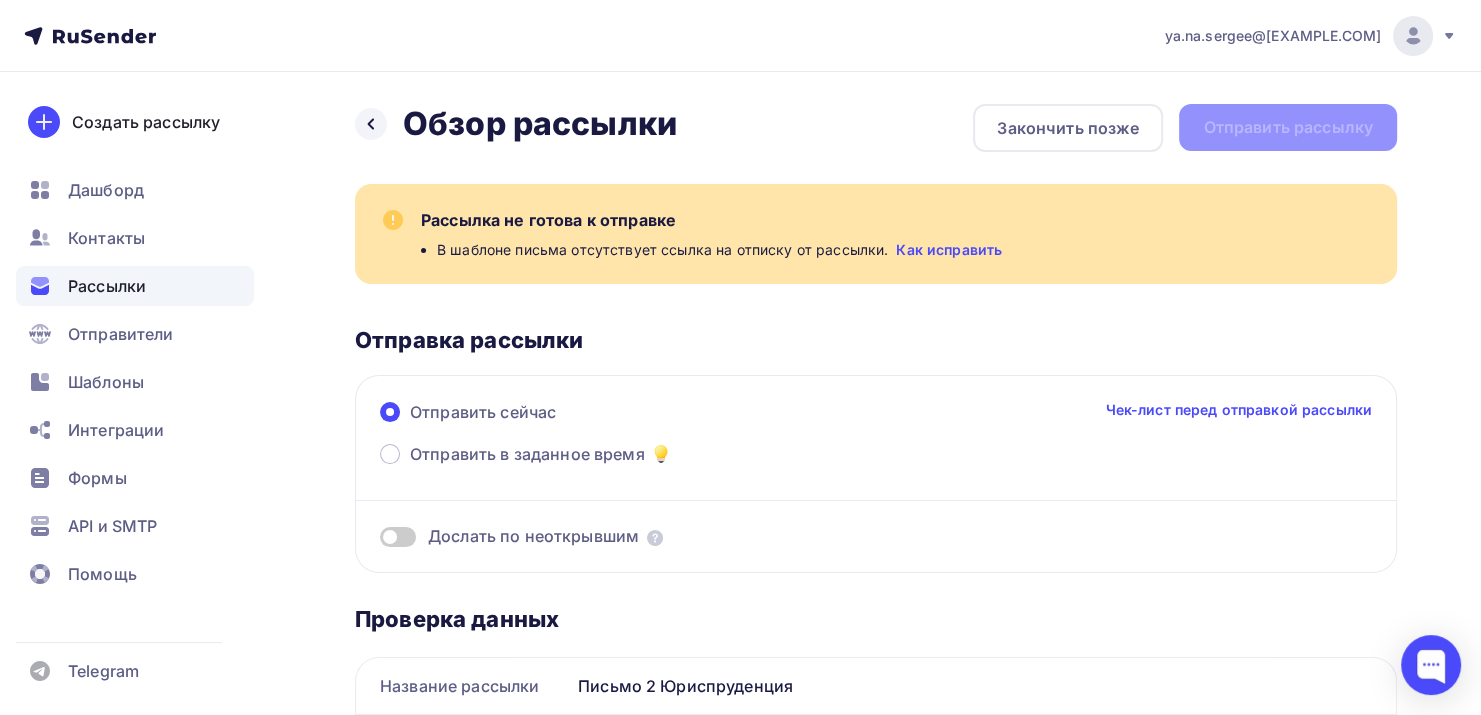 scroll, scrollTop: 0, scrollLeft: 0, axis: both 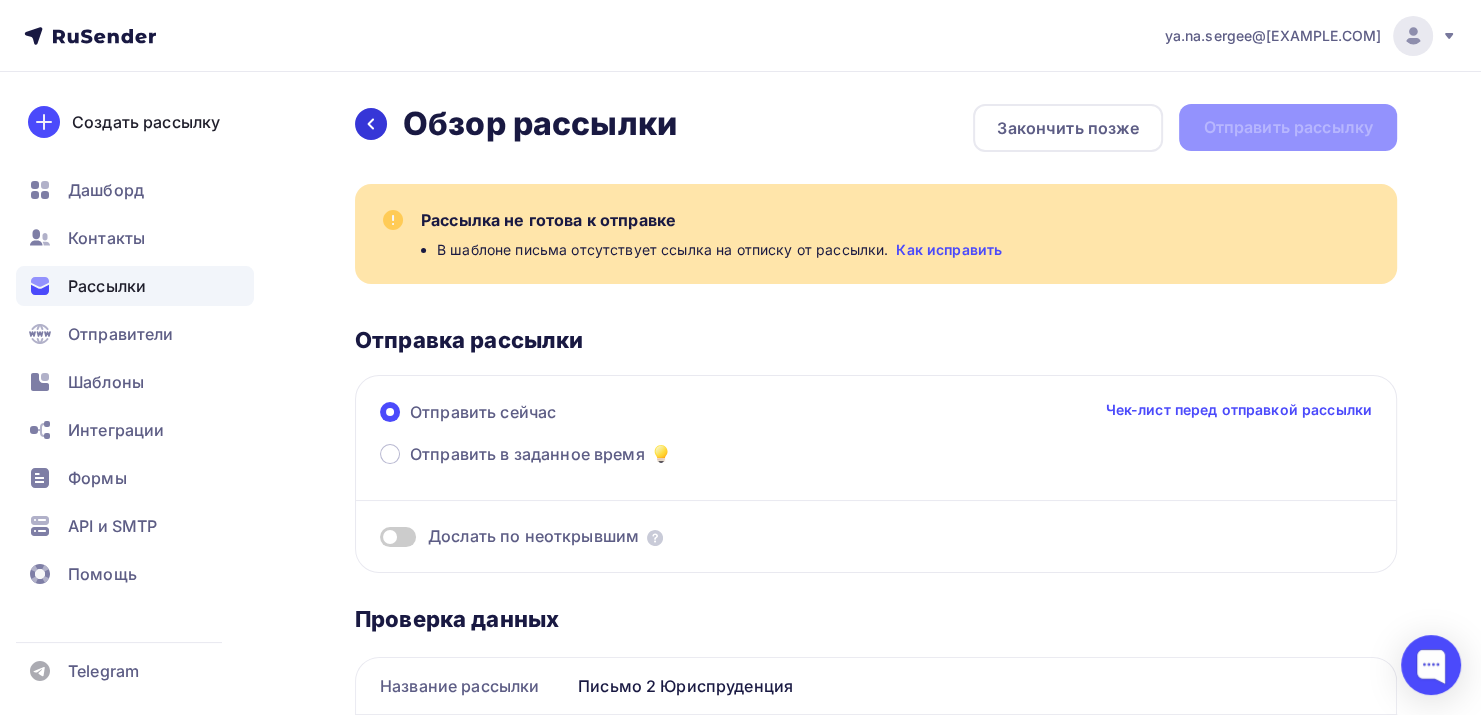click 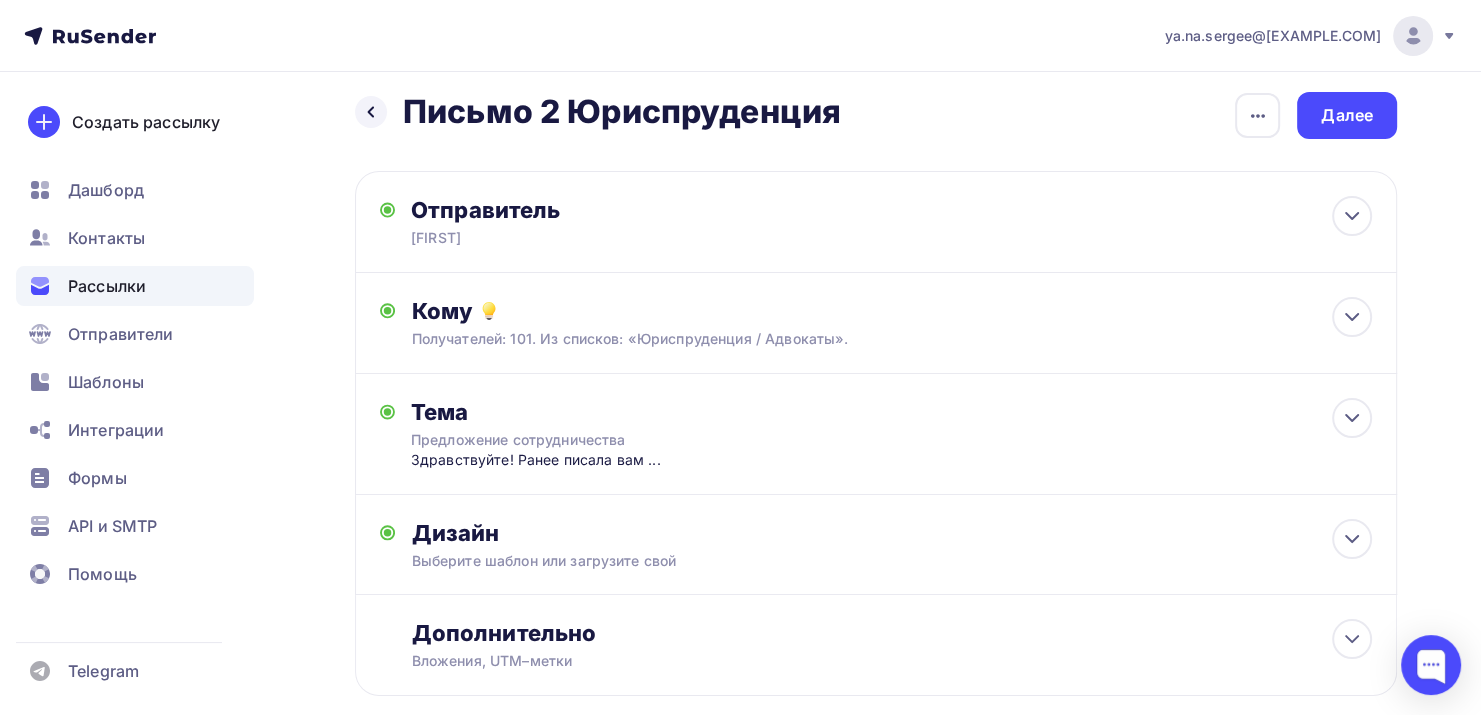 scroll, scrollTop: 0, scrollLeft: 0, axis: both 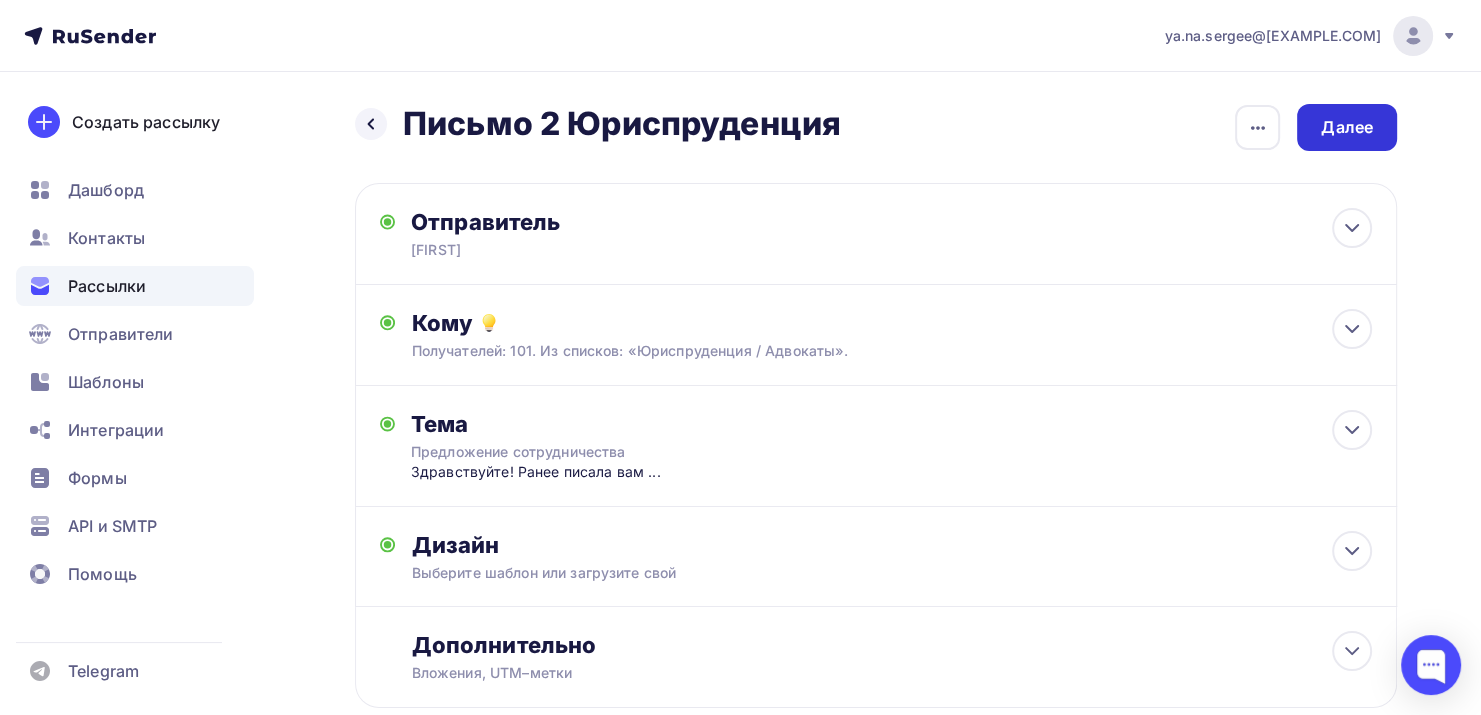 click on "Далее" at bounding box center [1347, 127] 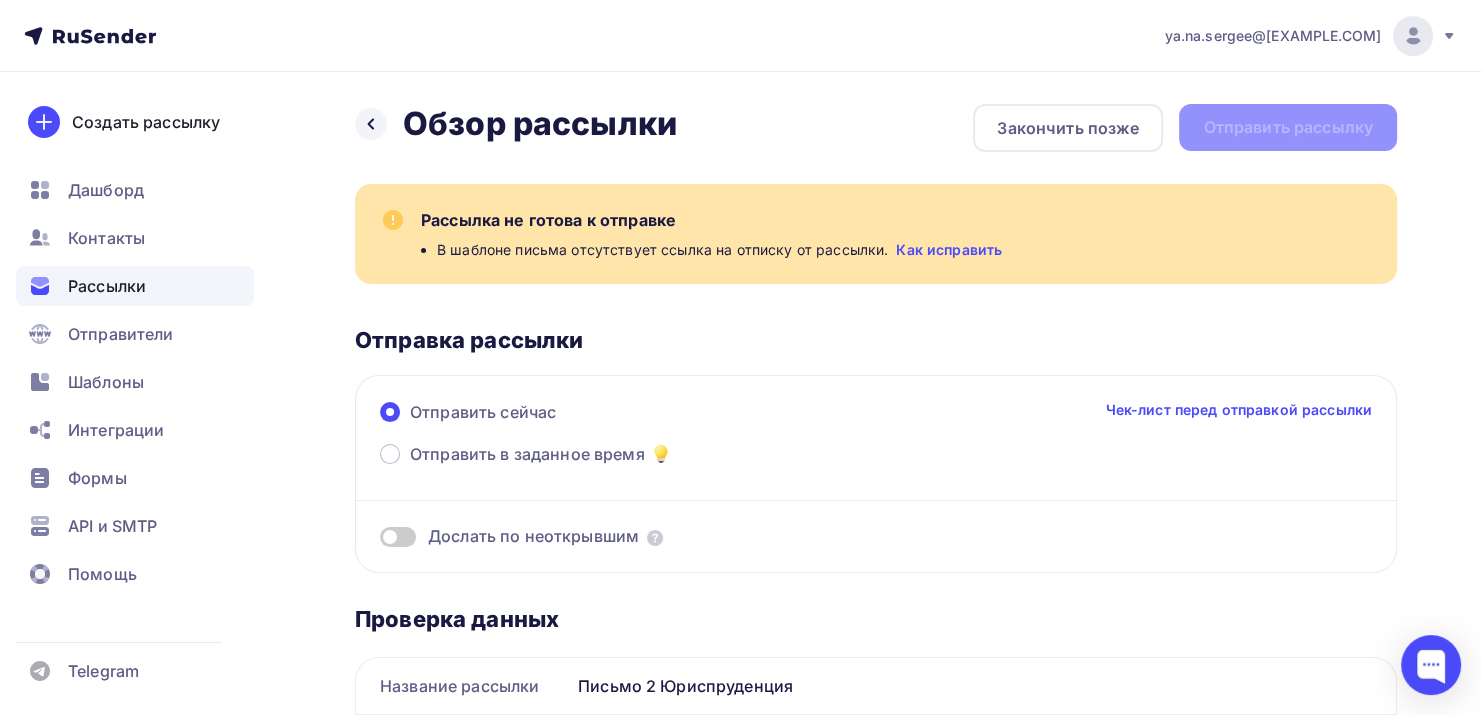 scroll, scrollTop: 0, scrollLeft: 0, axis: both 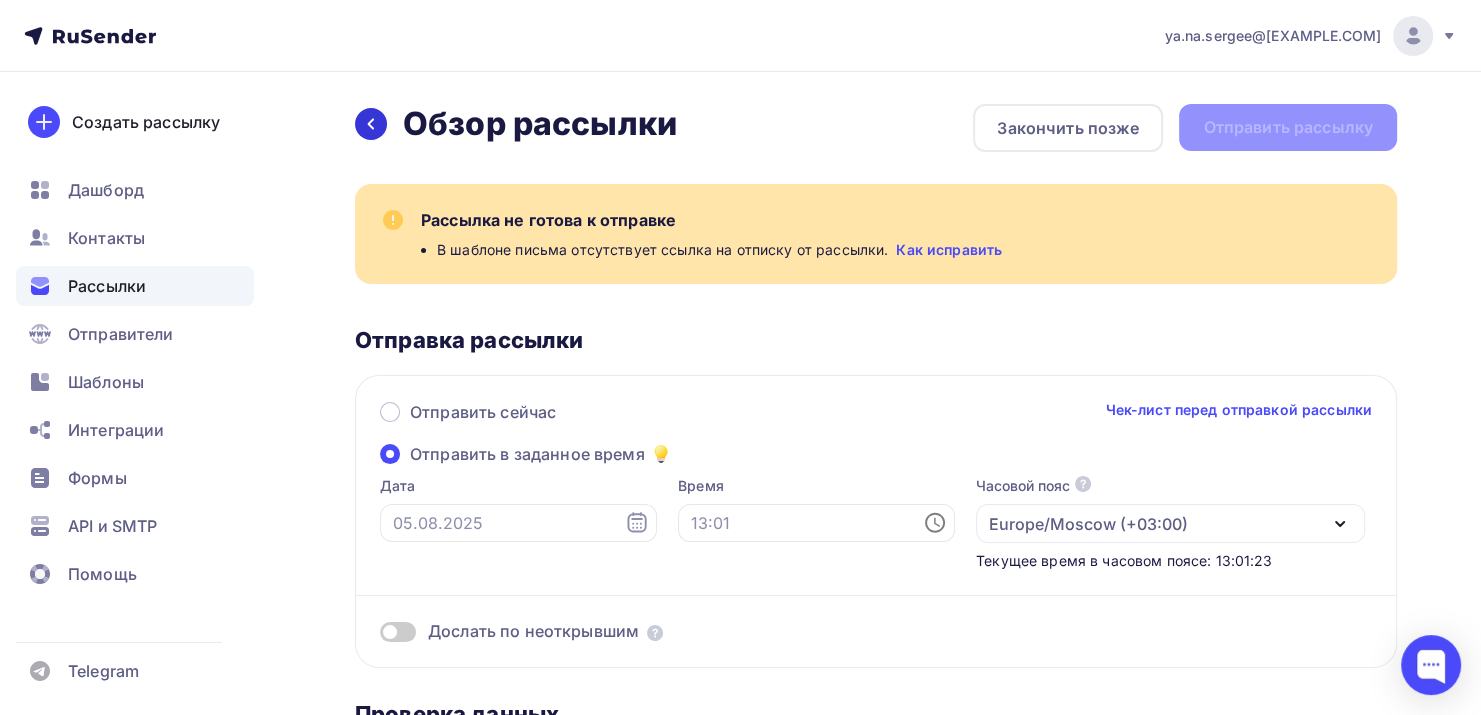 click at bounding box center (371, 124) 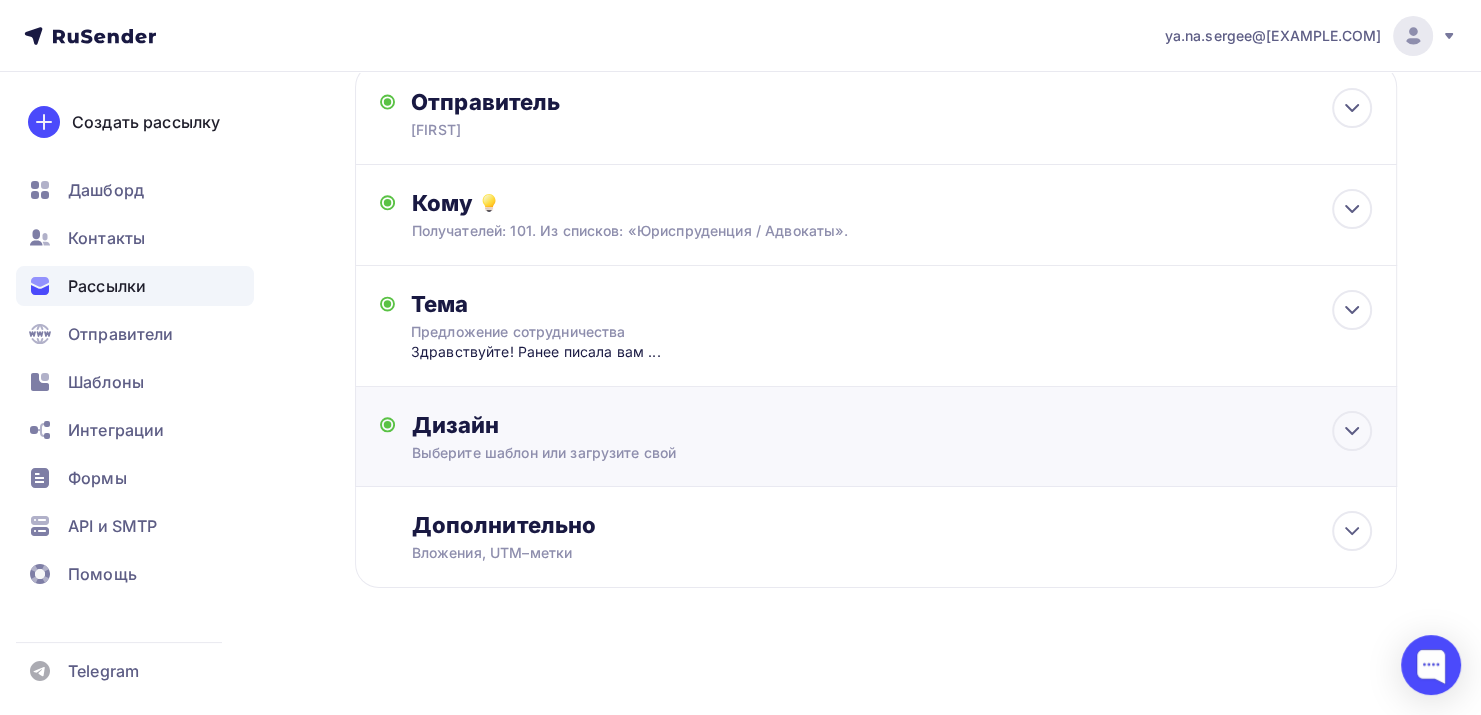 scroll, scrollTop: 120, scrollLeft: 0, axis: vertical 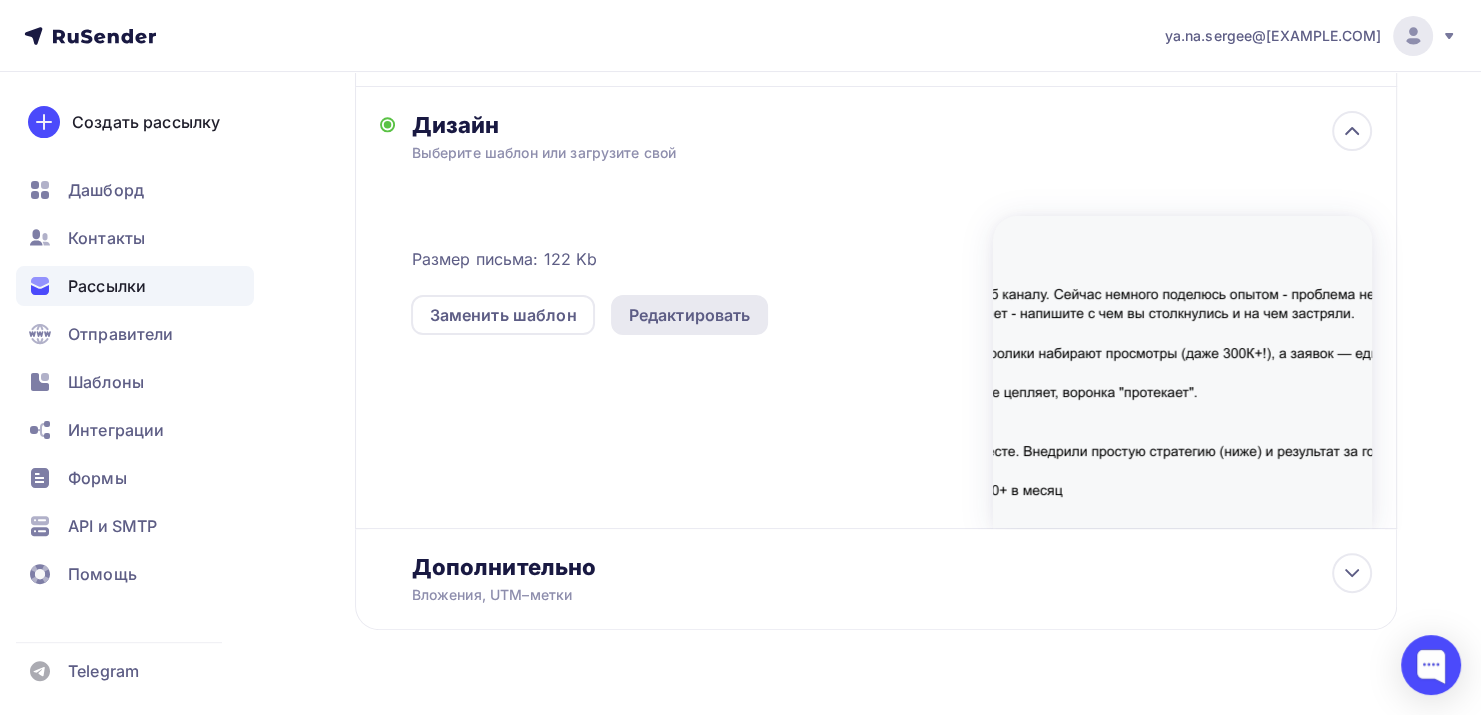 click on "Редактировать" at bounding box center [690, 315] 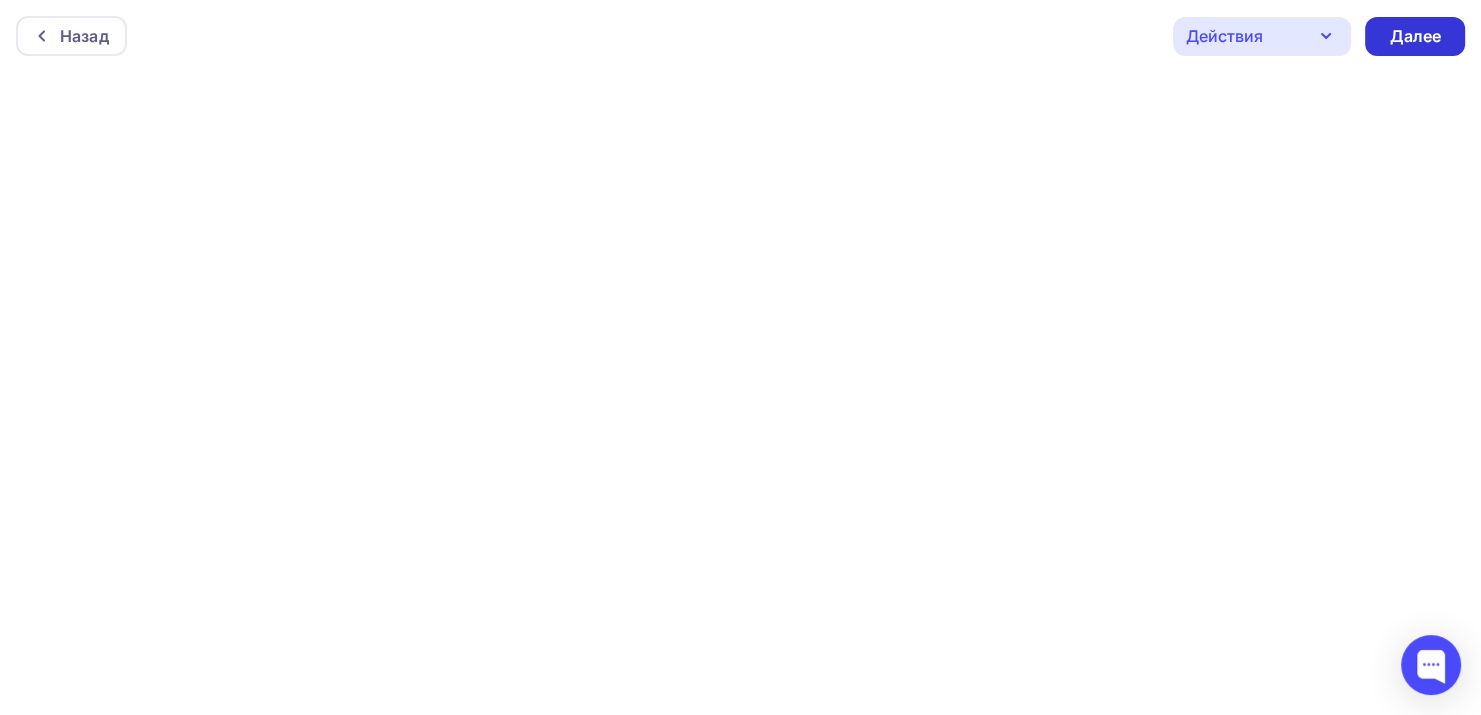 click on "Далее" at bounding box center [1415, 36] 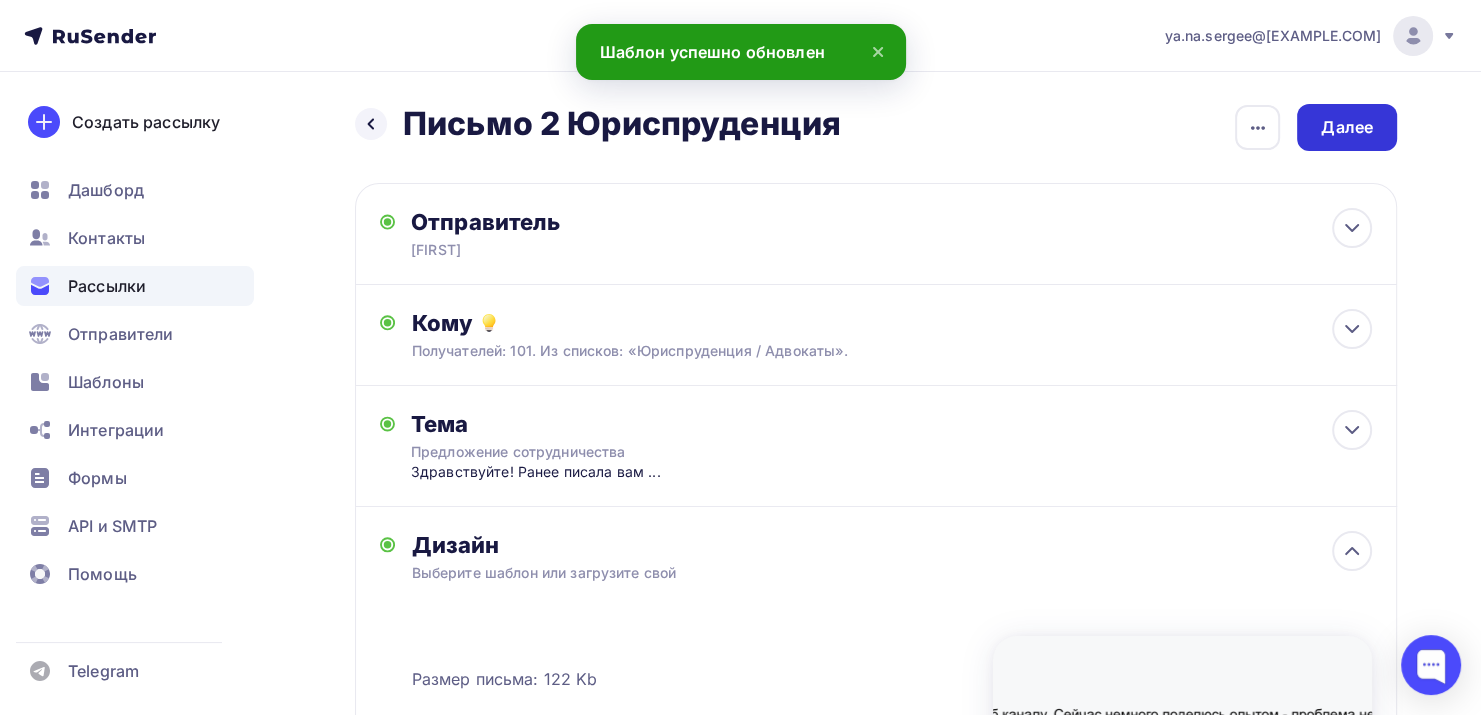 click on "Далее" at bounding box center [1347, 127] 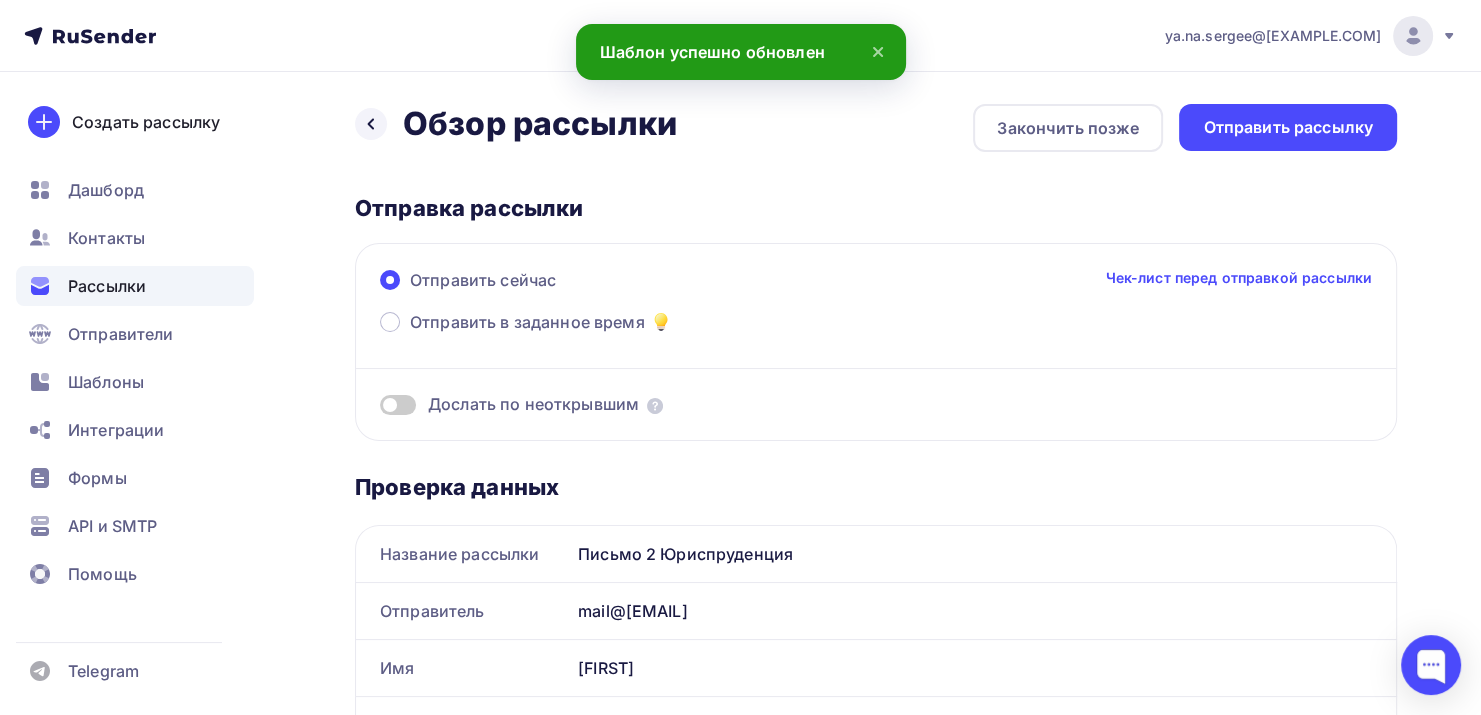 scroll, scrollTop: 0, scrollLeft: 0, axis: both 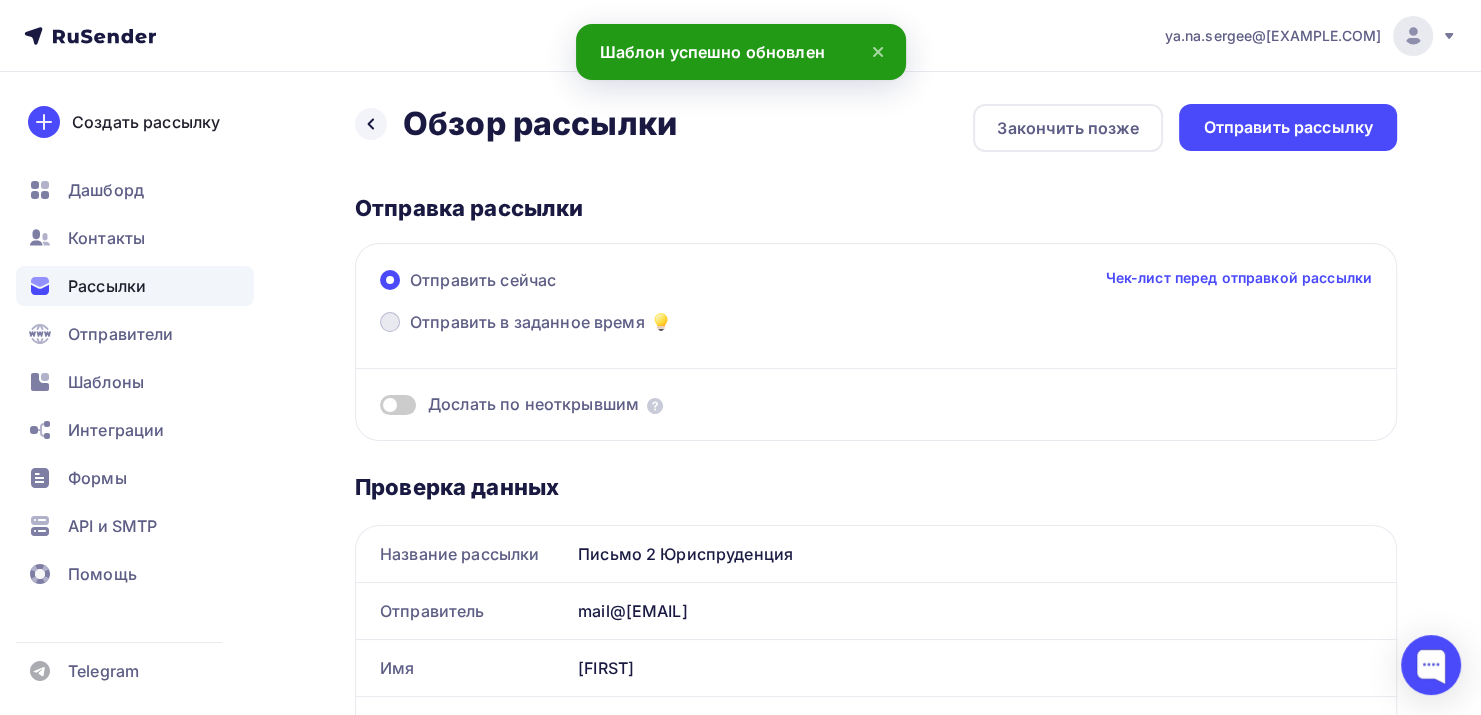 click on "Отправить в заданное время" at bounding box center [527, 322] 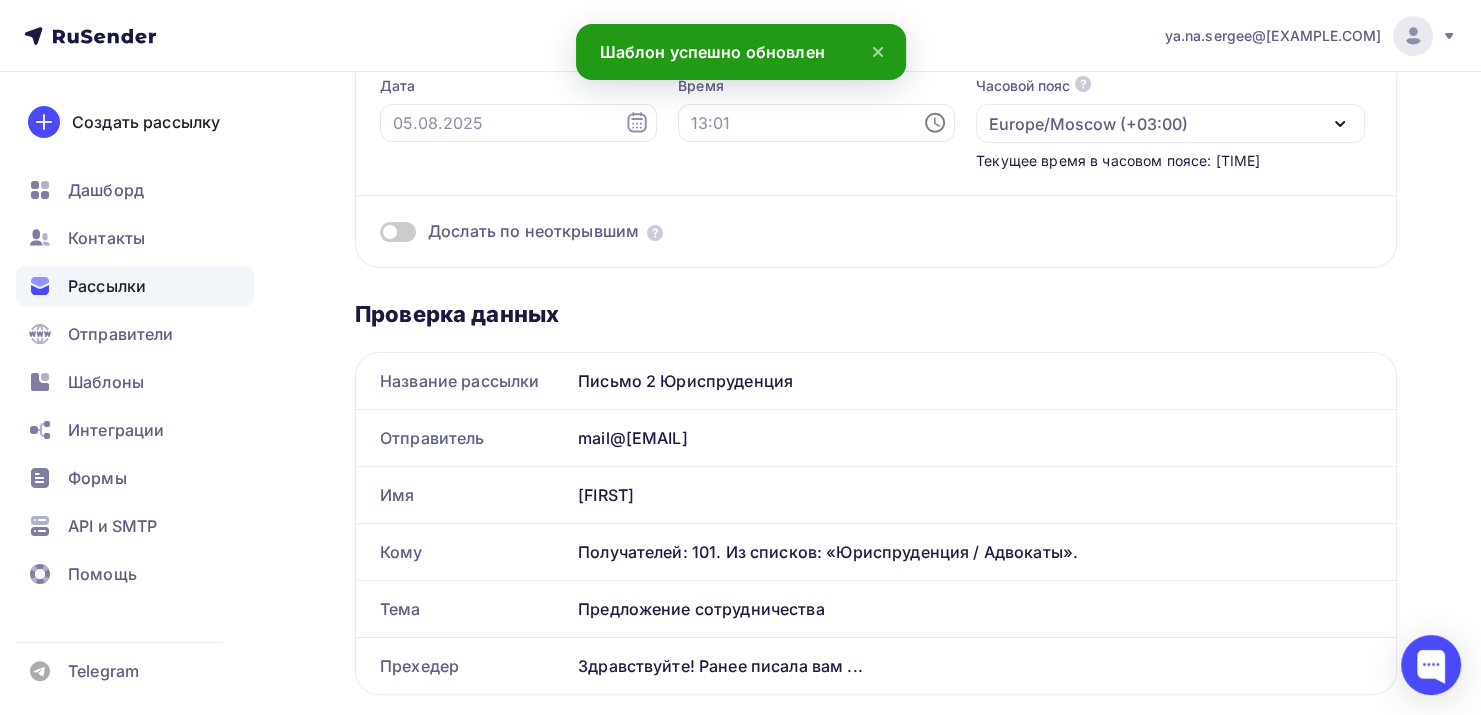 scroll, scrollTop: 300, scrollLeft: 0, axis: vertical 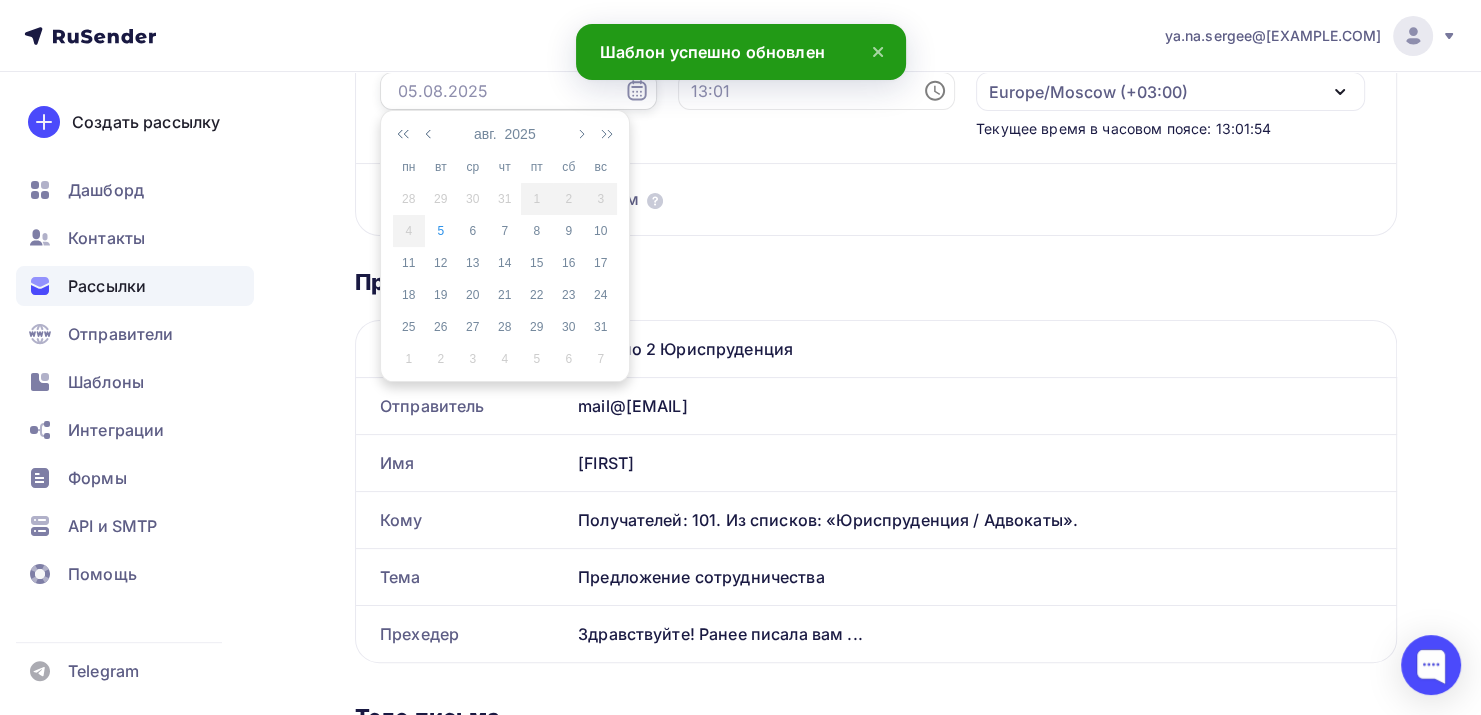 click at bounding box center (518, 91) 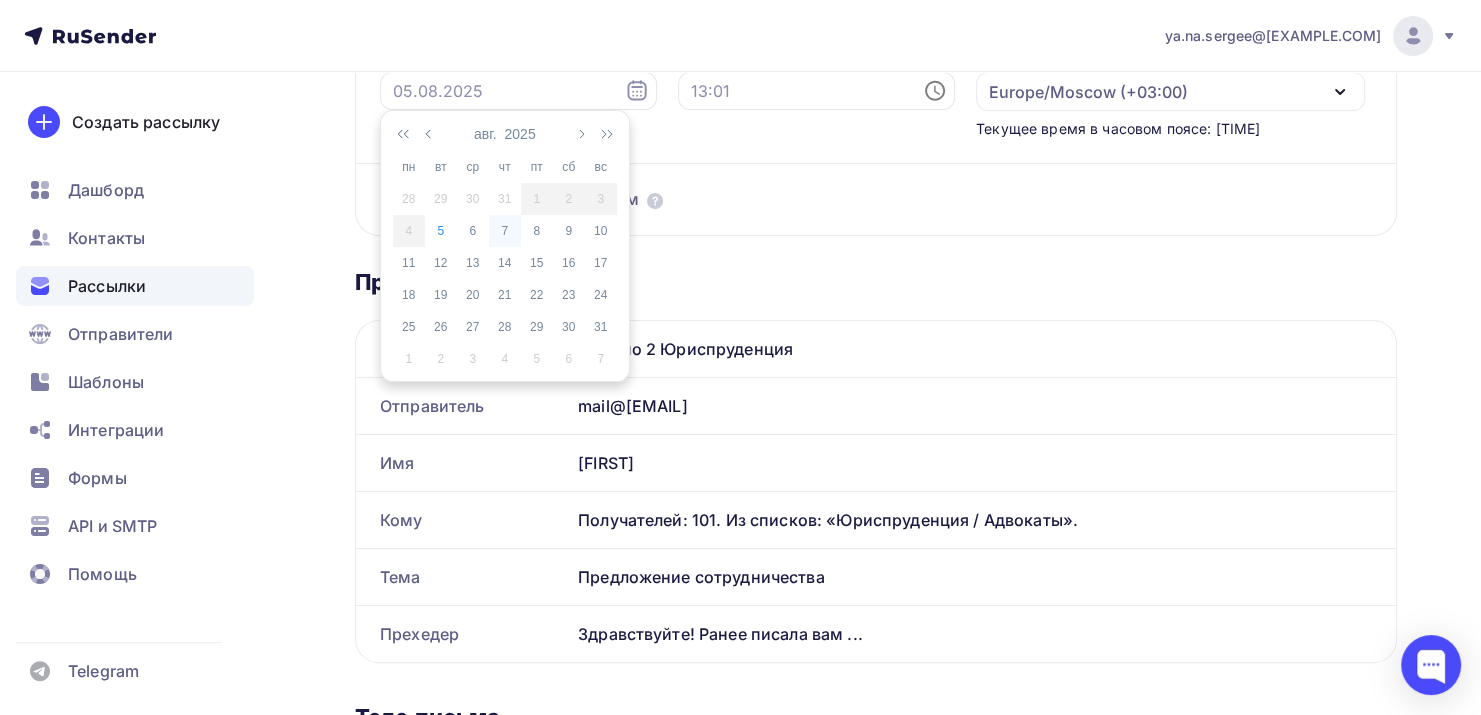 click on "7" at bounding box center [505, 231] 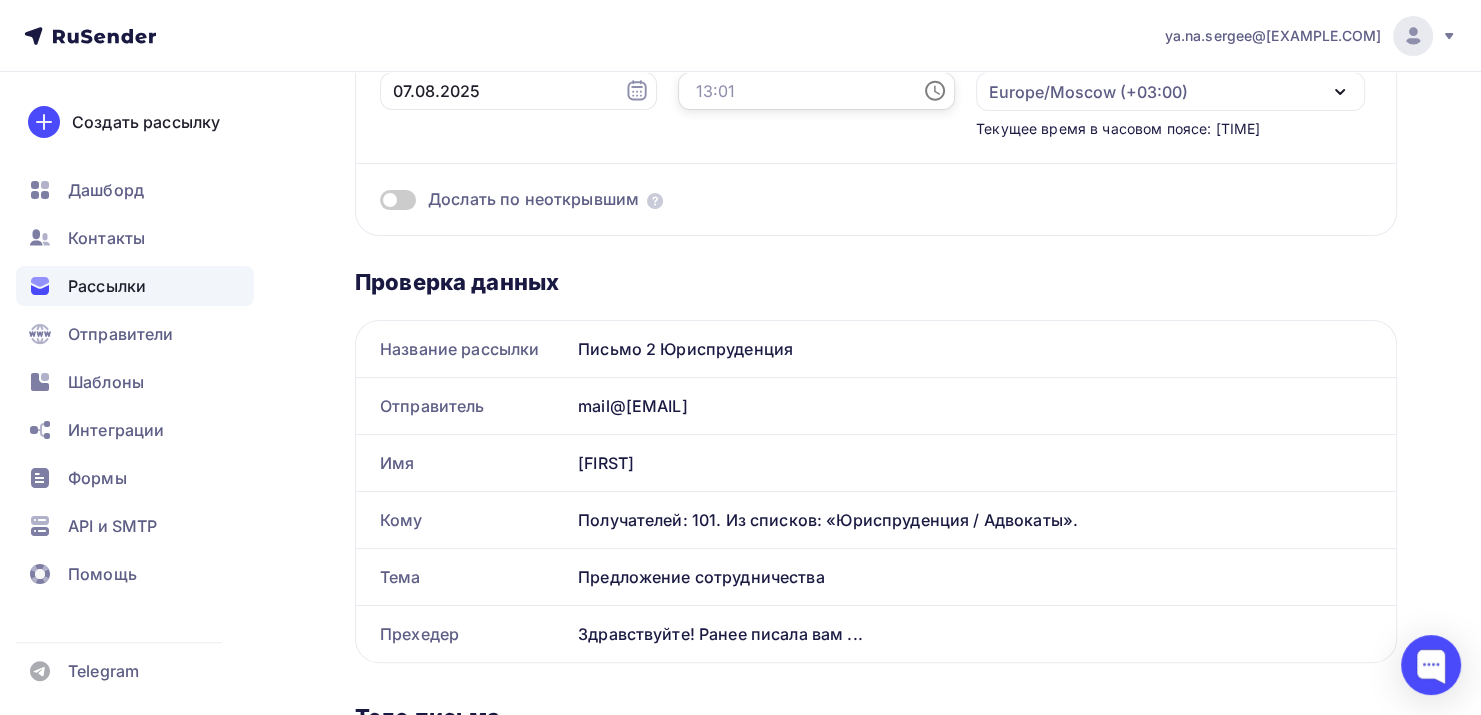 click at bounding box center [816, 91] 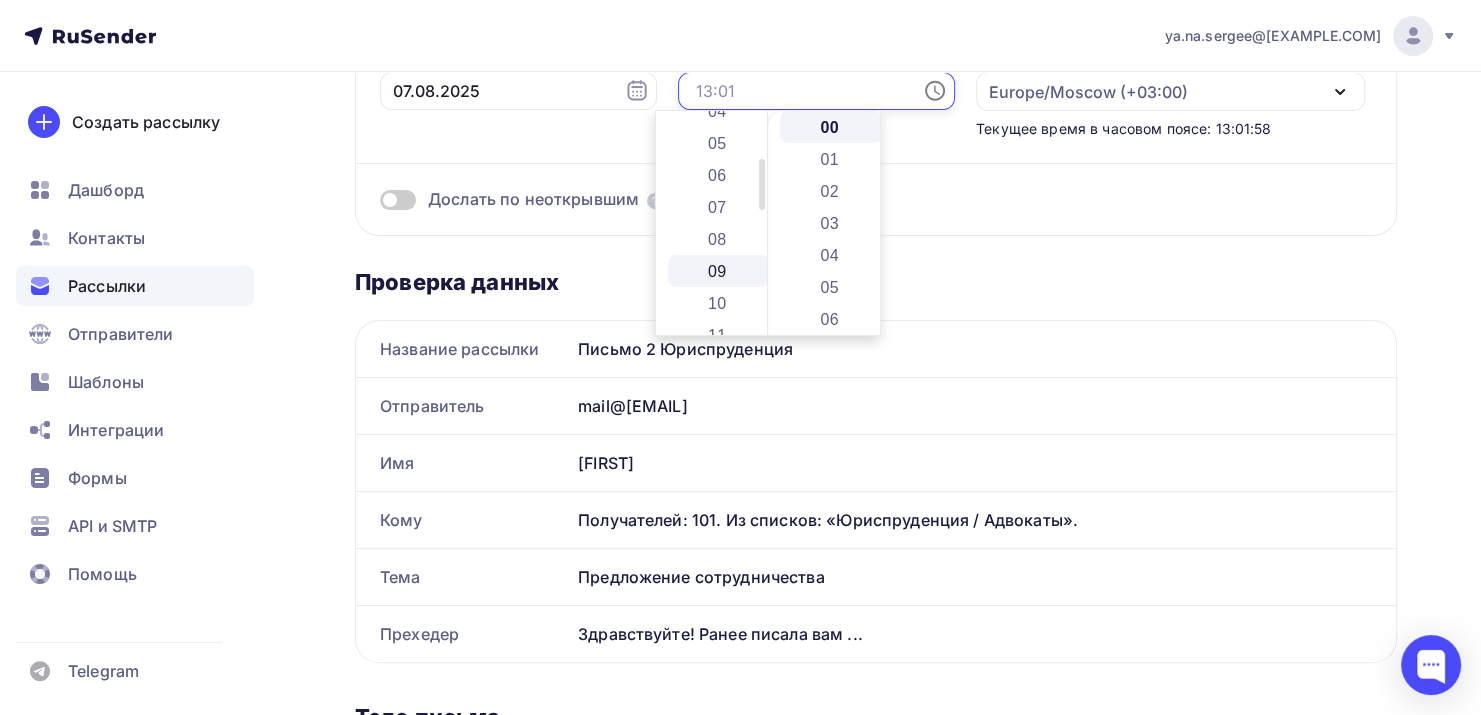 scroll, scrollTop: 200, scrollLeft: 0, axis: vertical 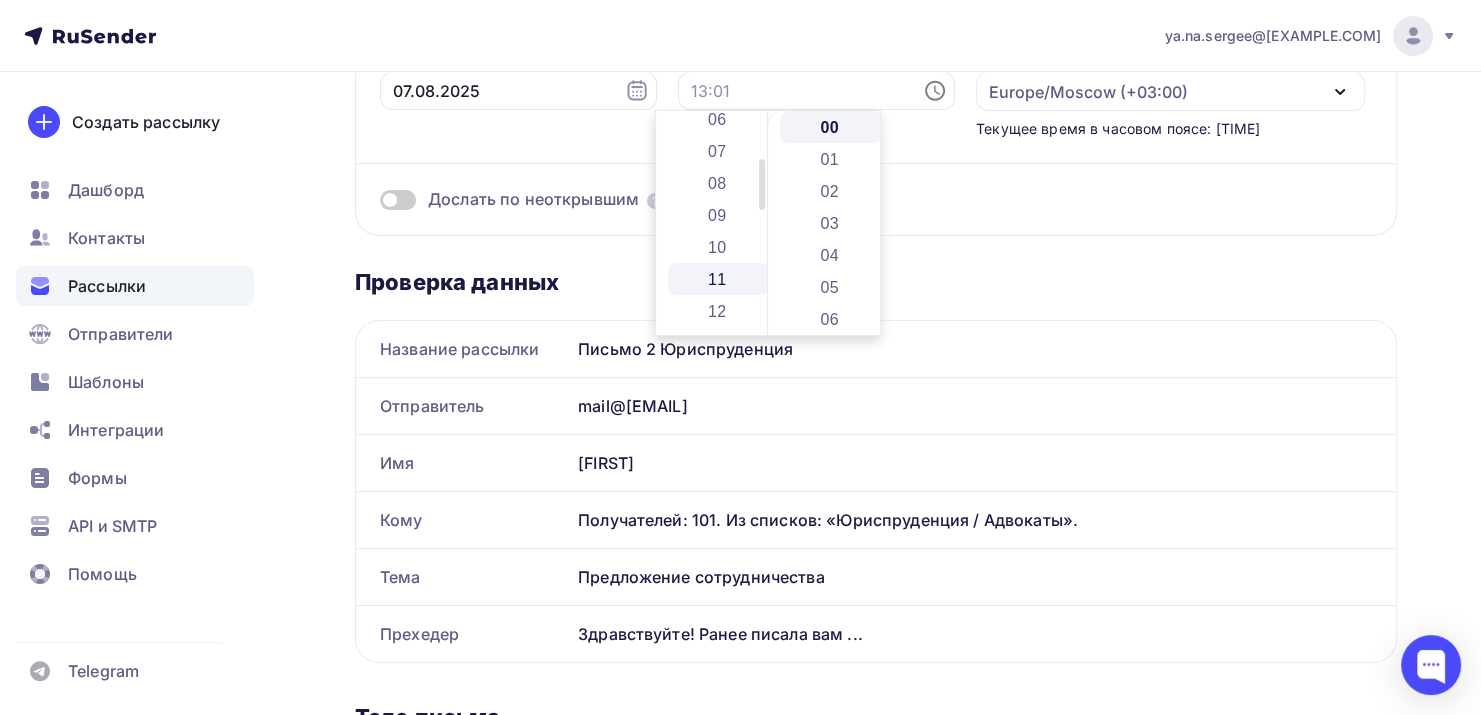 click on "11" at bounding box center [719, 279] 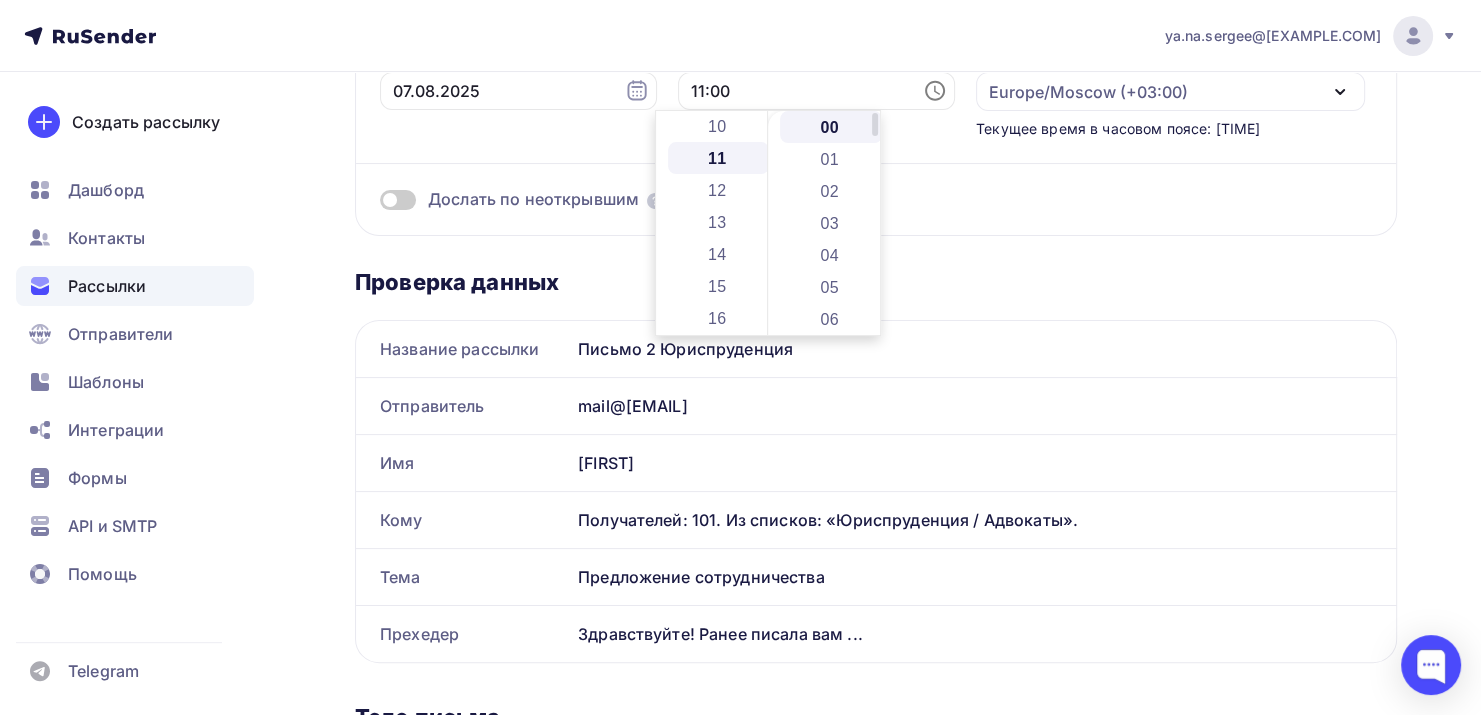 scroll, scrollTop: 352, scrollLeft: 0, axis: vertical 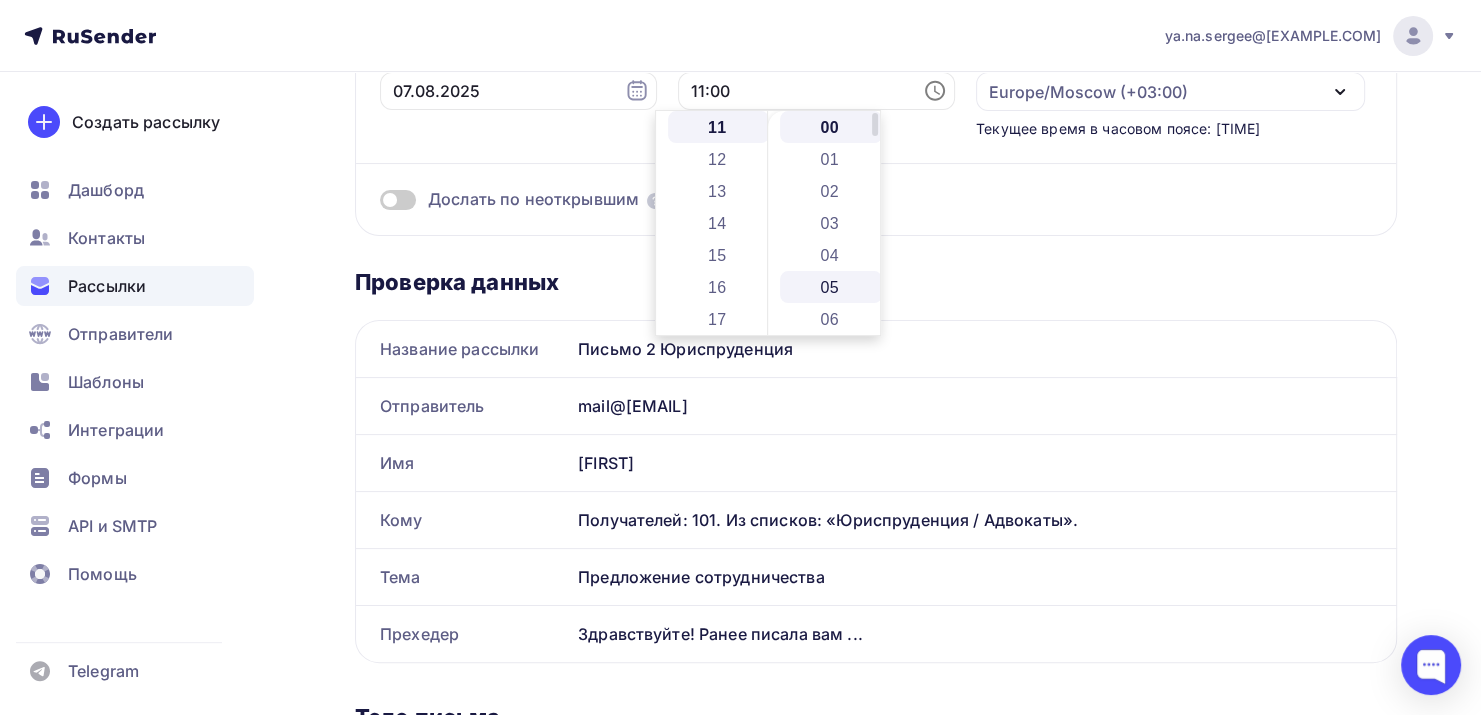 click on "05" at bounding box center (831, 287) 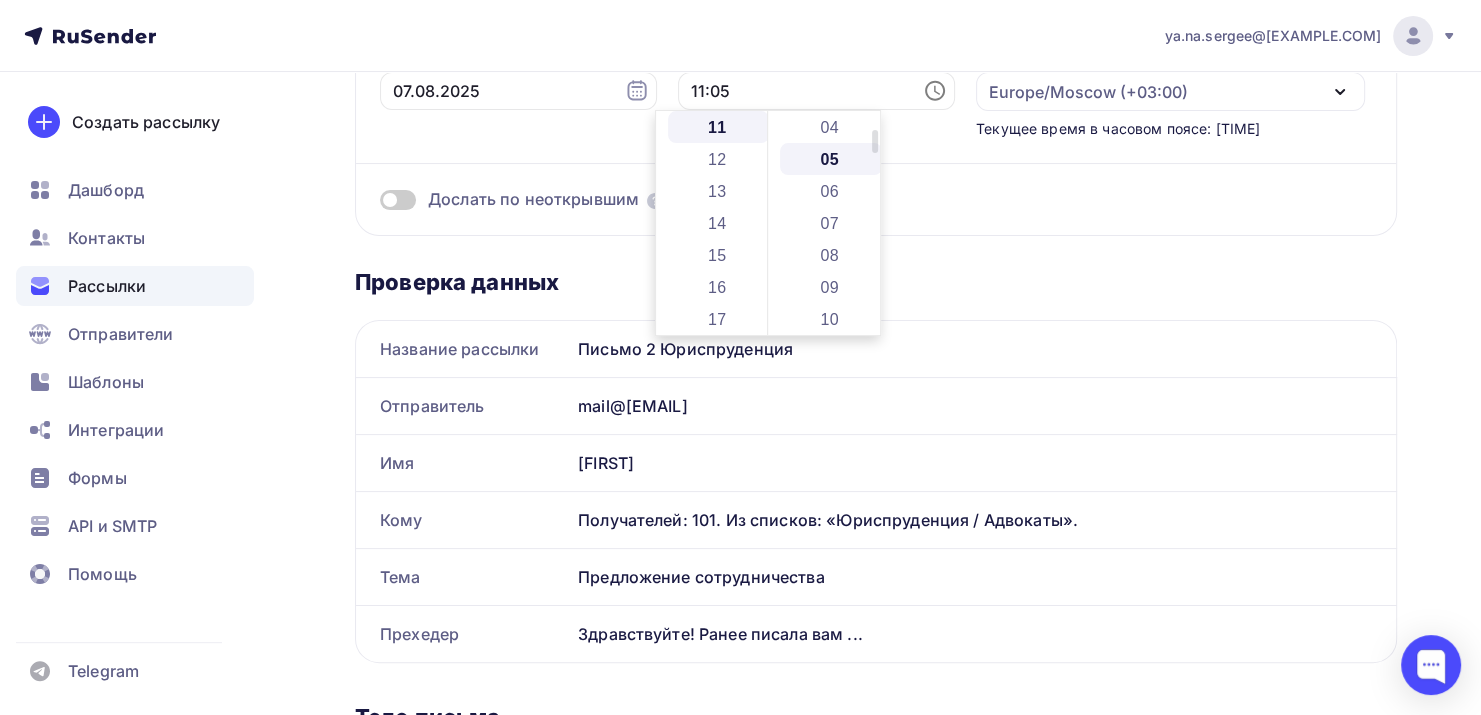 scroll, scrollTop: 160, scrollLeft: 0, axis: vertical 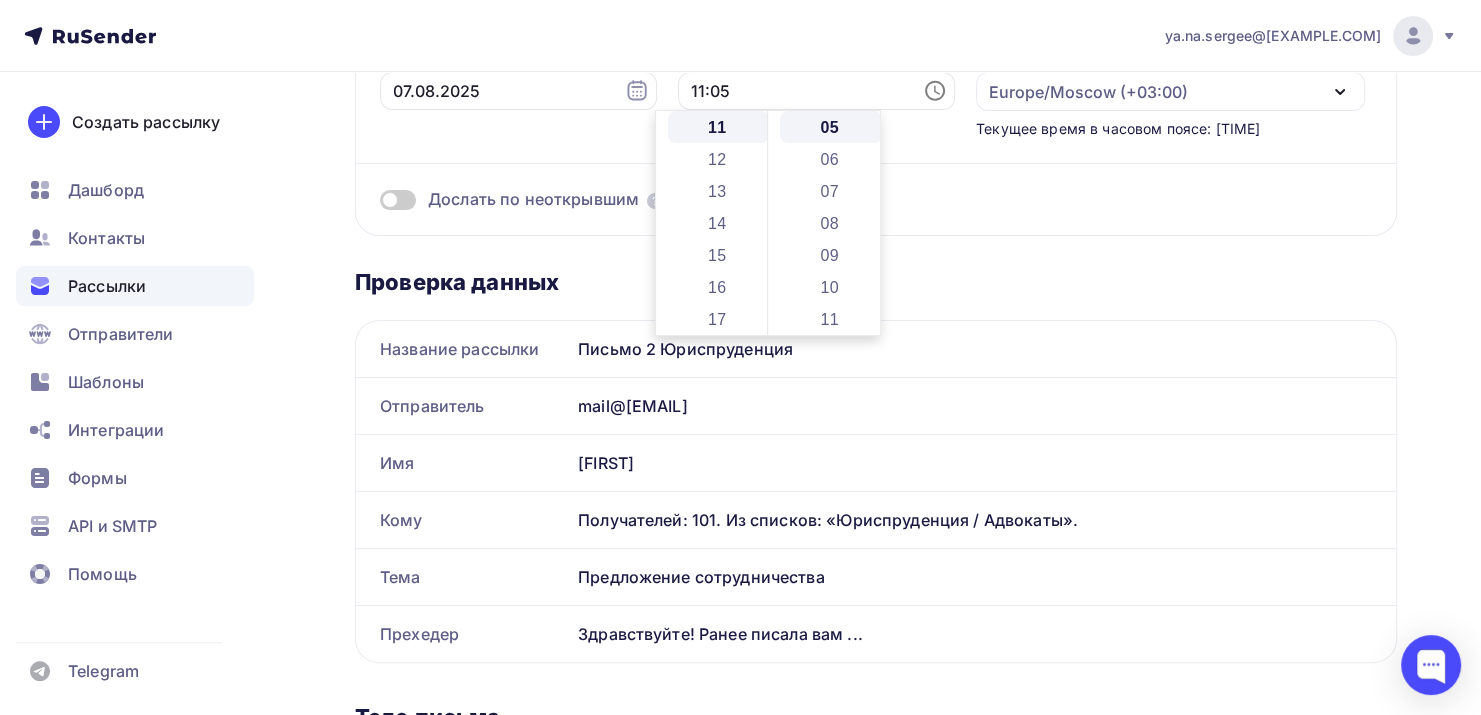 click at bounding box center (398, 200) 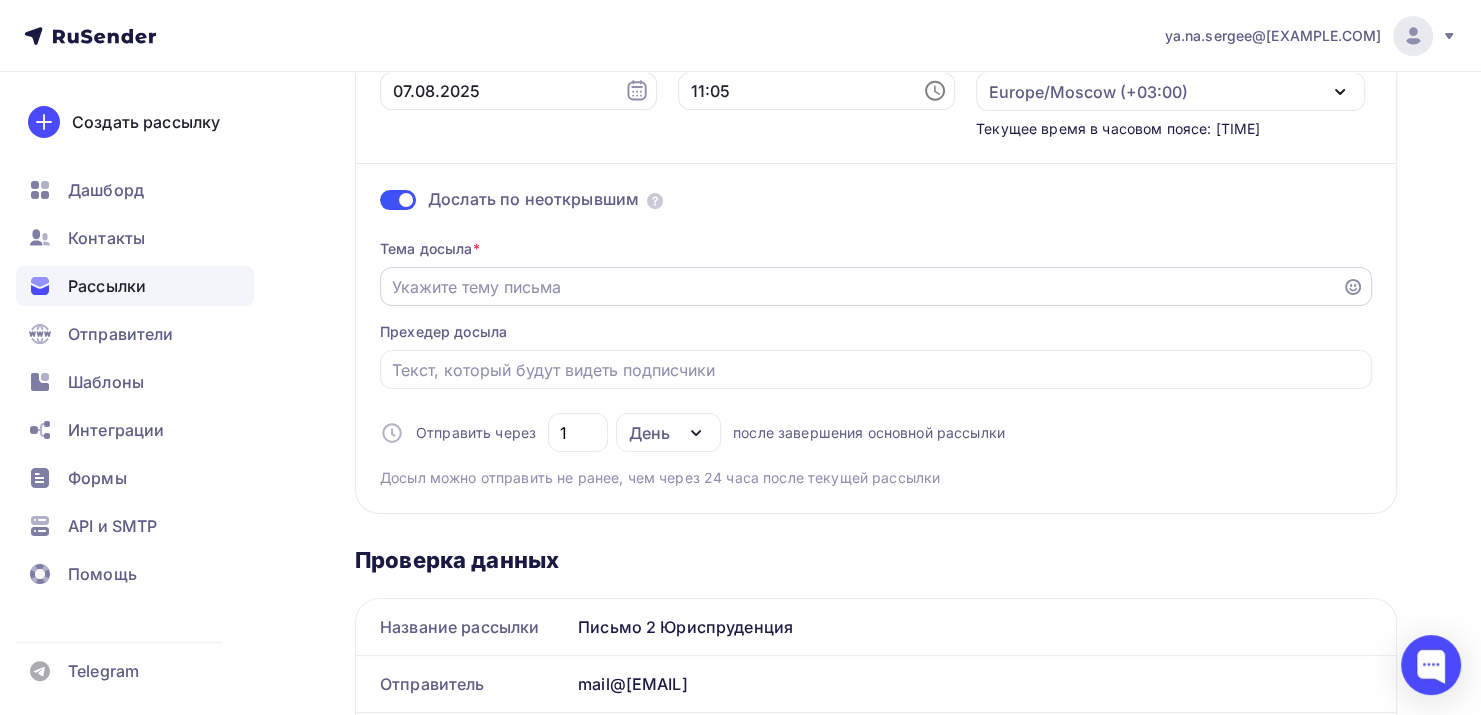 click on "Отправить в заданное время" at bounding box center (861, 287) 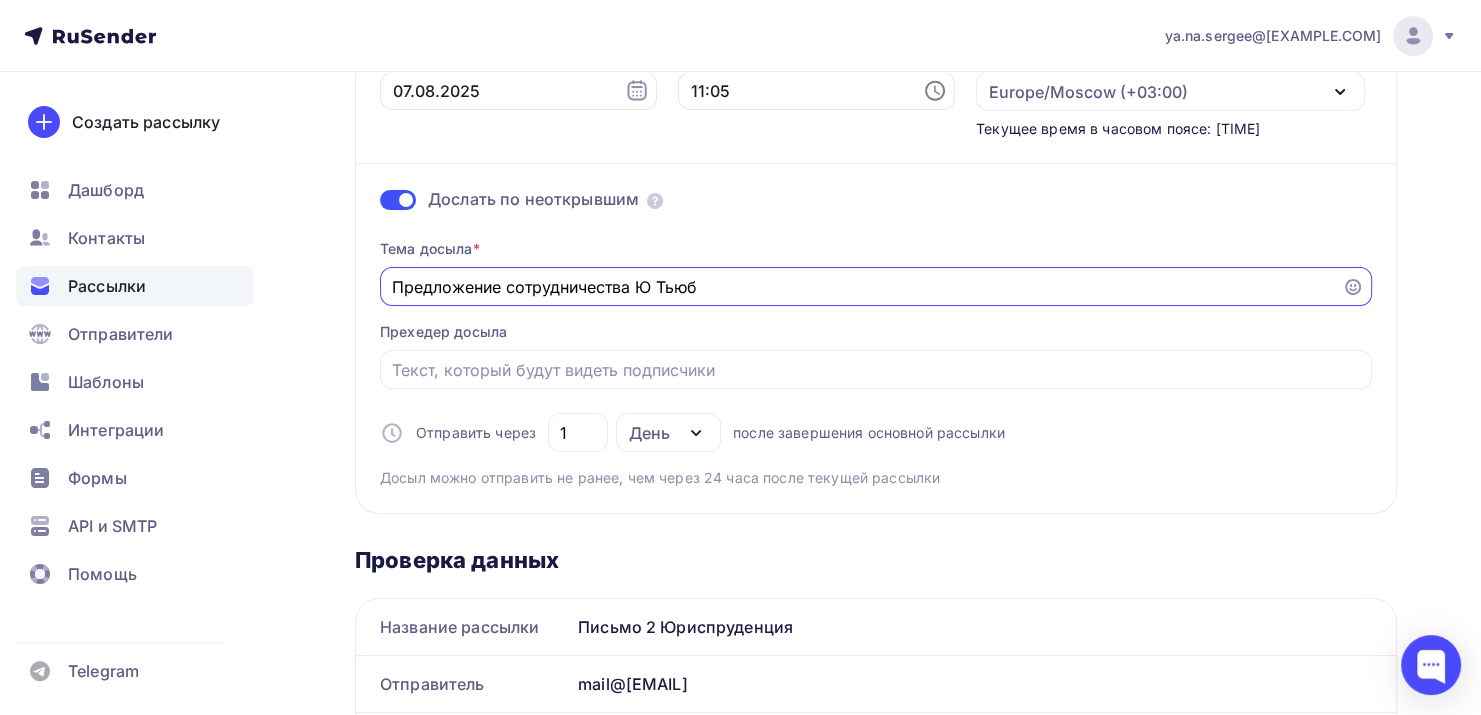 drag, startPoint x: 711, startPoint y: 291, endPoint x: 638, endPoint y: 285, distance: 73.24616 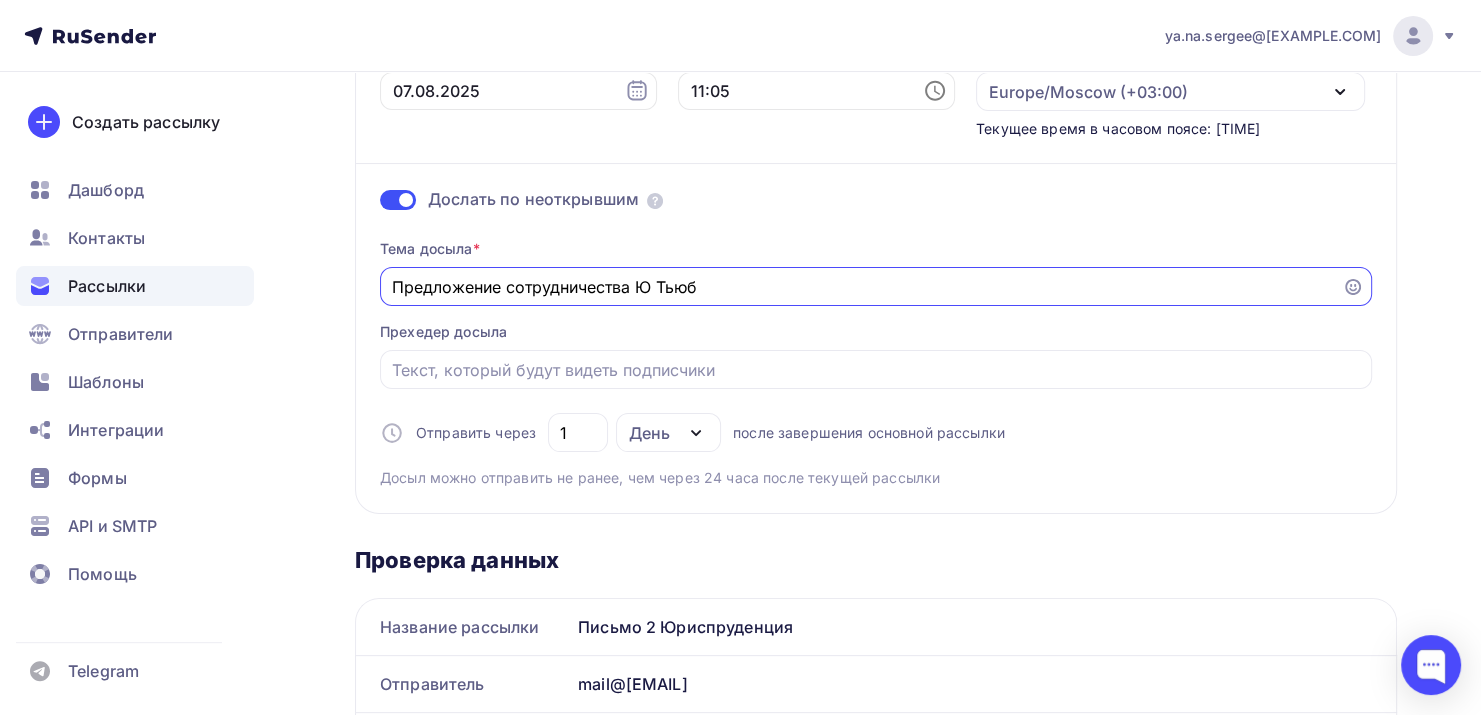 click on "Предложение сотрудничества Ю Тьюб" at bounding box center [861, 287] 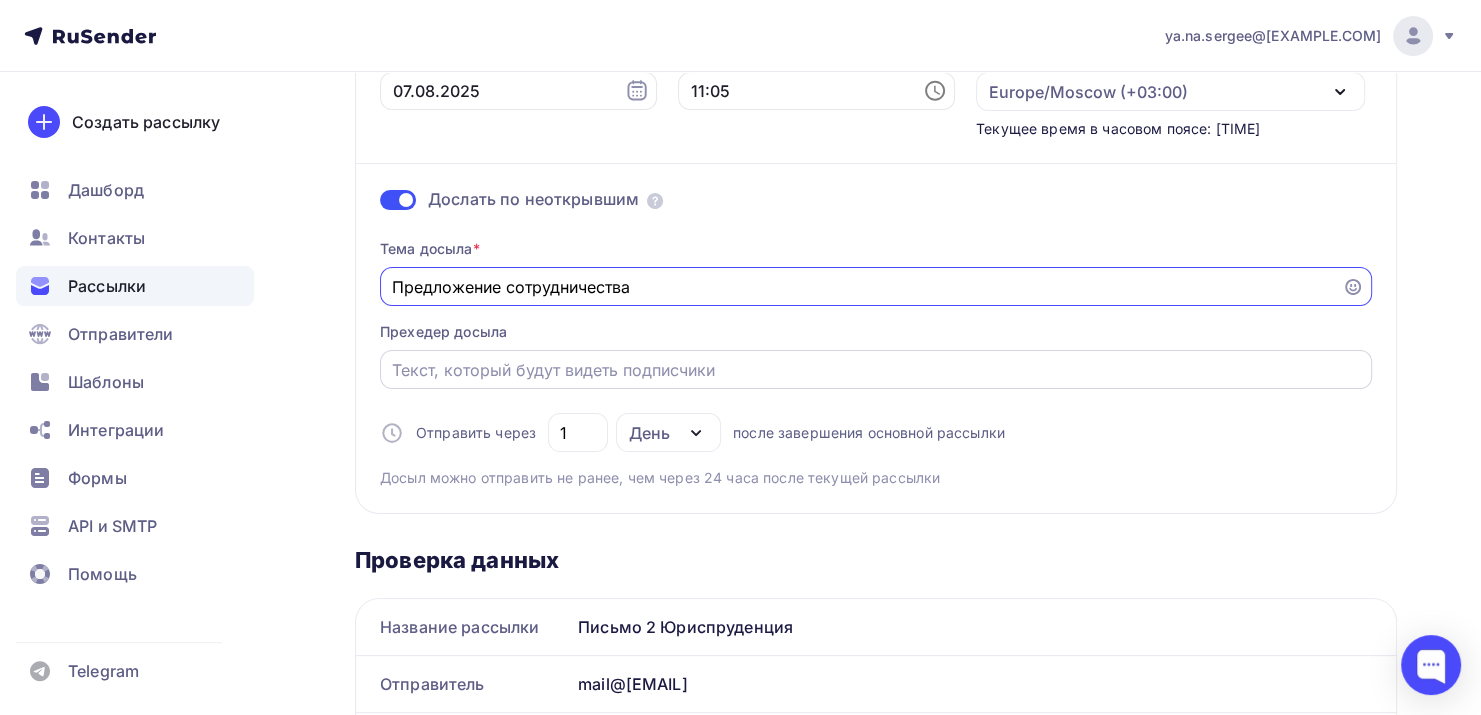 type on "Предложение сотрудничества" 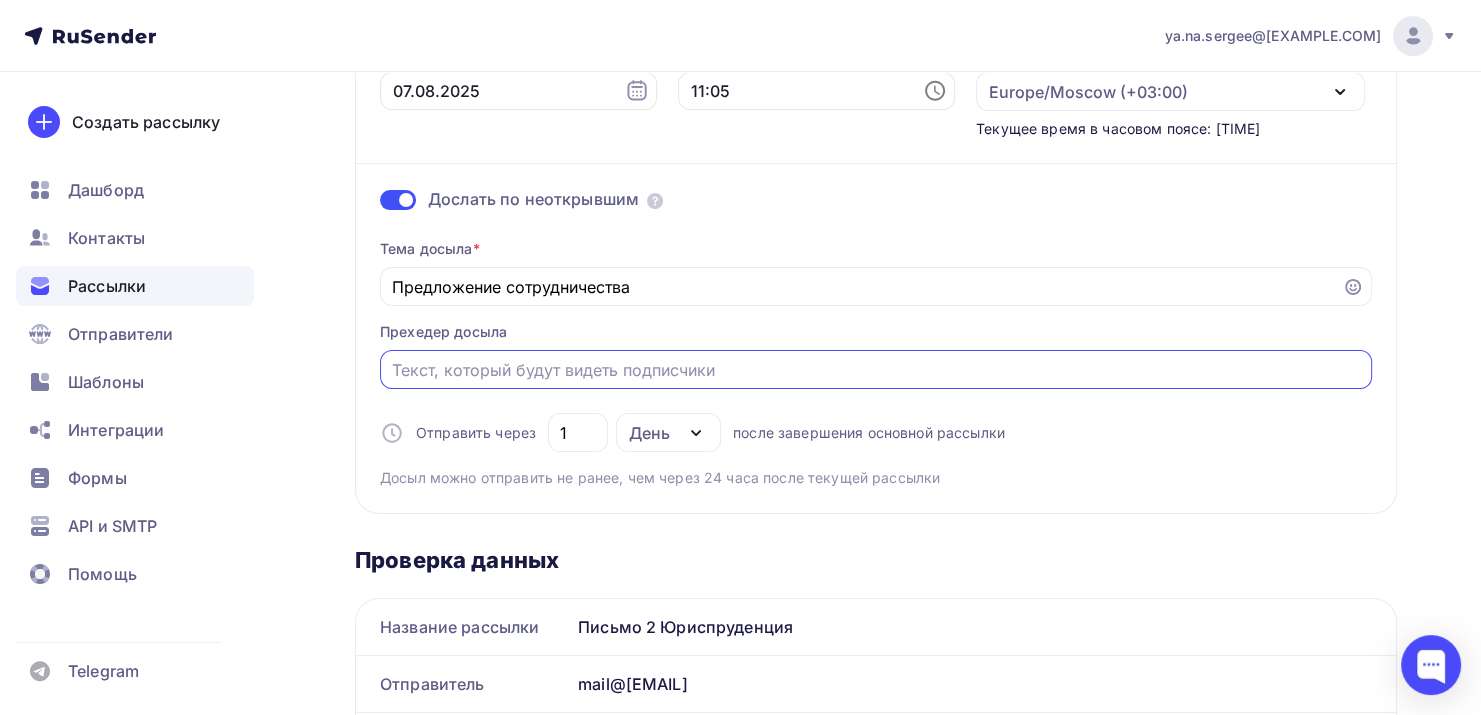 click on "Отправить в заданное время" at bounding box center (876, 370) 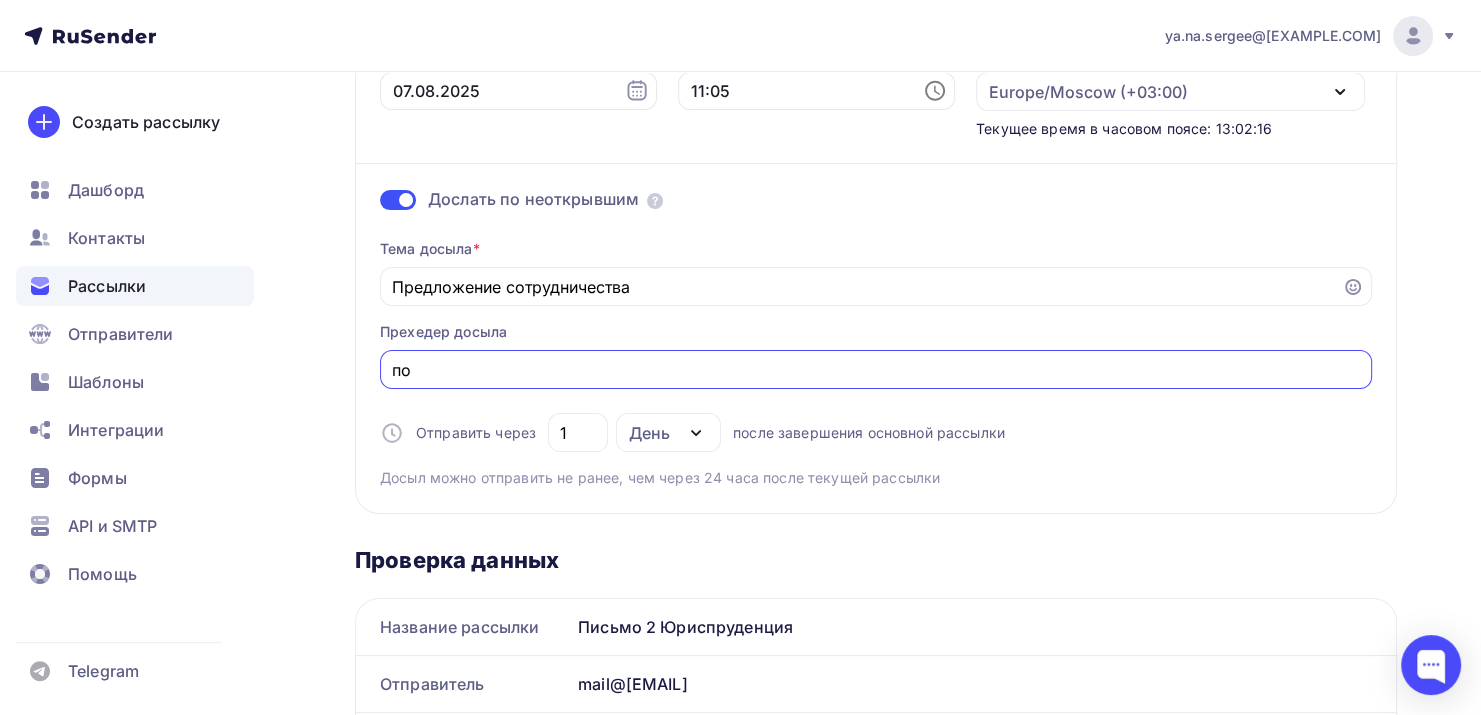 paste on "Ю Тьюб" 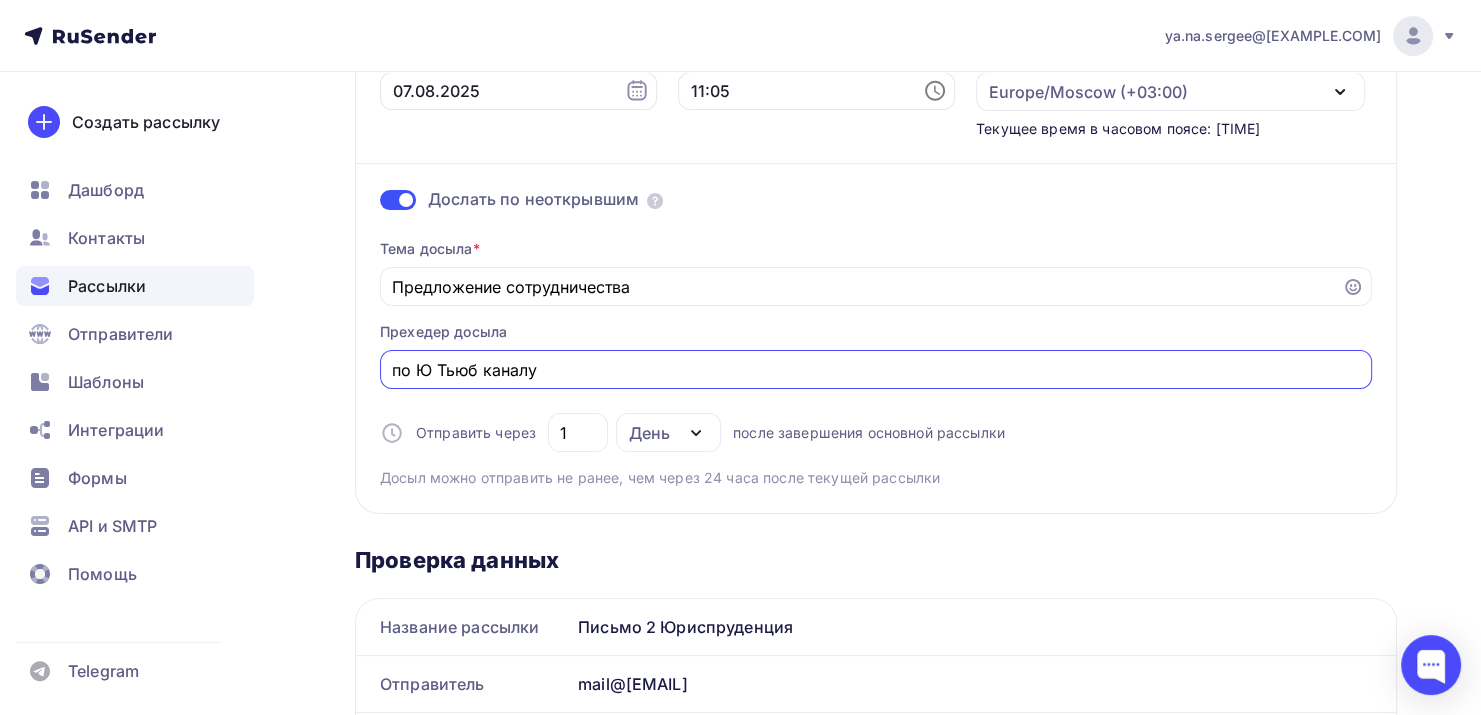 click on "по Ю Тьюб каналу" at bounding box center (876, 370) 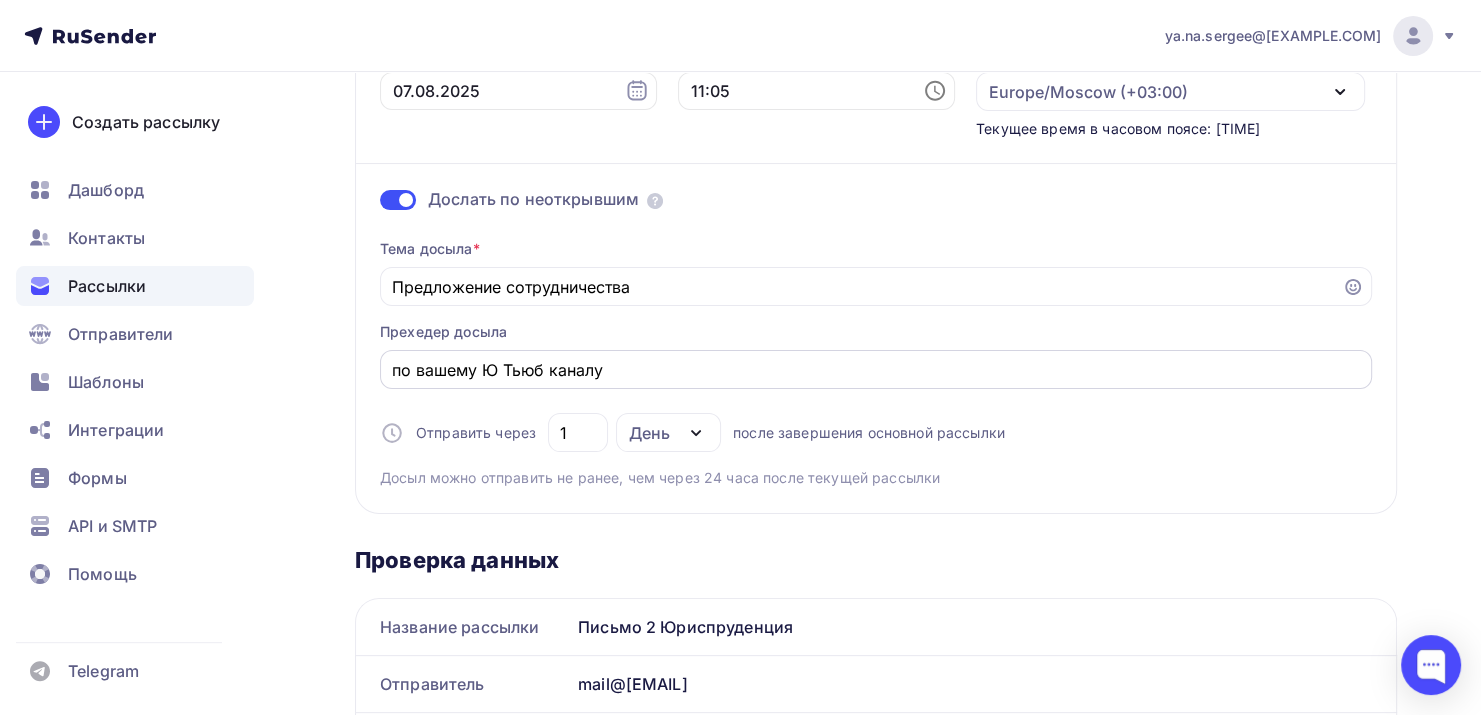 click on "по вашему Ю Тьюб каналу" at bounding box center (876, 369) 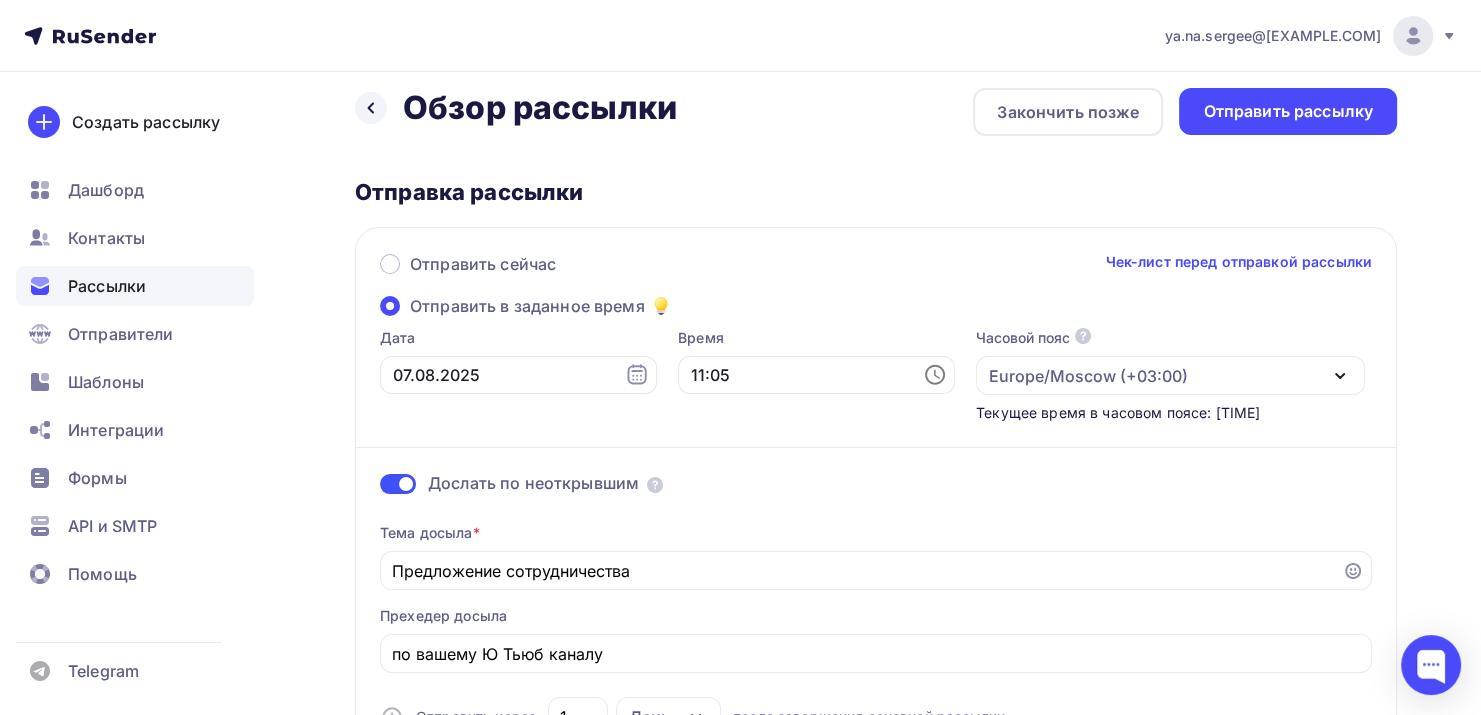 scroll, scrollTop: 0, scrollLeft: 0, axis: both 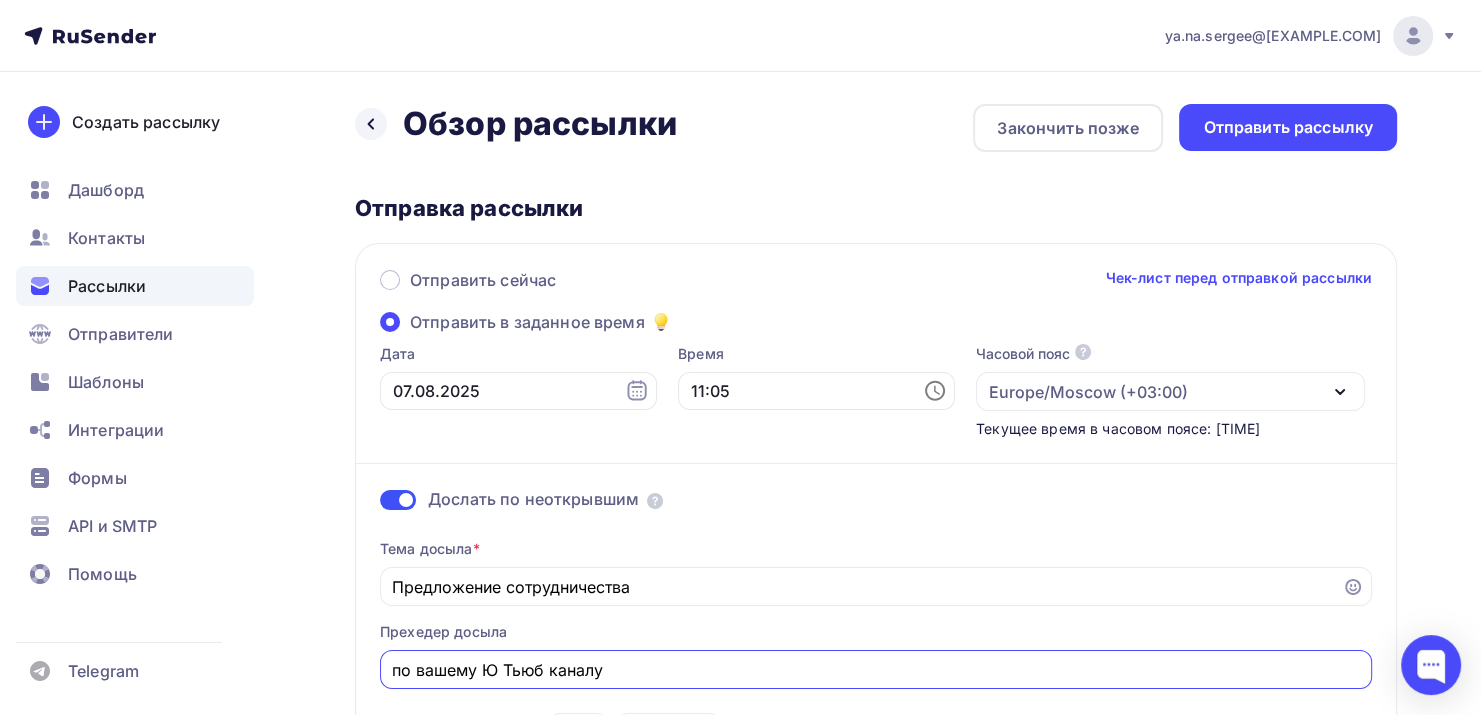 click on "по вашему Ю Тьюб каналу" at bounding box center (876, 670) 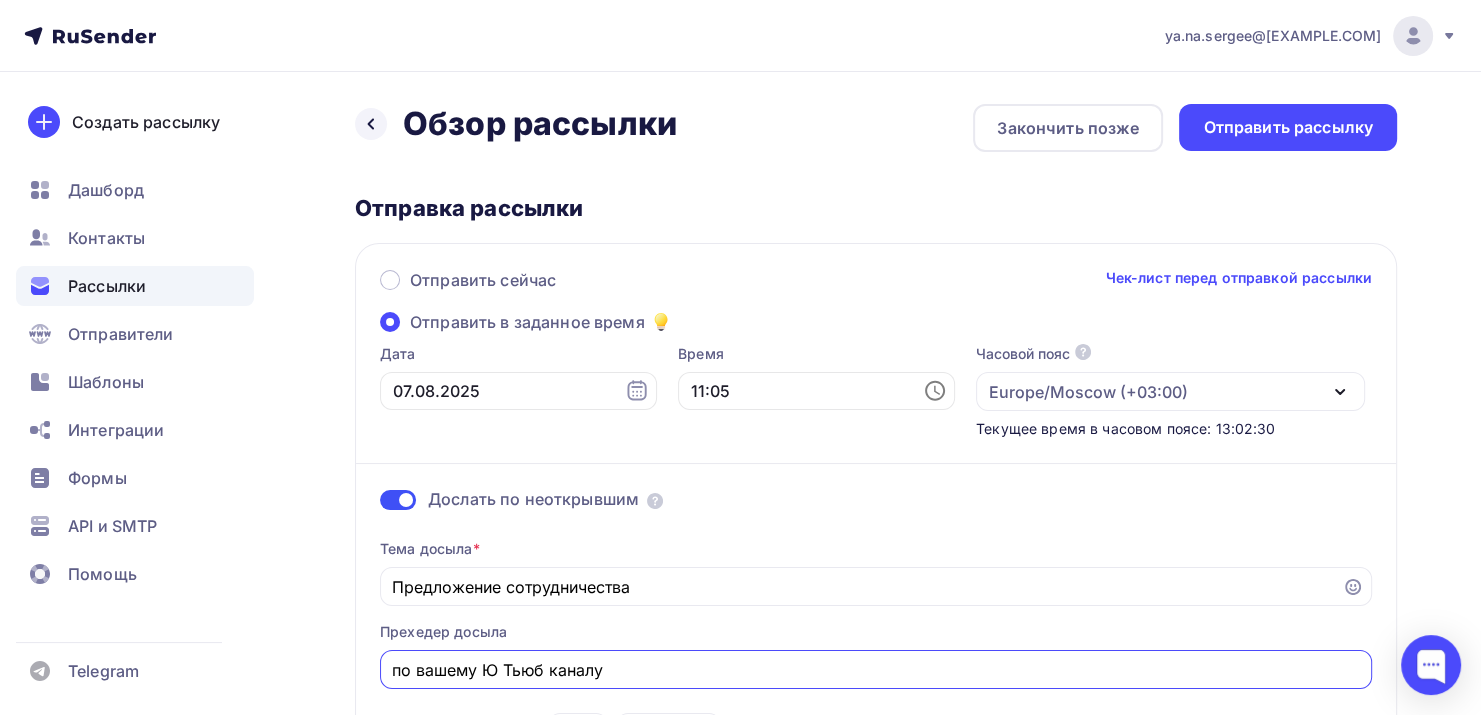 scroll, scrollTop: 200, scrollLeft: 0, axis: vertical 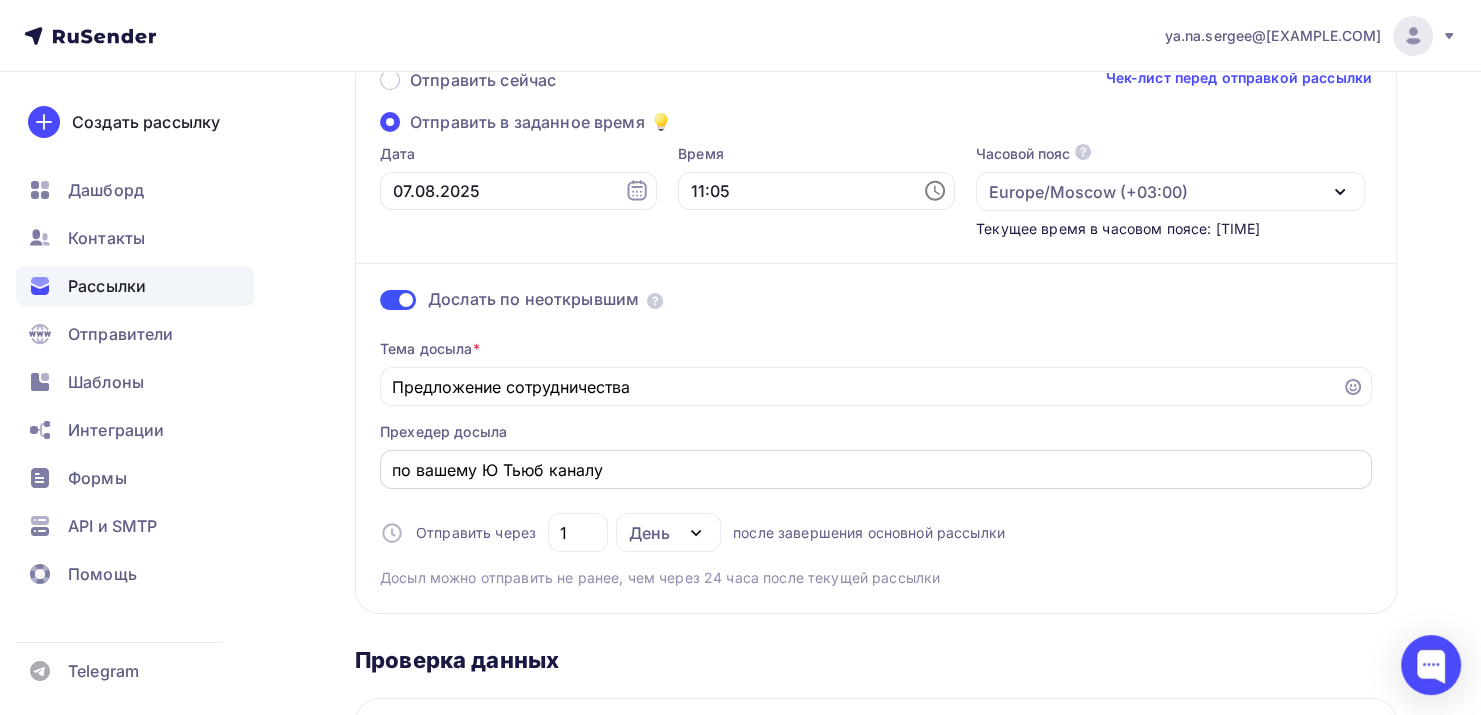 click on "по вашему Ю Тьюб каналу" at bounding box center (876, 469) 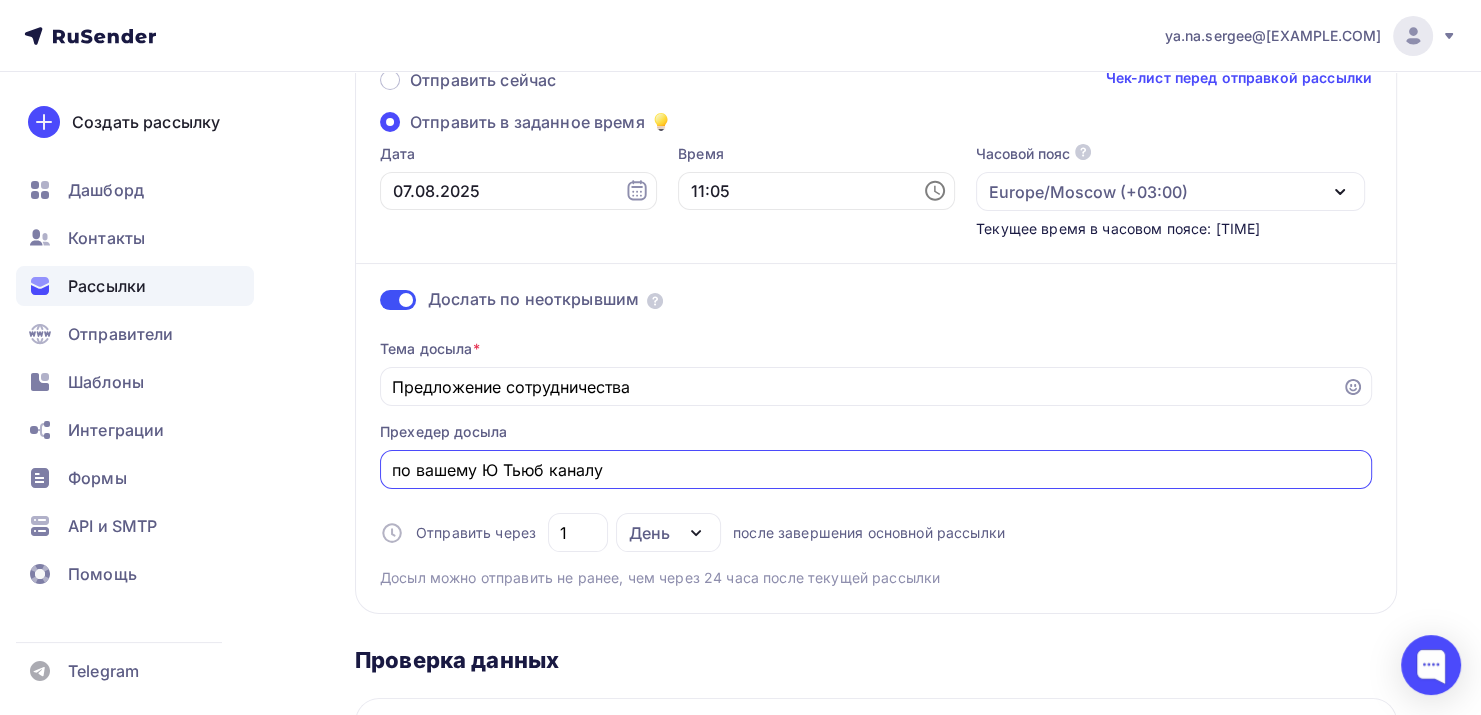 click on "по вашему Ю Тьюб каналу" at bounding box center (876, 470) 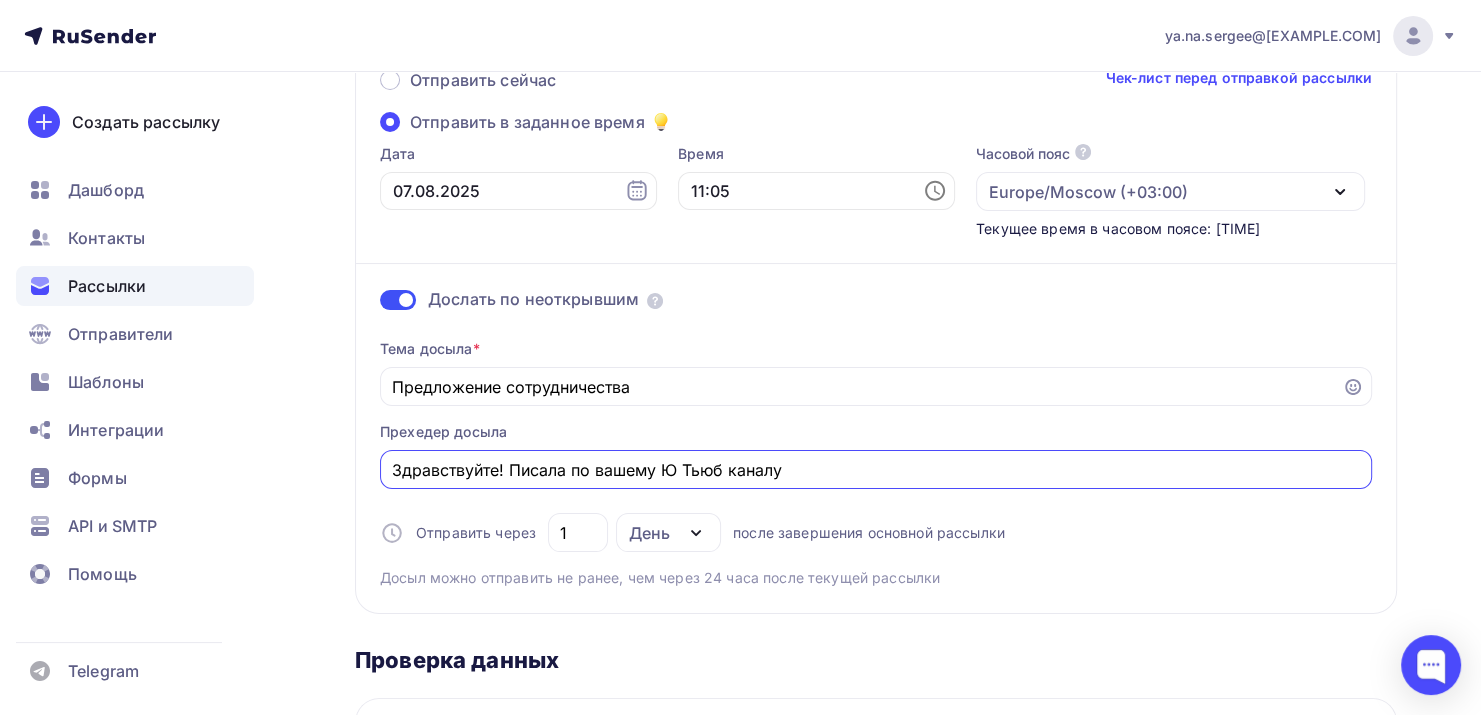 drag, startPoint x: 574, startPoint y: 467, endPoint x: 873, endPoint y: 432, distance: 301.04153 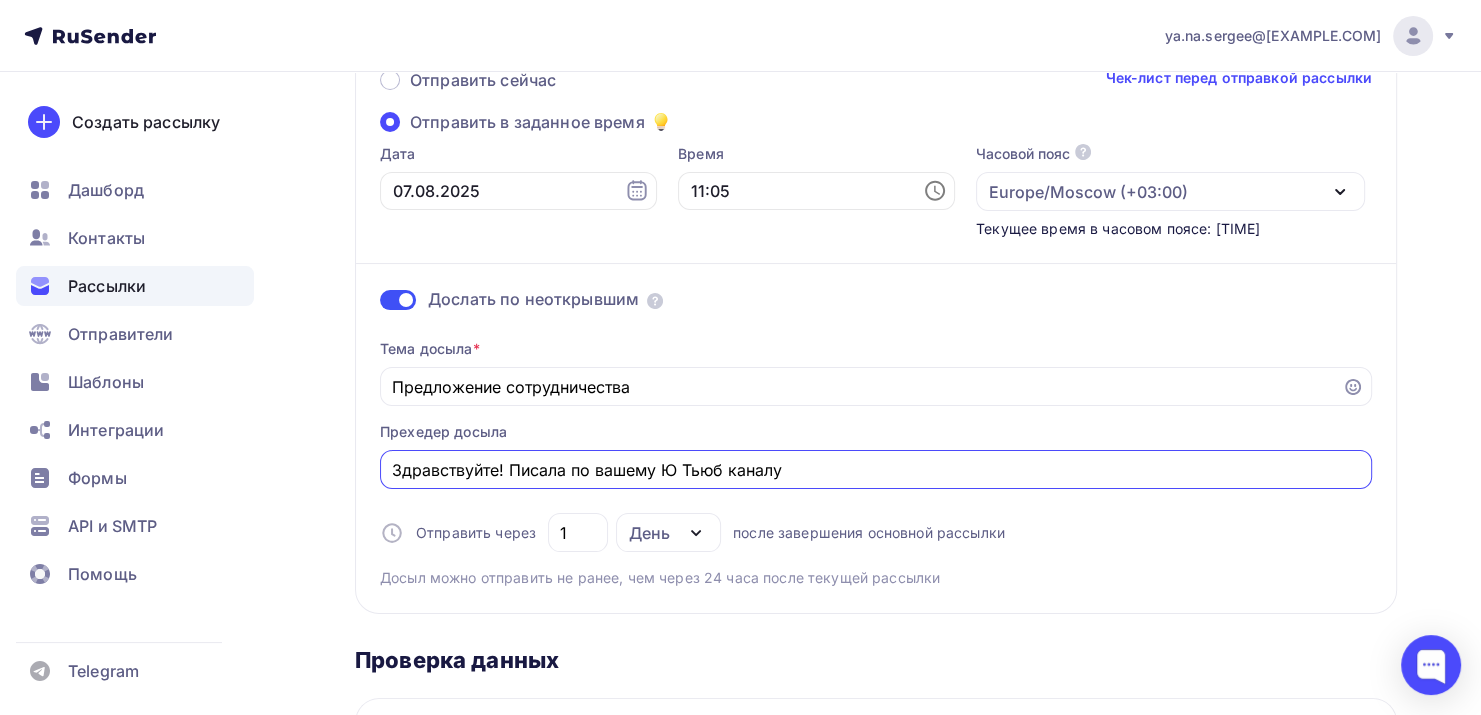 click on "Тема досыла  *     Предложение сотрудничества           Прехедер досыла     Здравствуйте! Писала по вашему Ю Тьюб каналу             Отправить через     1
День
День           Часы             после завершения основной рассылки   Досыл можно отправить не ранее, чем через 24 часа после текущей
рассылки" at bounding box center (876, 455) 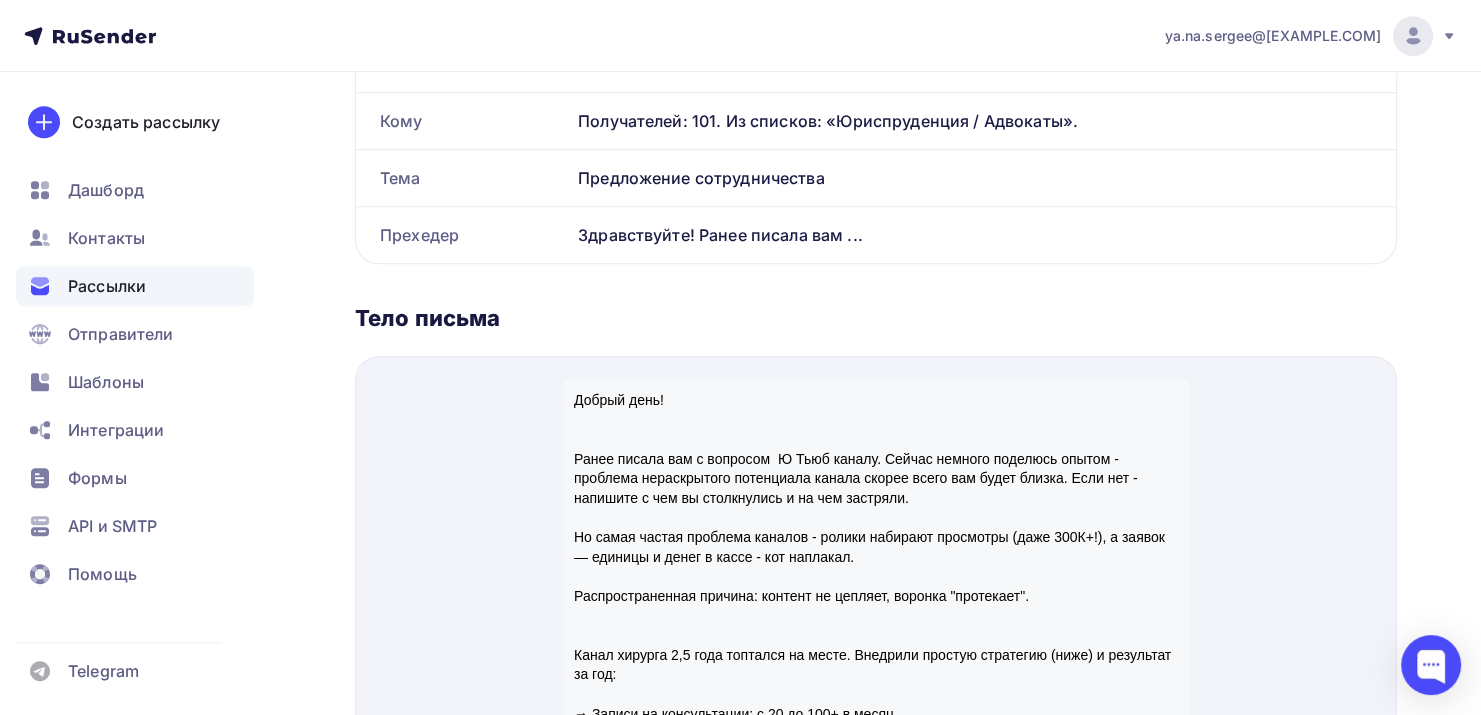 scroll, scrollTop: 1264, scrollLeft: 0, axis: vertical 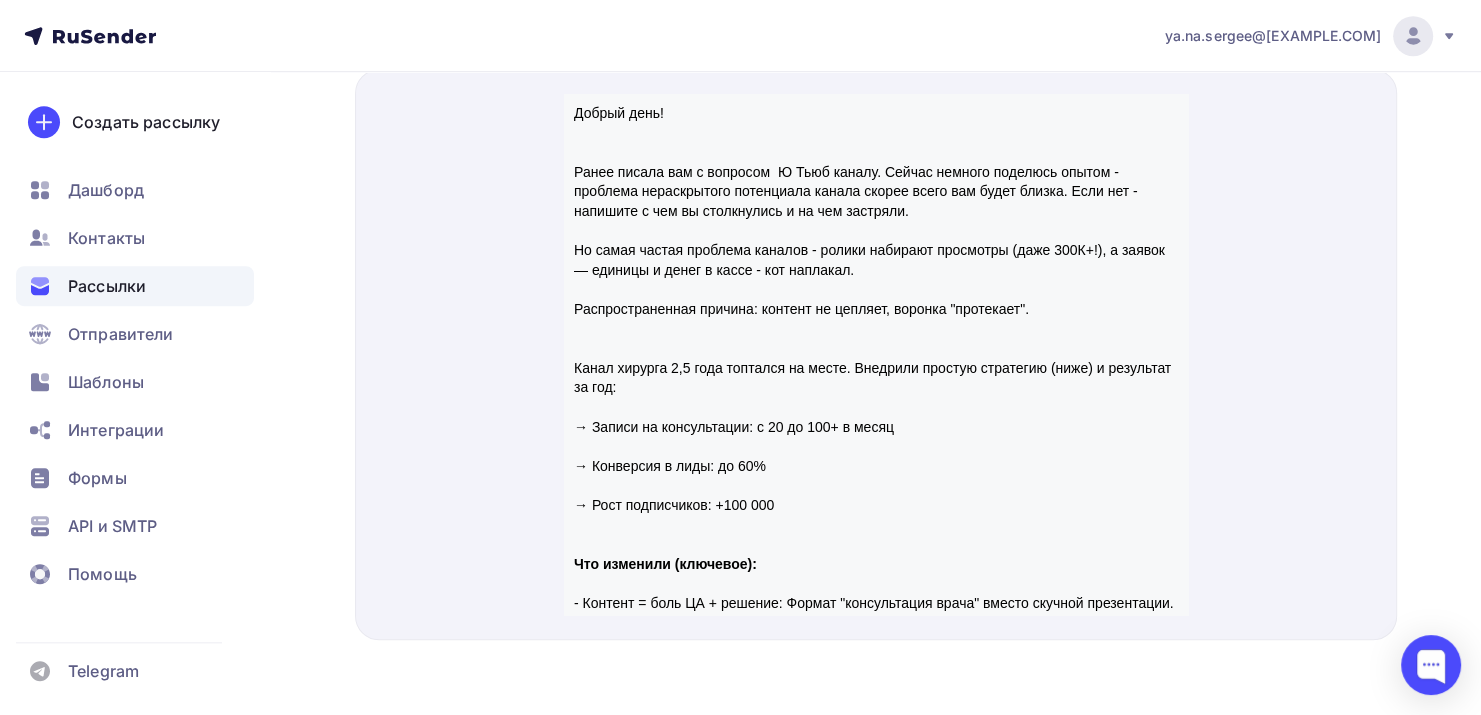 type on "Здравствуйте! Писала вам ...." 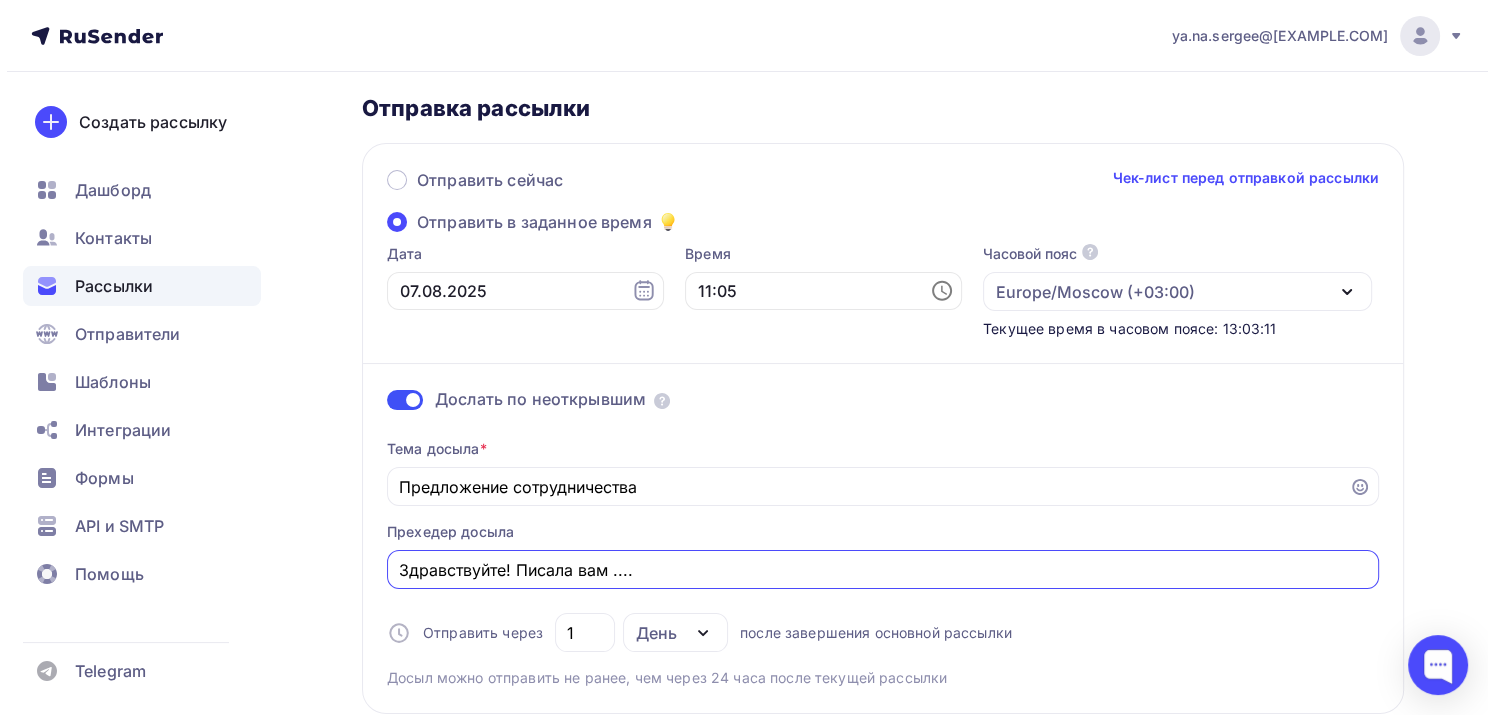 scroll, scrollTop: 0, scrollLeft: 0, axis: both 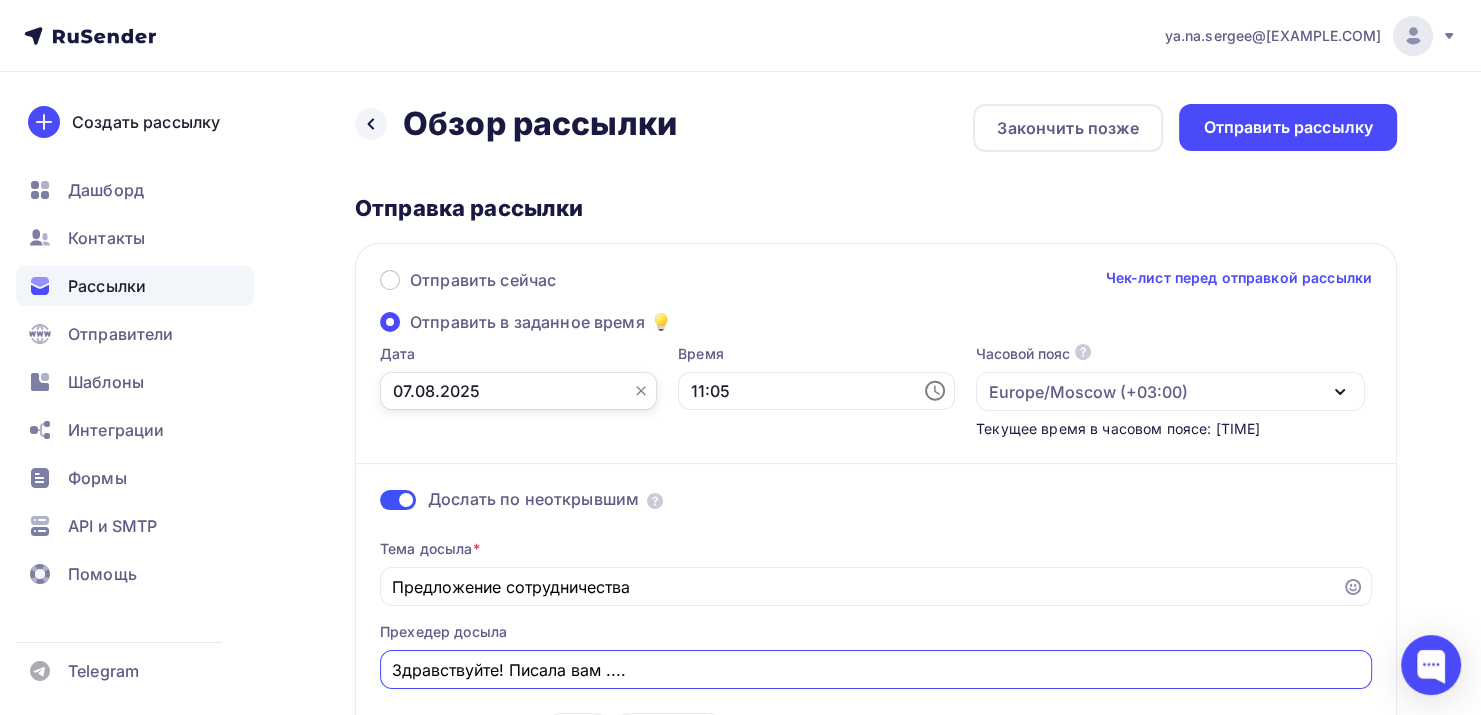 click on "07.08.2025" at bounding box center (518, 391) 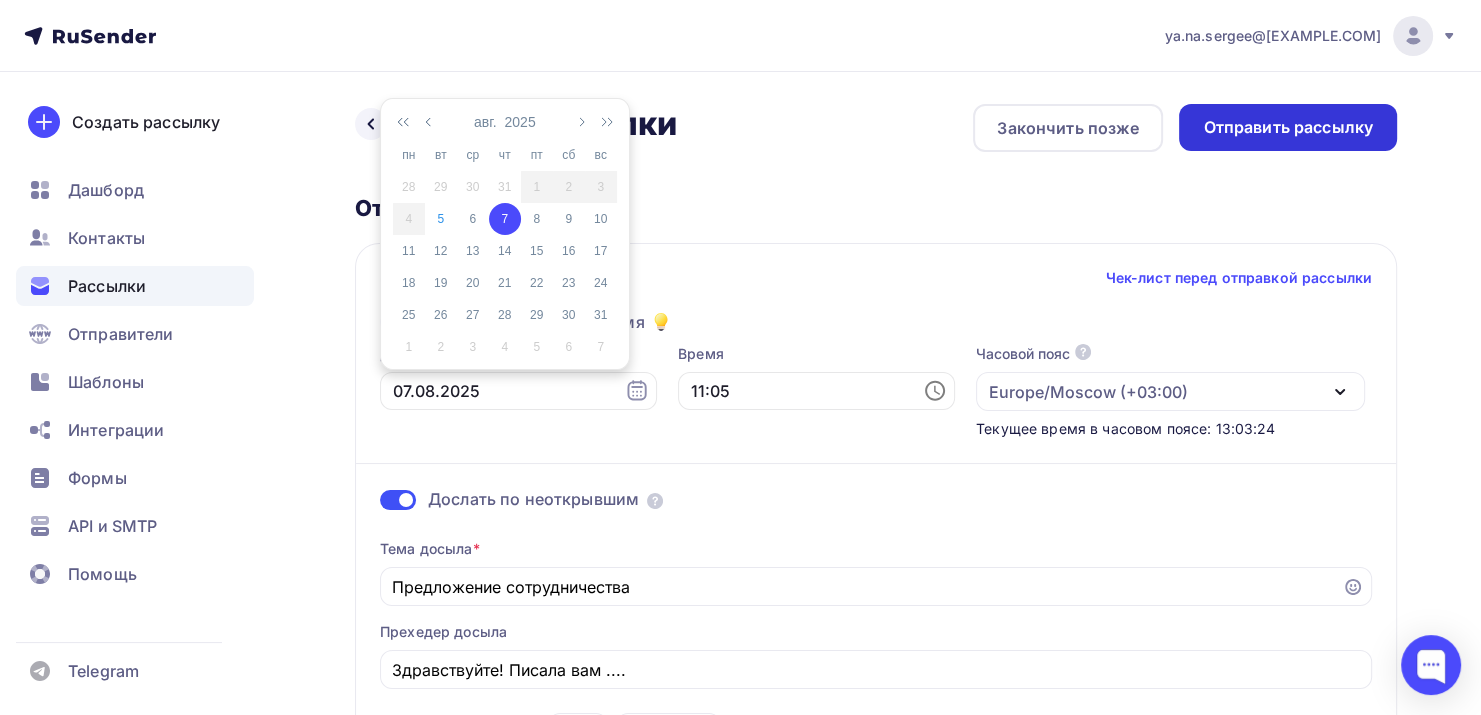 click on "Отправить рассылку" at bounding box center [1288, 127] 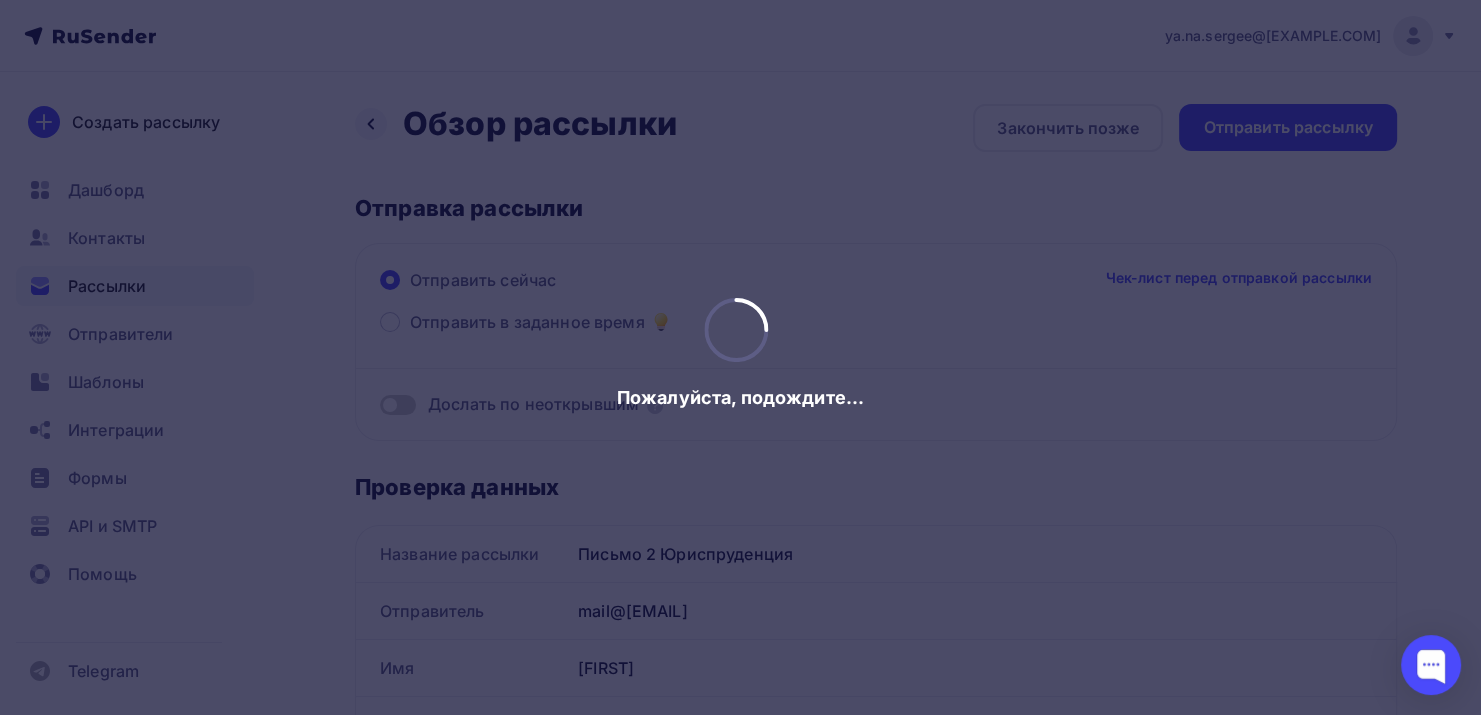 scroll, scrollTop: 0, scrollLeft: 0, axis: both 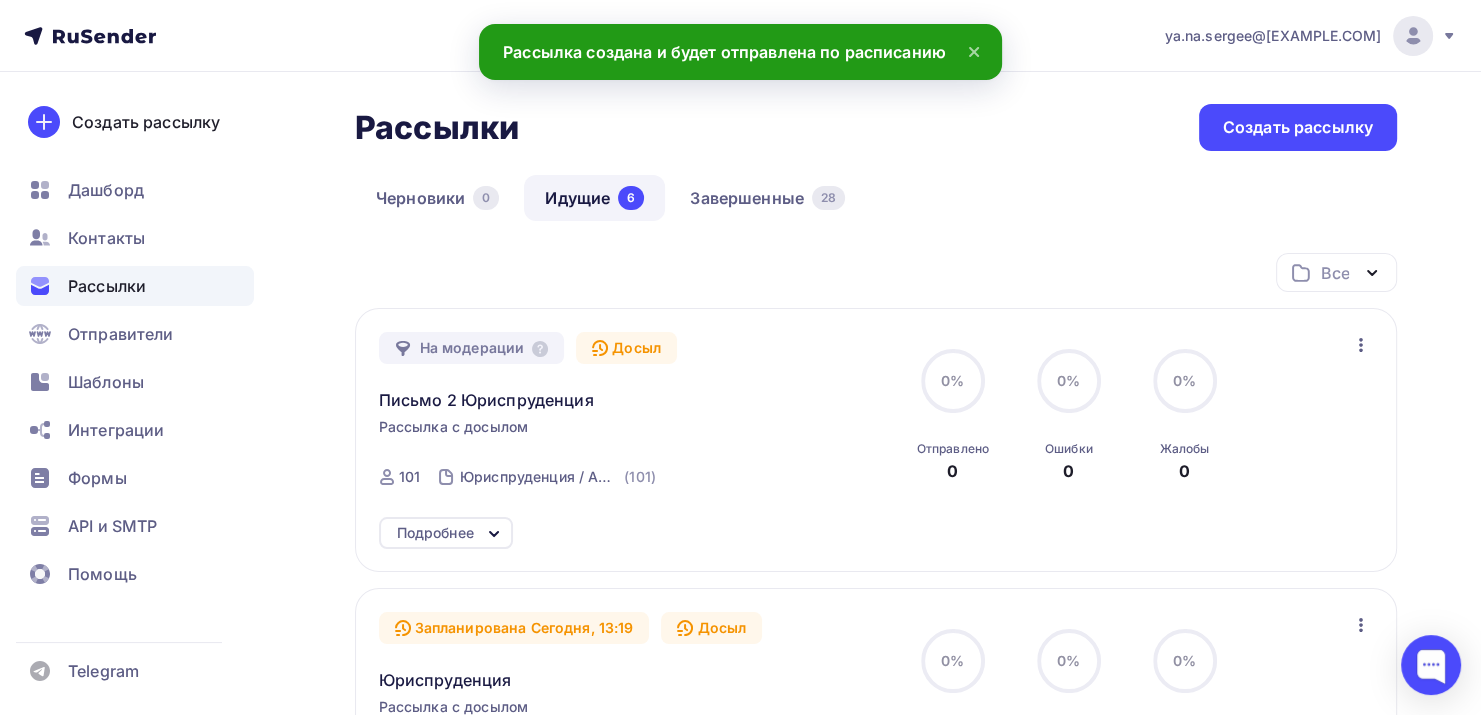 click 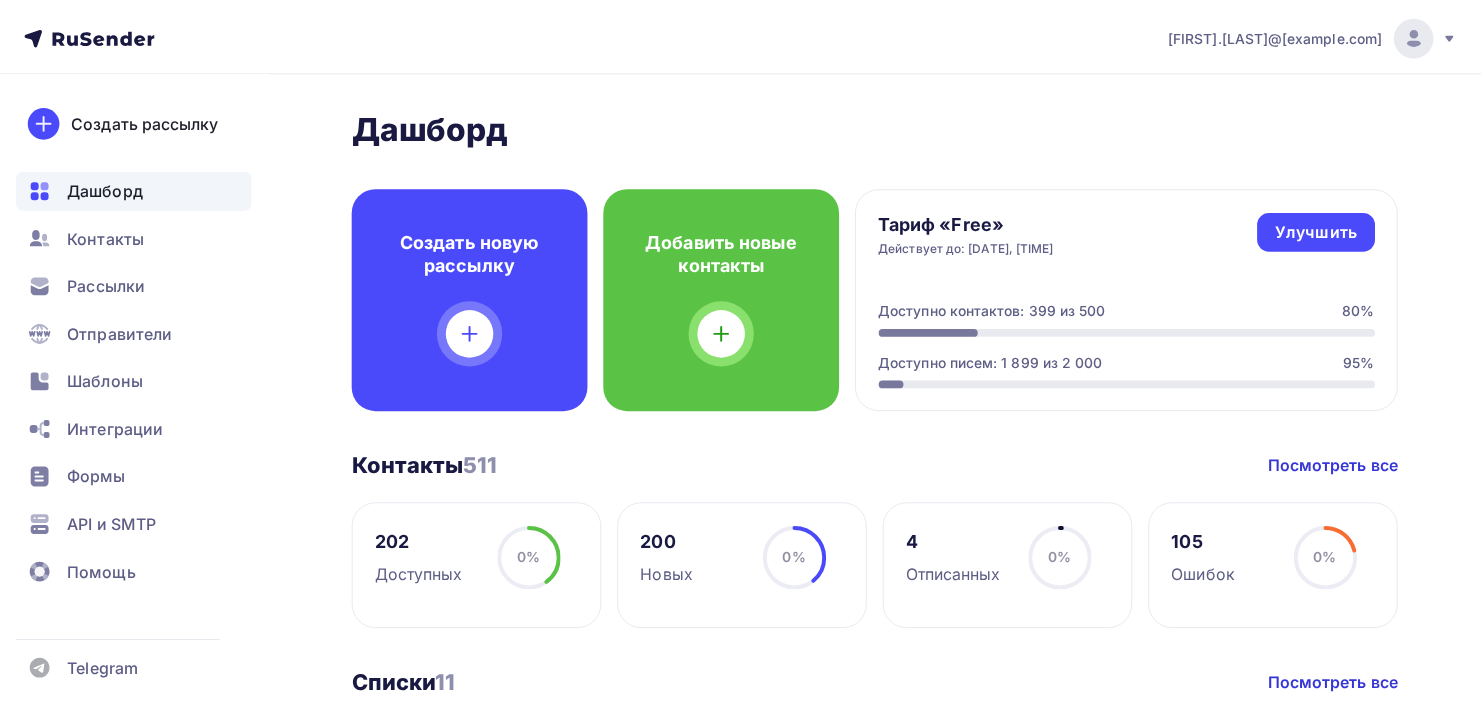 scroll, scrollTop: 0, scrollLeft: 0, axis: both 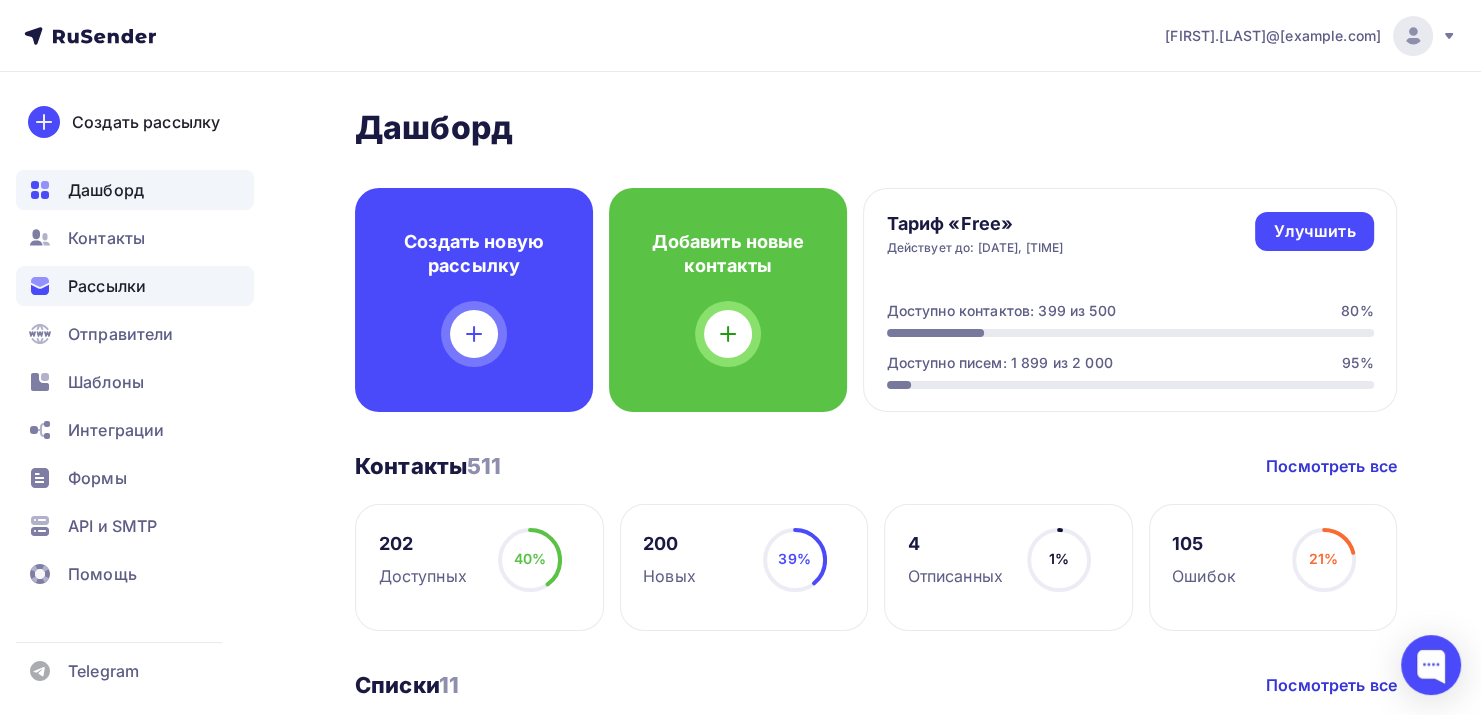 click on "Рассылки" at bounding box center (135, 286) 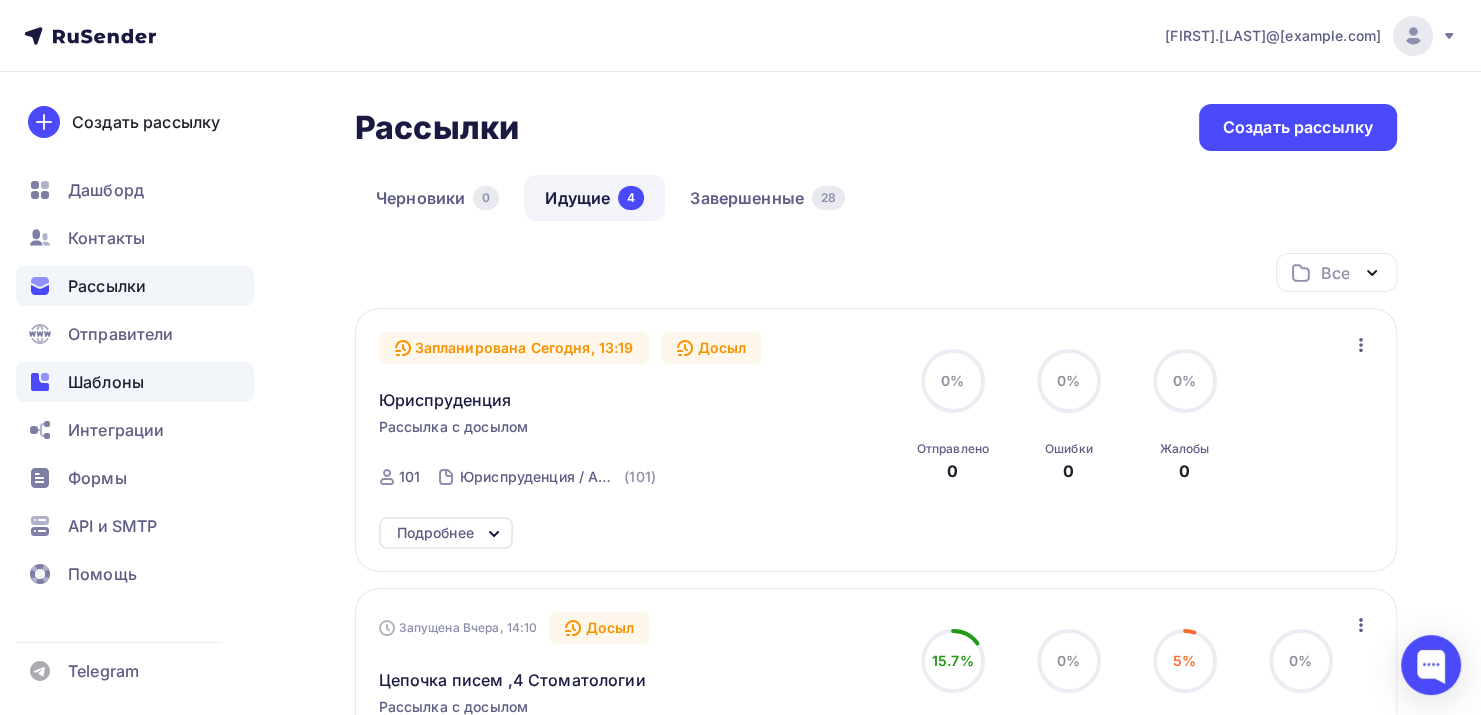 click on "Шаблоны" at bounding box center [106, 382] 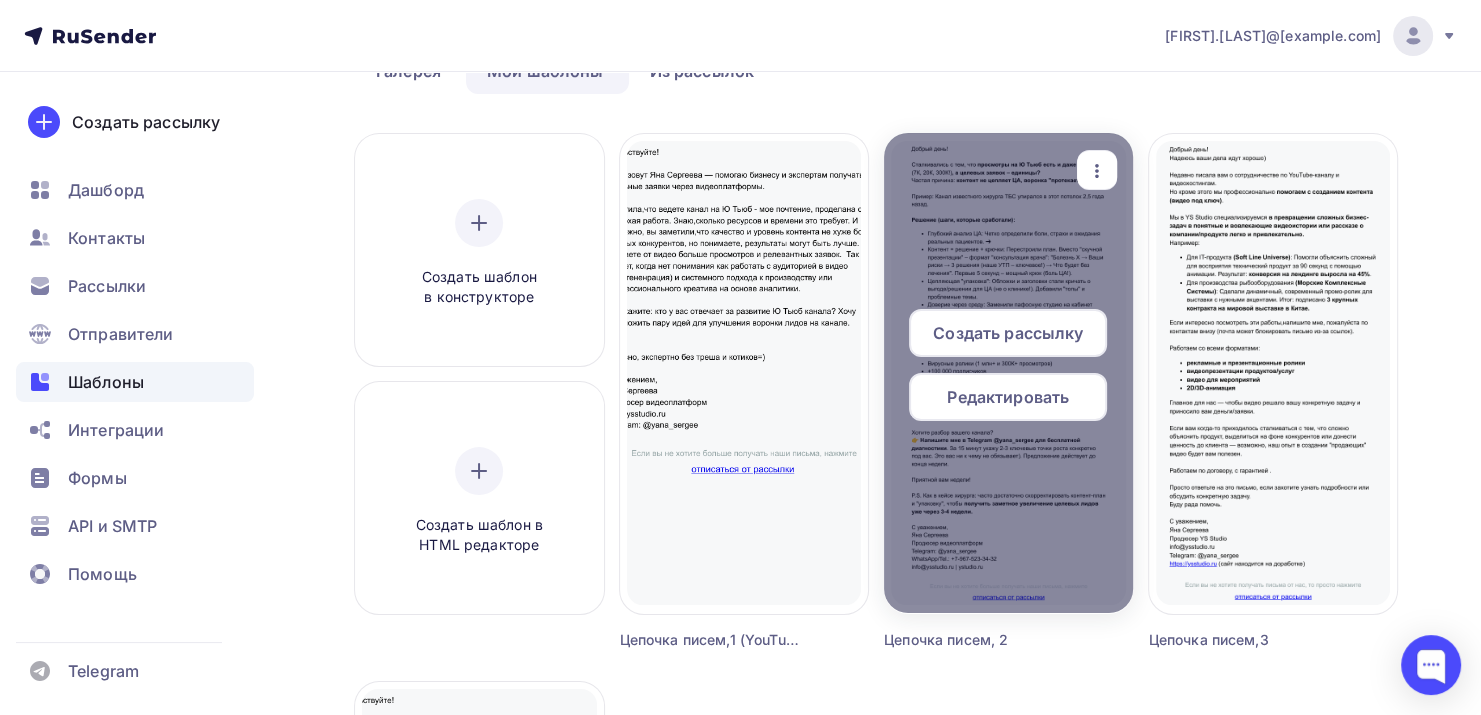 scroll, scrollTop: 300, scrollLeft: 0, axis: vertical 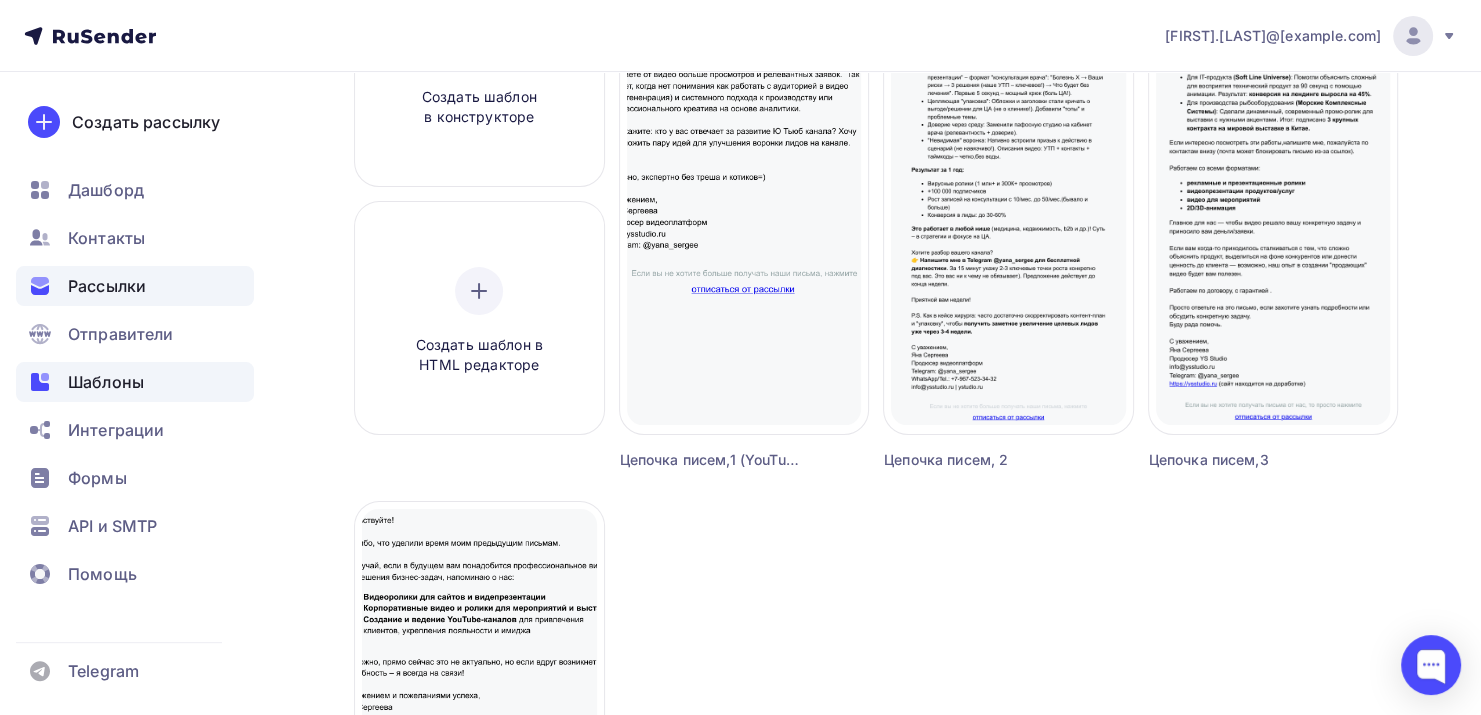 click on "Рассылки" at bounding box center [107, 286] 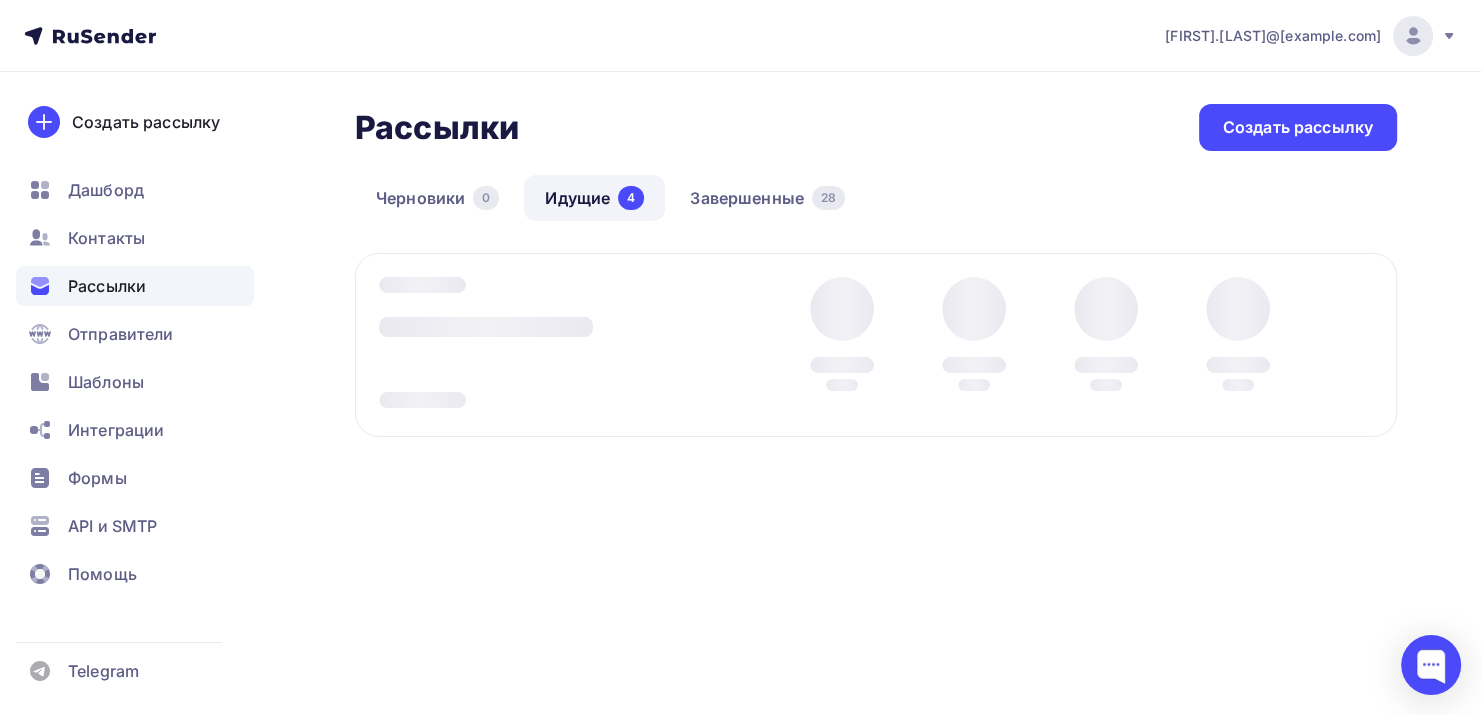 scroll, scrollTop: 0, scrollLeft: 0, axis: both 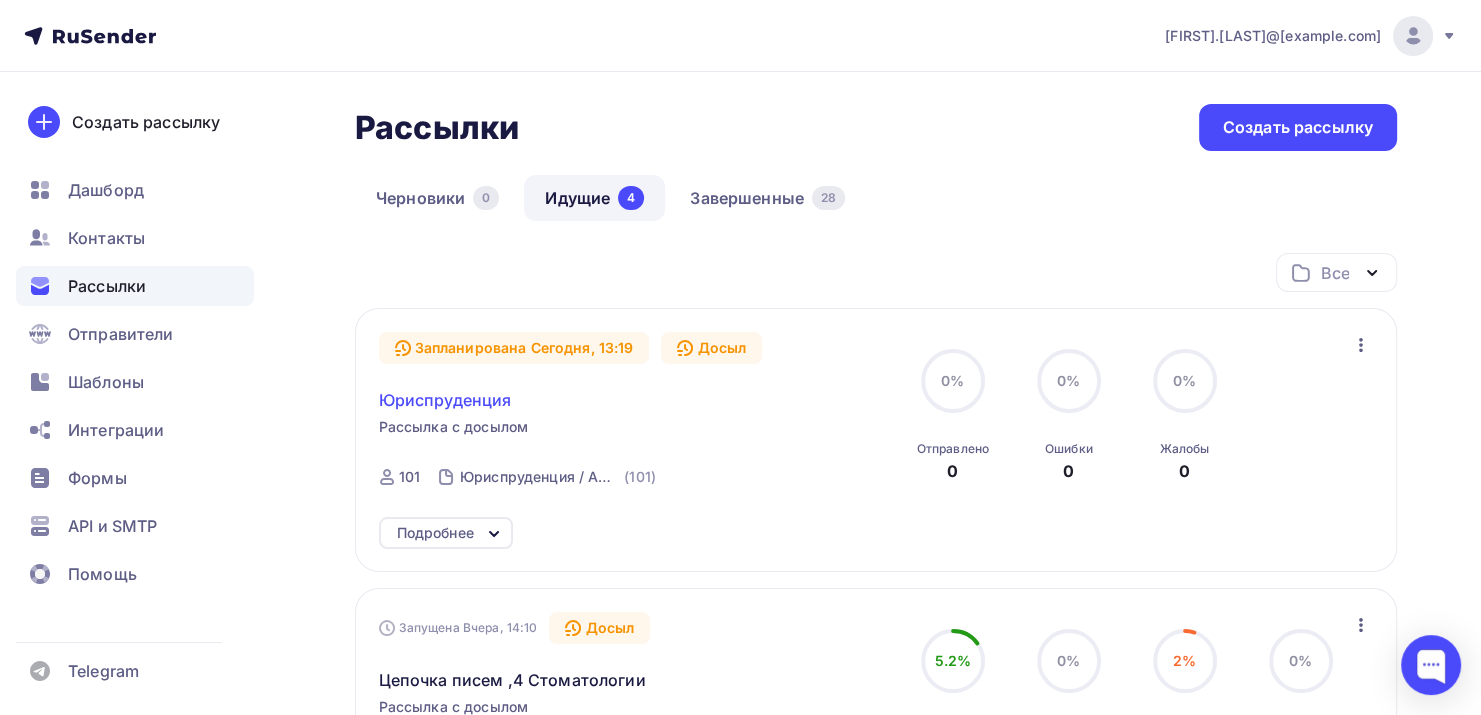 click on "Юриспруденция" at bounding box center (445, 400) 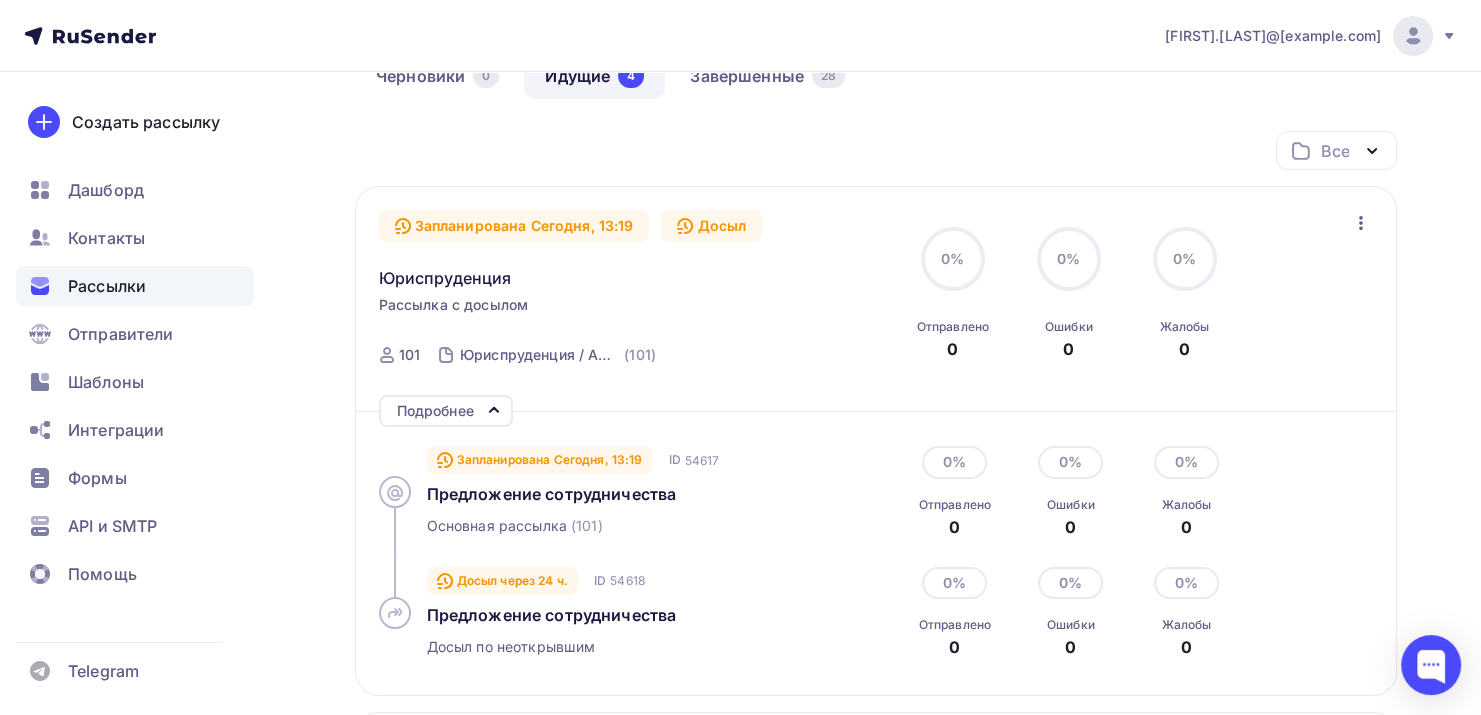 scroll, scrollTop: 500, scrollLeft: 0, axis: vertical 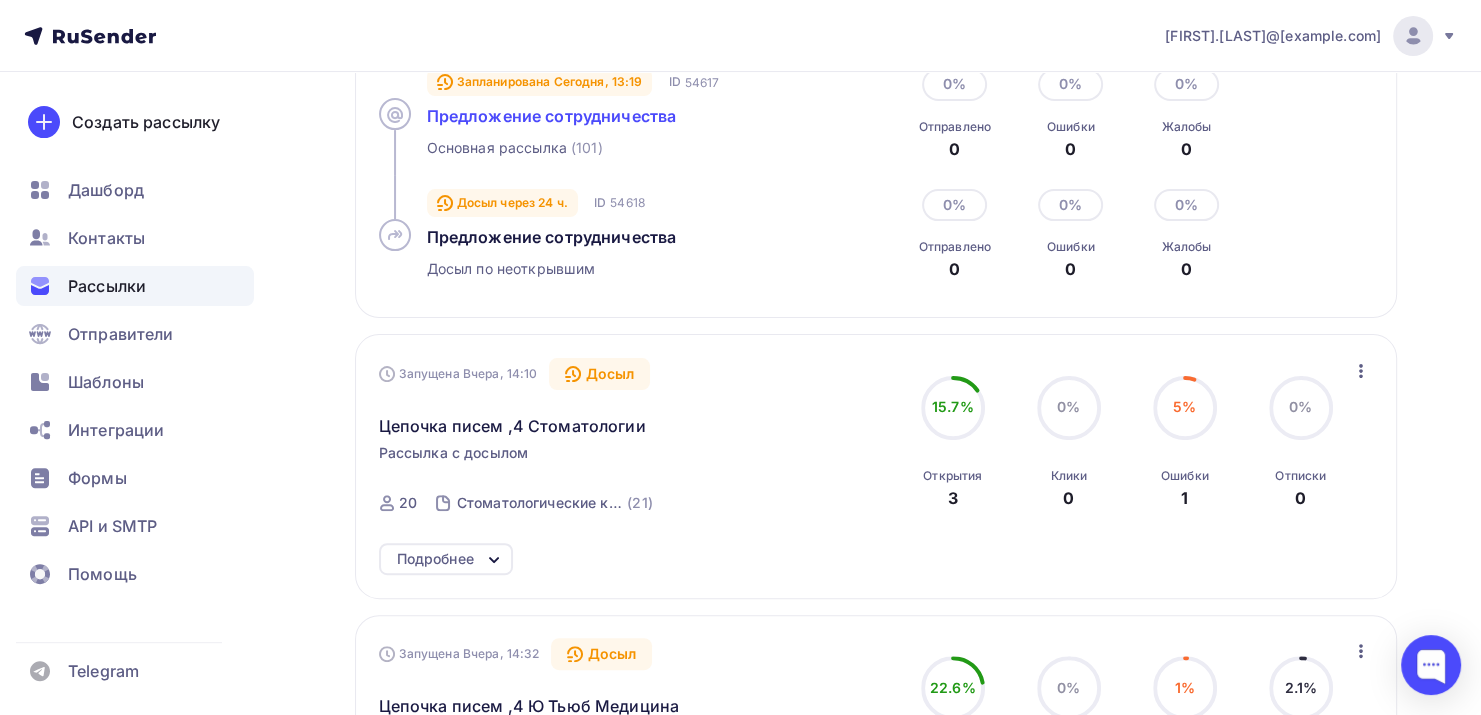 click on "Предложение сотрудничества" at bounding box center [552, 116] 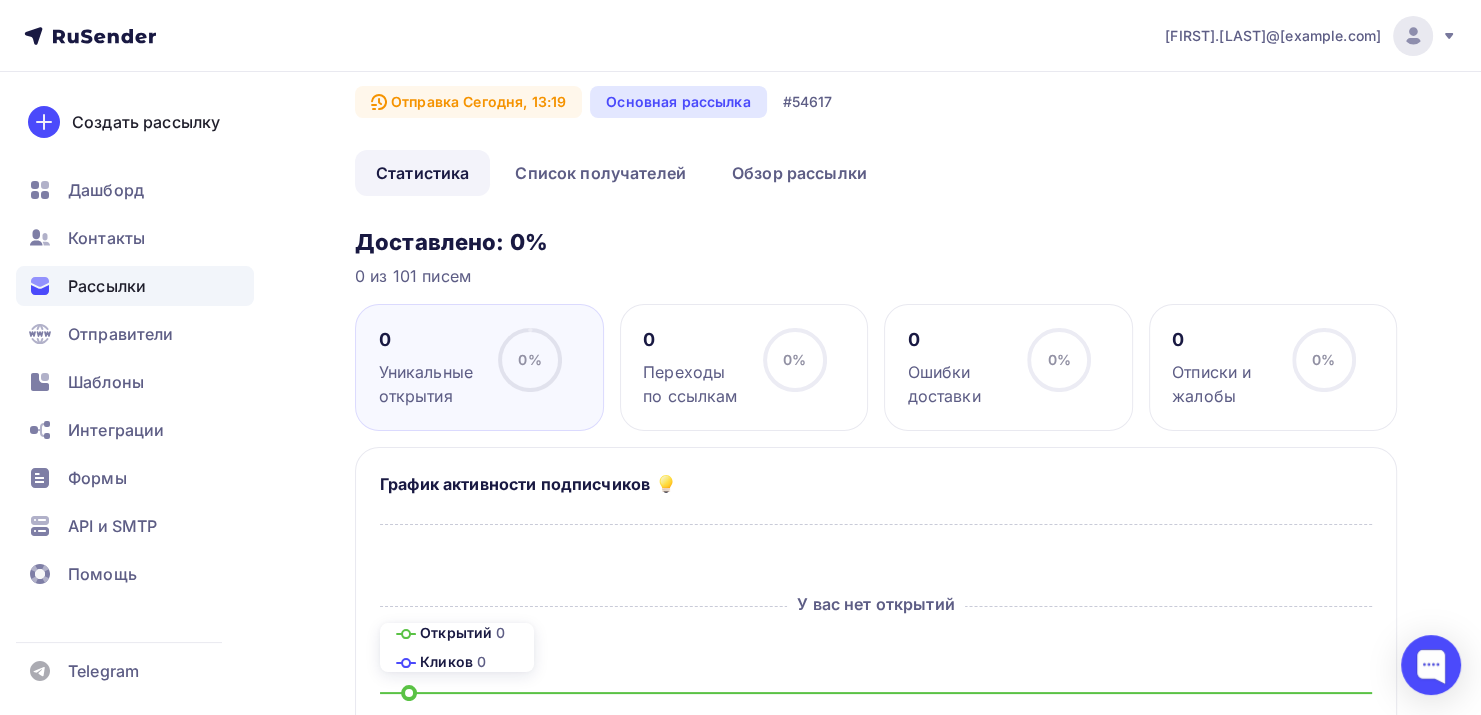 scroll, scrollTop: 0, scrollLeft: 0, axis: both 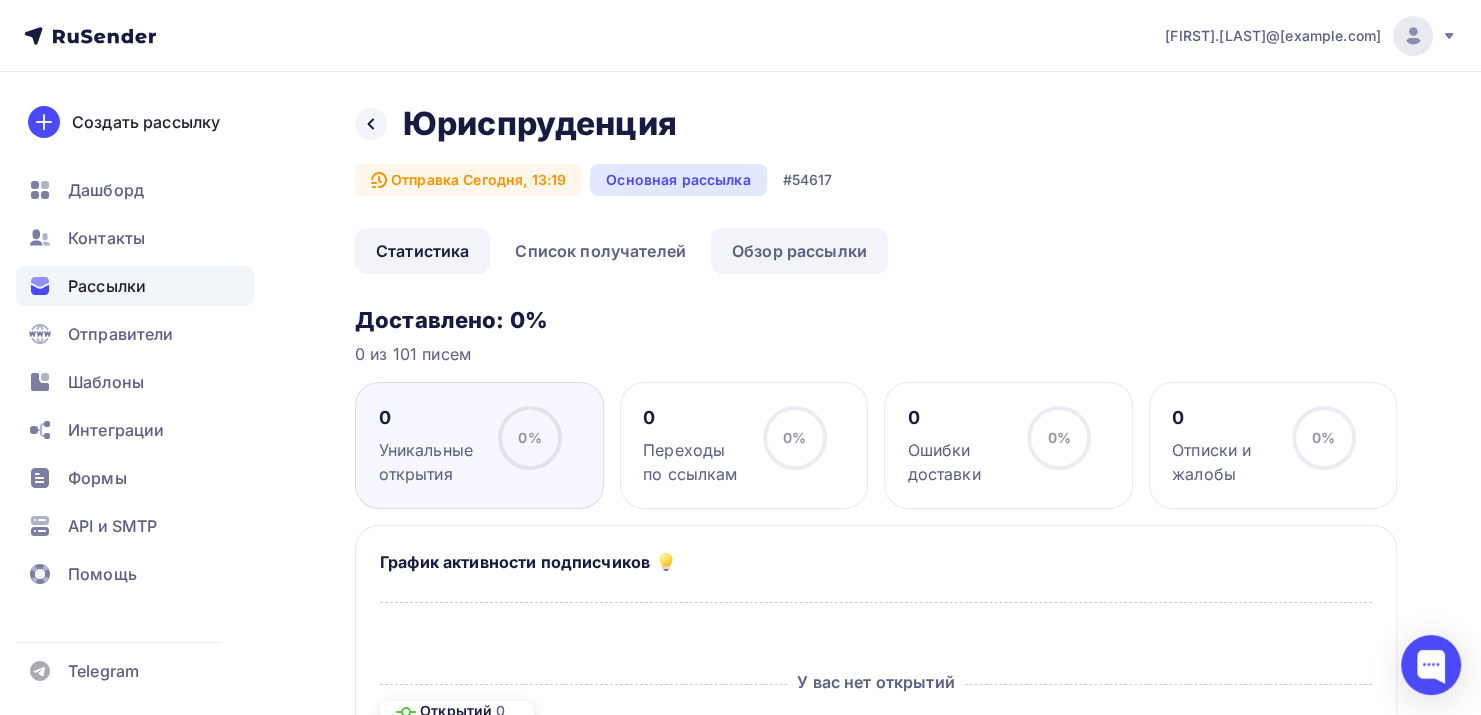 click on "Обзор рассылки" at bounding box center (799, 251) 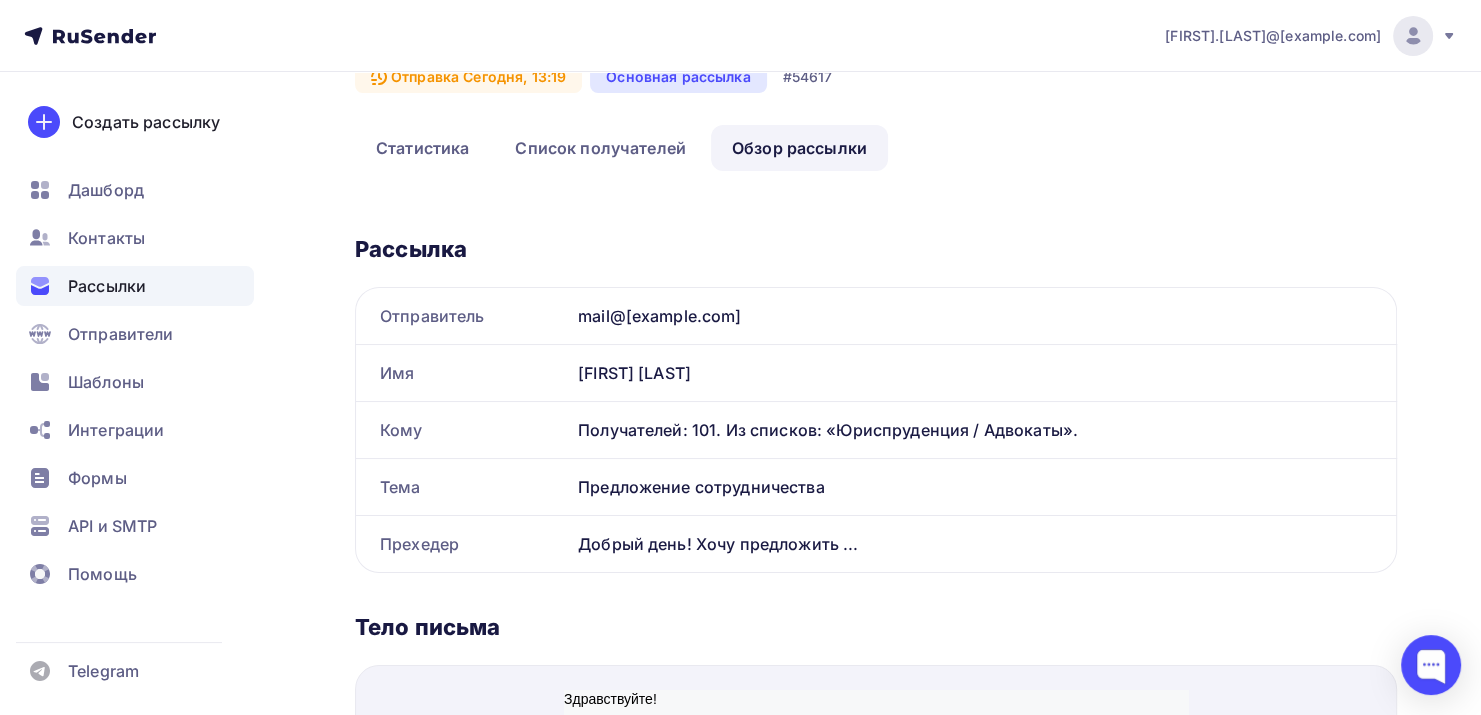 scroll, scrollTop: 503, scrollLeft: 0, axis: vertical 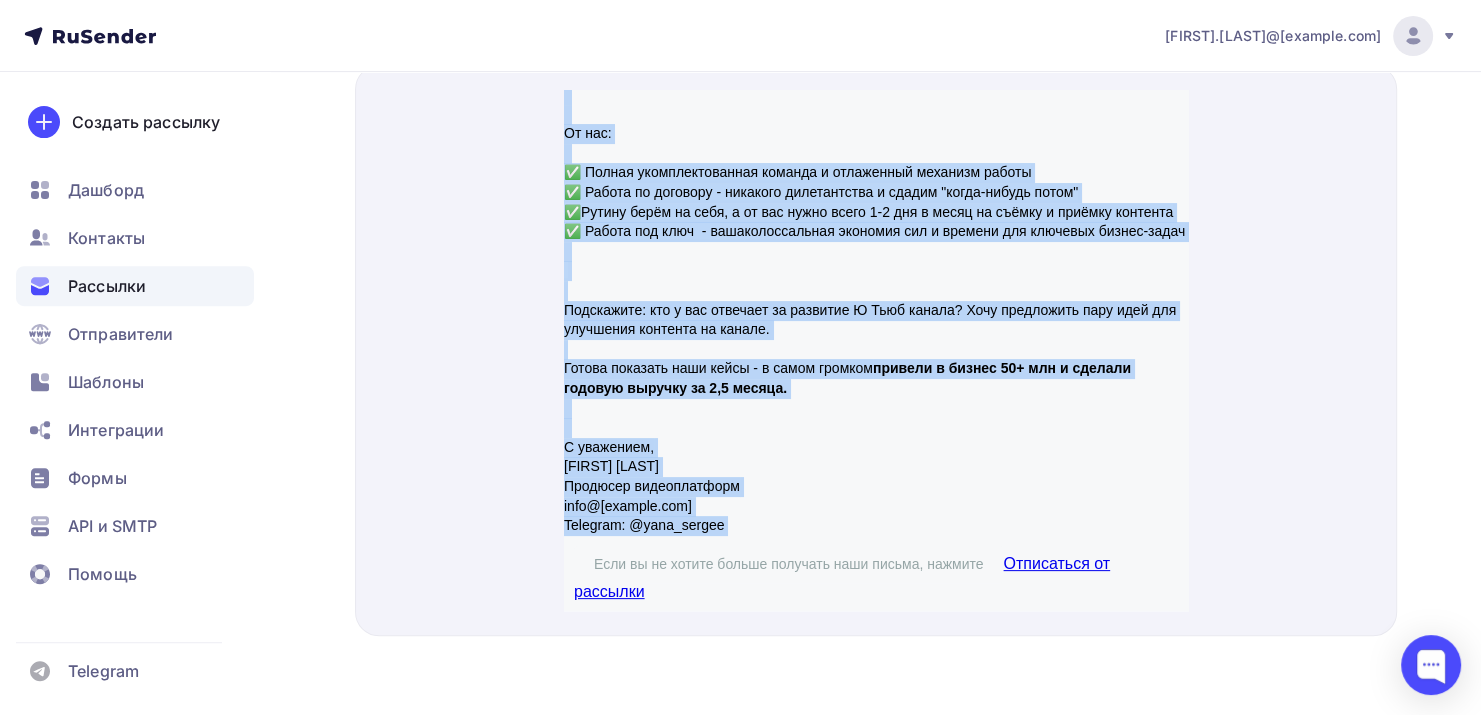 drag, startPoint x: 565, startPoint y: 70, endPoint x: 789, endPoint y: 512, distance: 495.51993 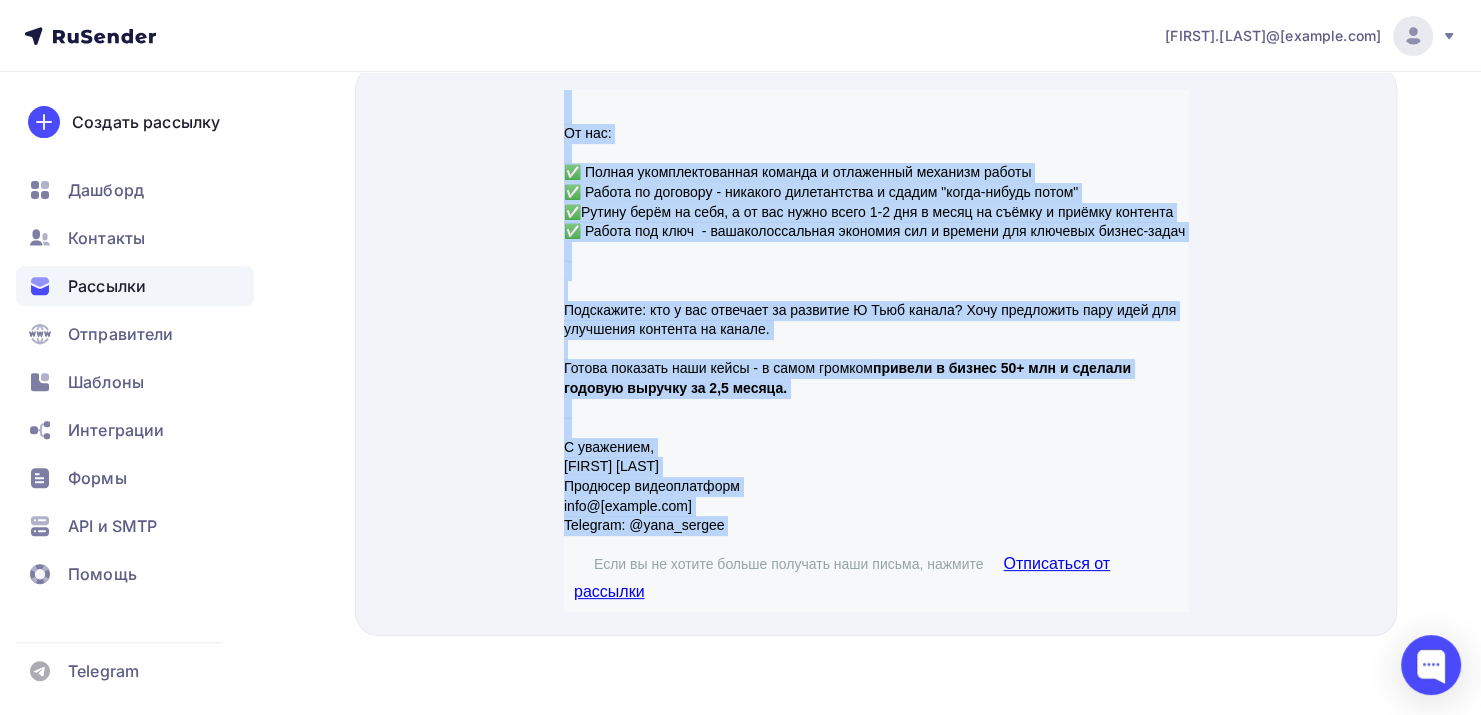 click on "Здравствуйте!
Меня зовут Яна Сергеева — продюсер видеоплатформ.
Заметила,что ведете канал на Ю Тьюб. Мое почтение - знаю сколько ресурсов требуется для ведения.)
Хочу предложить вам сотрудничество - а именно работу с нашим продакшеном по ведению канала.
Мы с командой создали:
✅  Более 50+  успешных  проектов
✅  Приводим именно  целевую  аудиторию
✅  Более 1 млрд просмотров клиентов на горизонтальные видео (Не шортс!)
✅ Увeличение кол-во лидов, заявок, продaж и узнаваемocти как в малом и среднем, так и в крупном бизнесе" at bounding box center (876, 108) 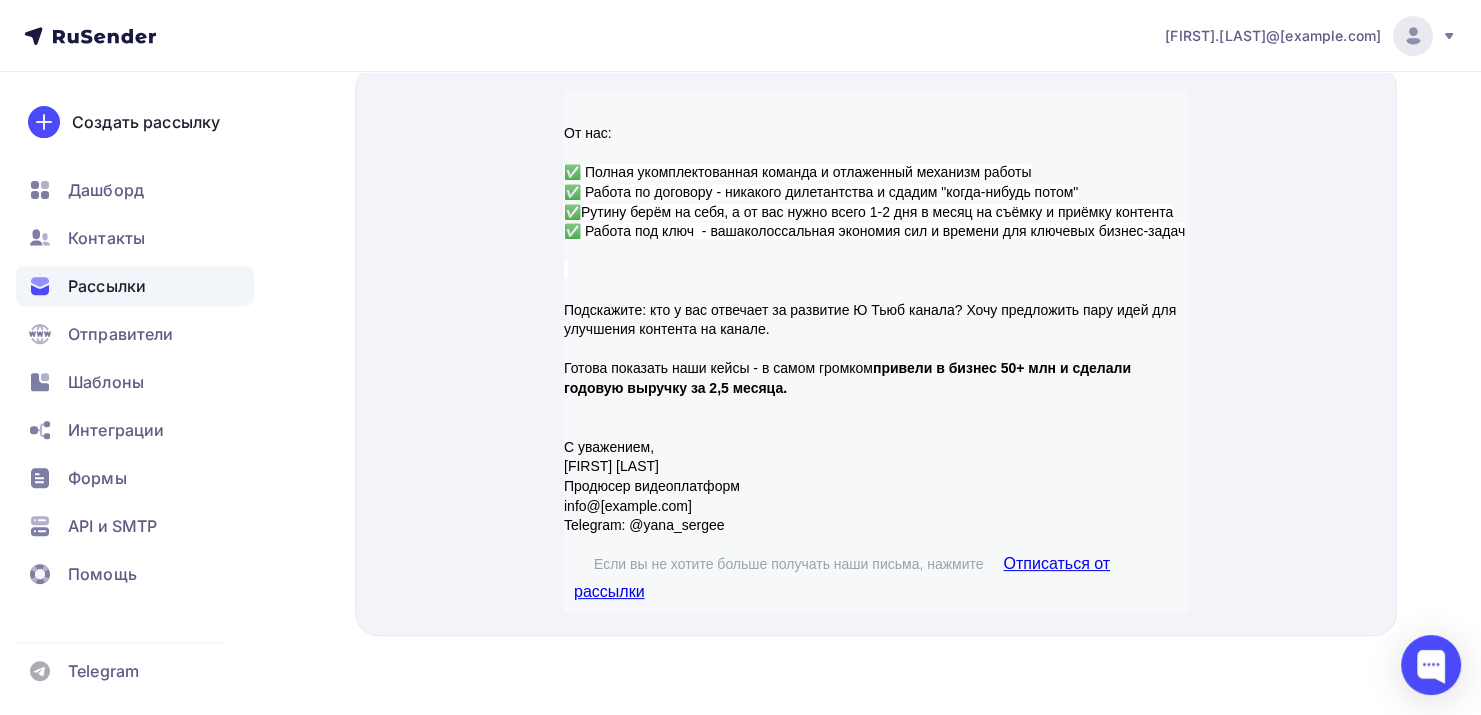 drag, startPoint x: 591, startPoint y: 539, endPoint x: 687, endPoint y: 574, distance: 102.18121 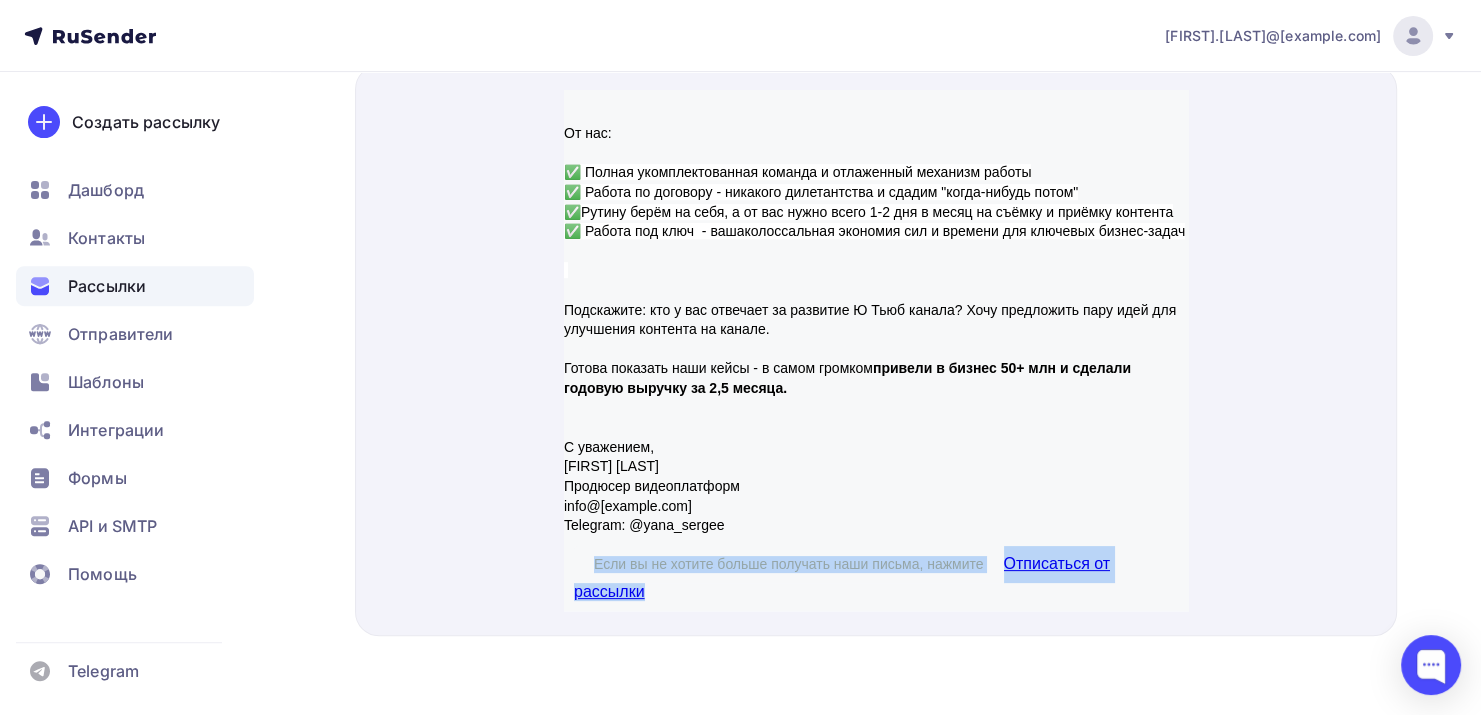 drag, startPoint x: 667, startPoint y: 574, endPoint x: 595, endPoint y: 549, distance: 76.2168 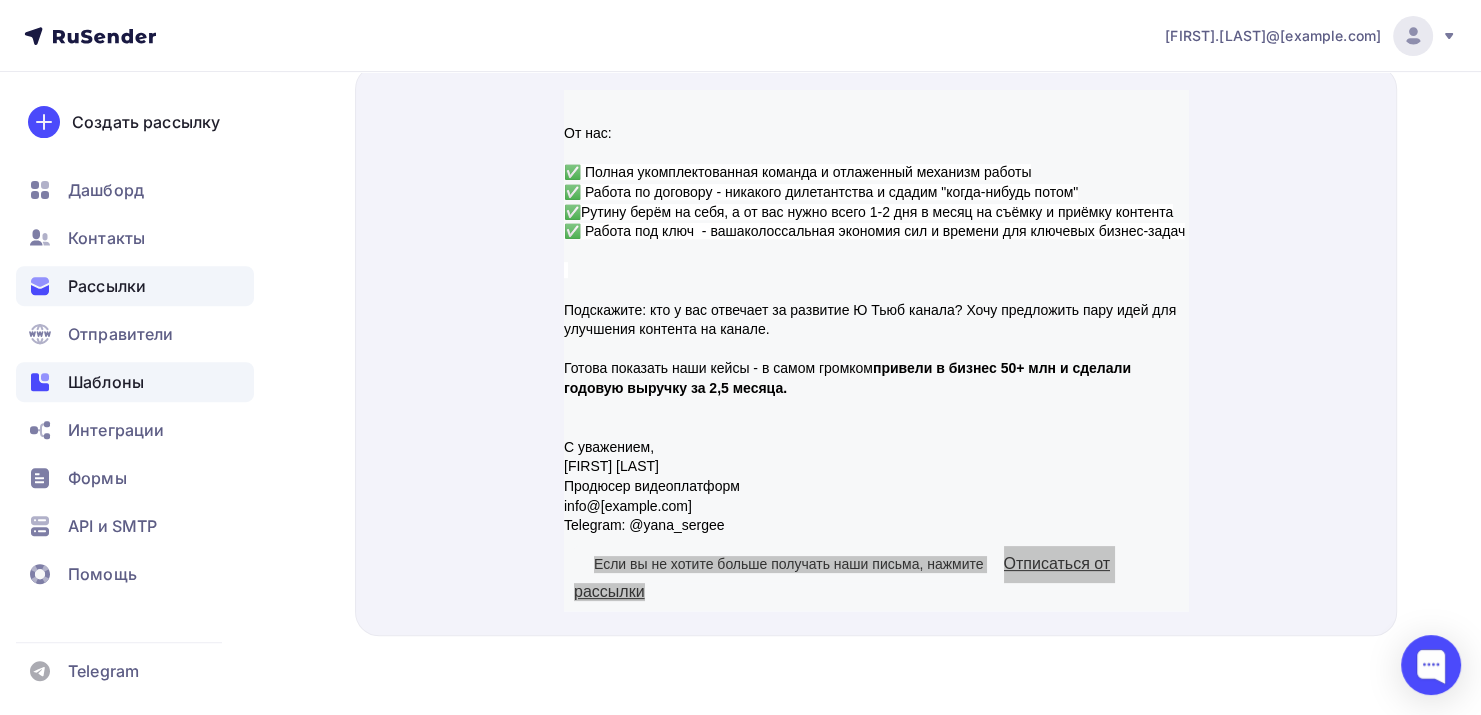 click on "Шаблоны" at bounding box center (106, 382) 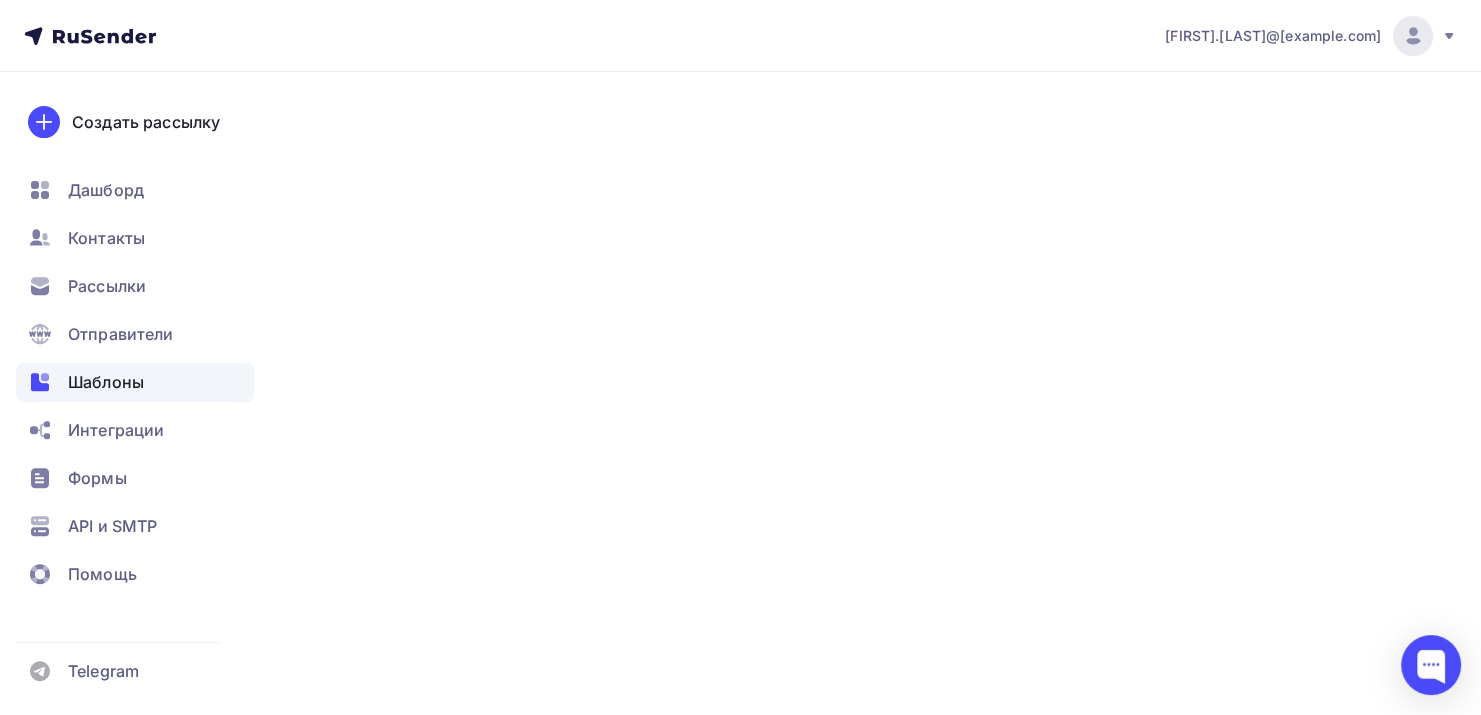 scroll, scrollTop: 0, scrollLeft: 0, axis: both 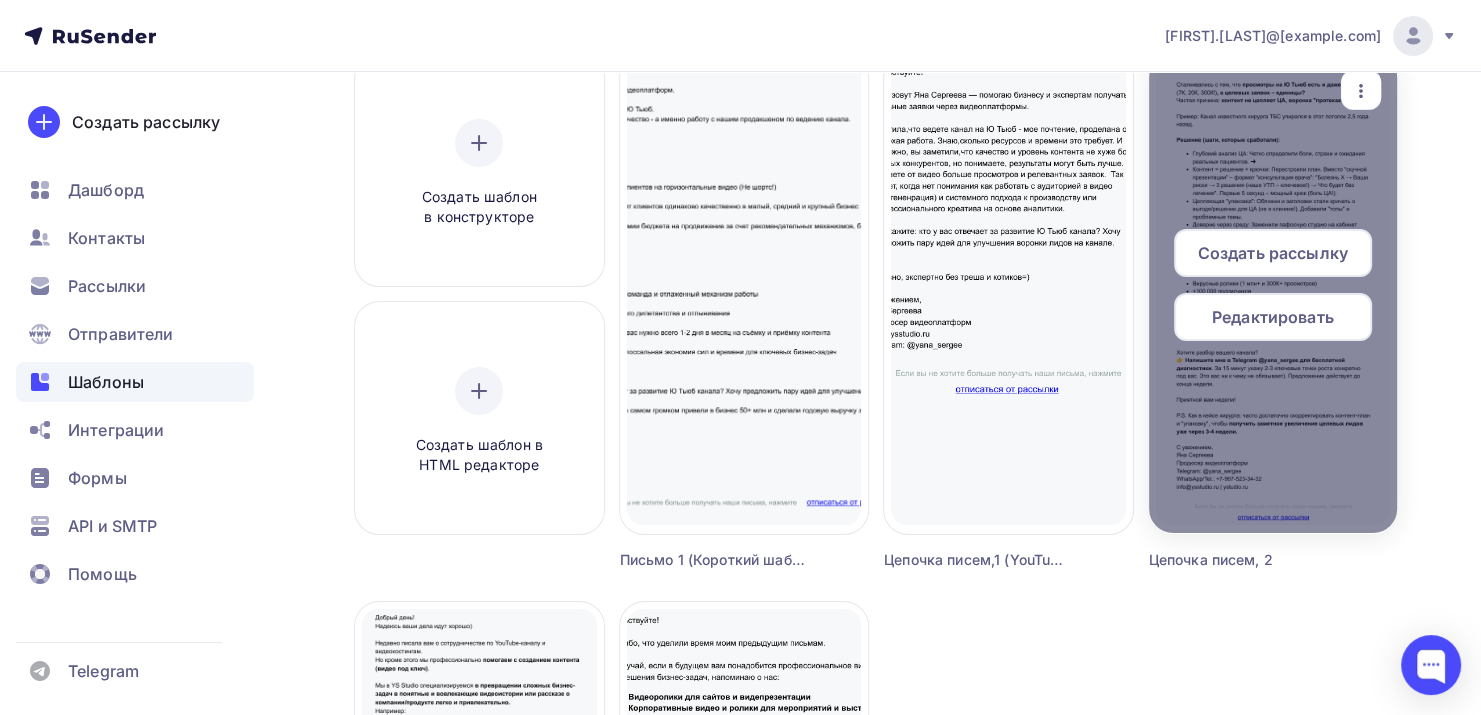 click at bounding box center (1273, 293) 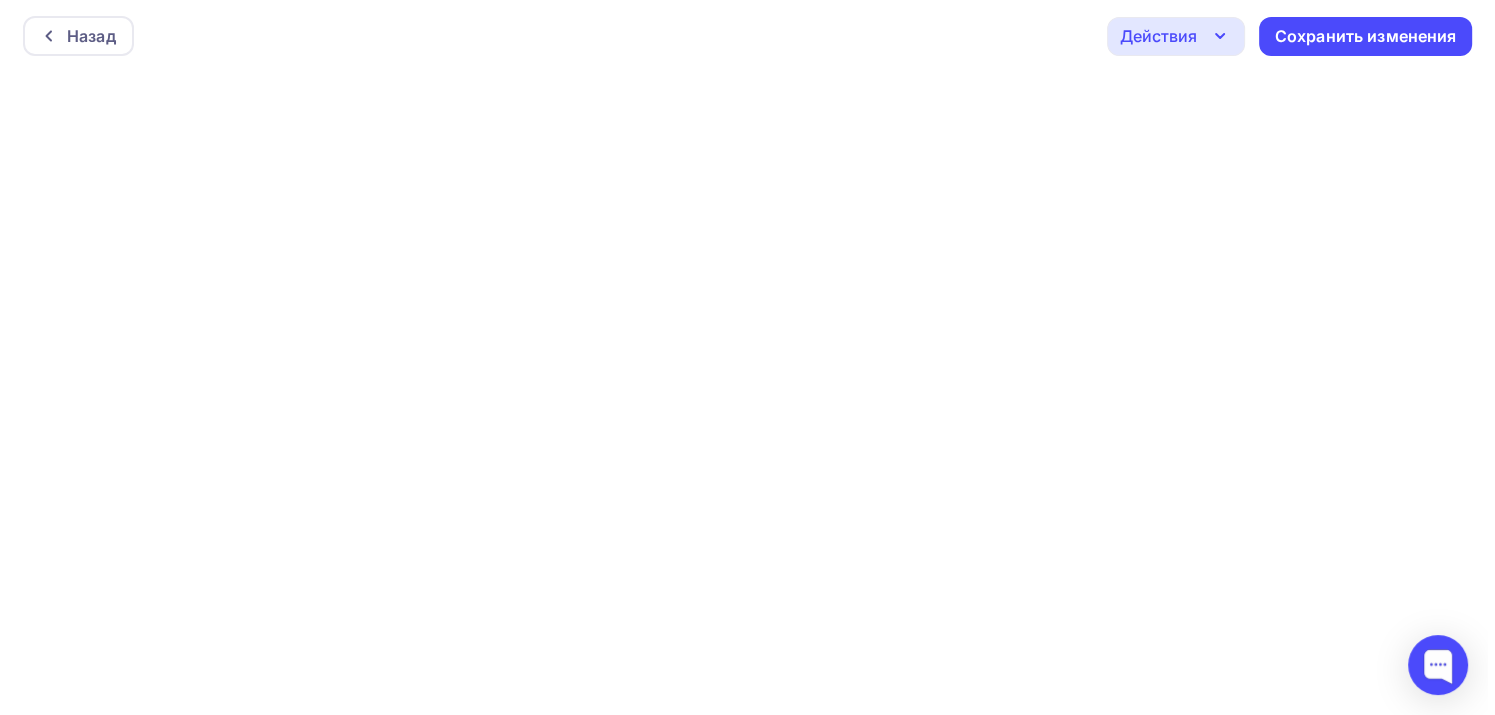 scroll, scrollTop: 4, scrollLeft: 0, axis: vertical 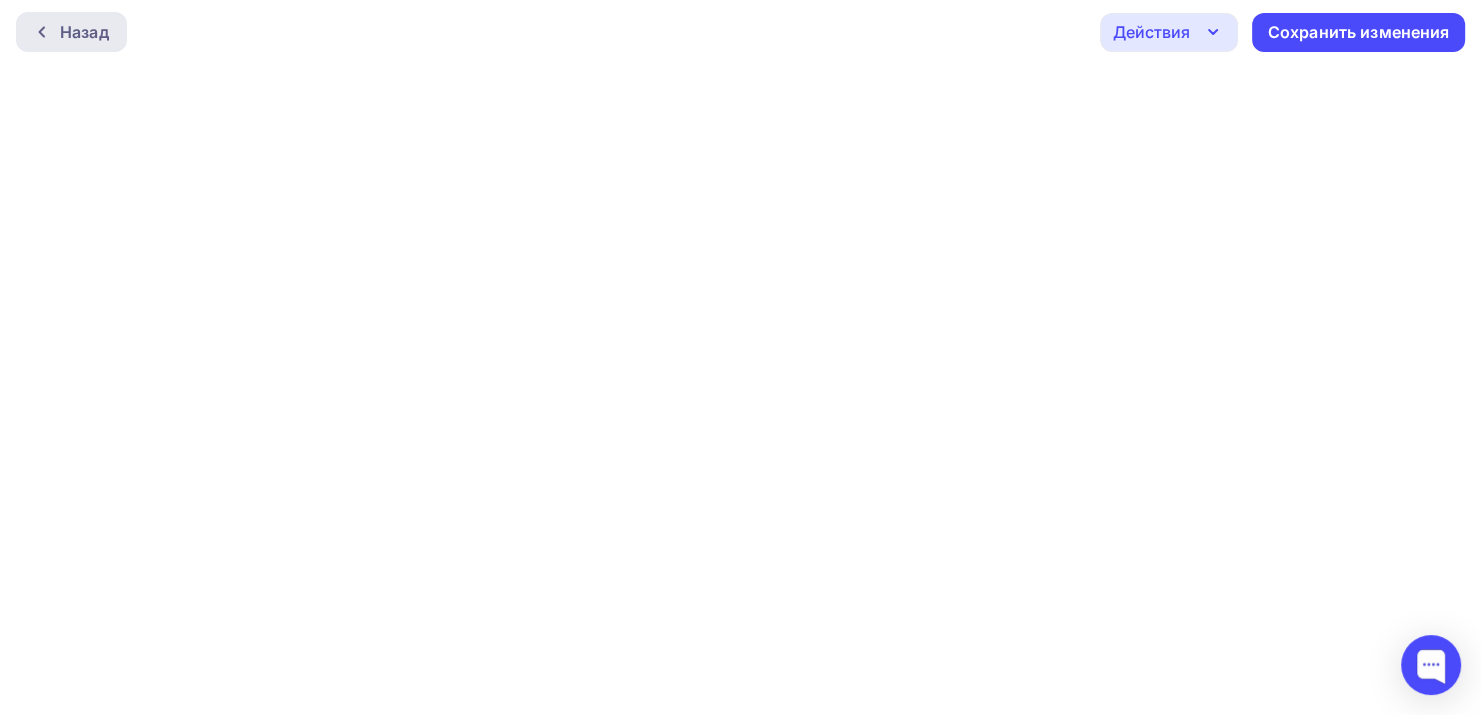 click on "Назад" at bounding box center [84, 32] 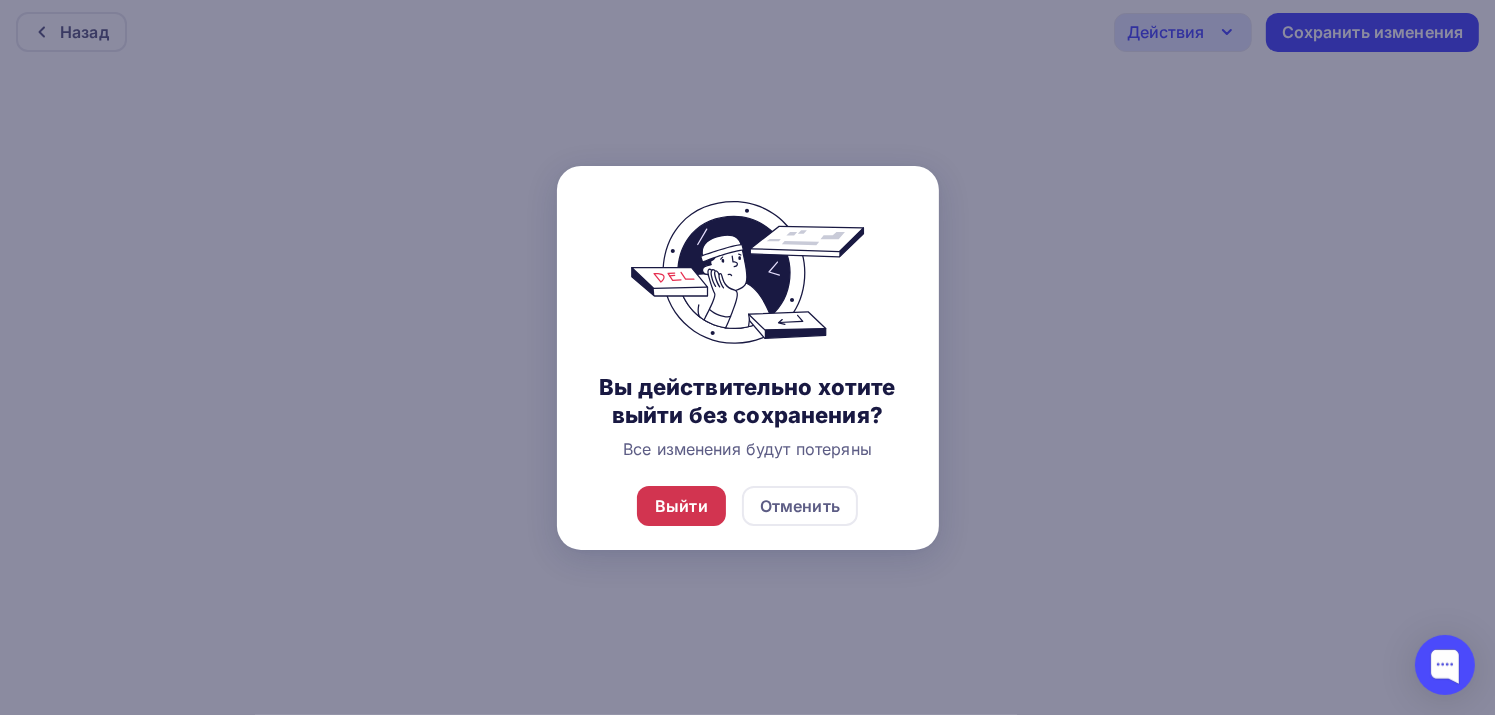 click on "Выйти" at bounding box center [681, 506] 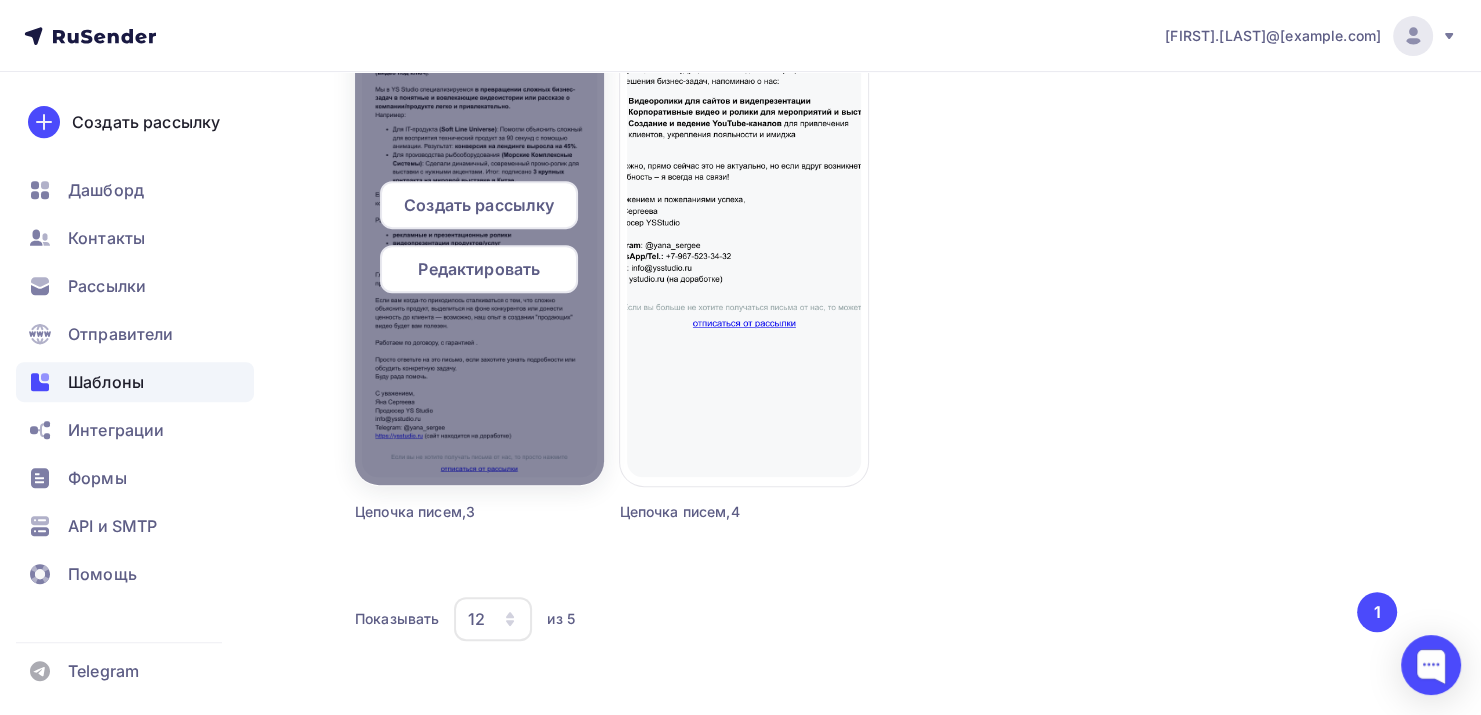 scroll, scrollTop: 800, scrollLeft: 0, axis: vertical 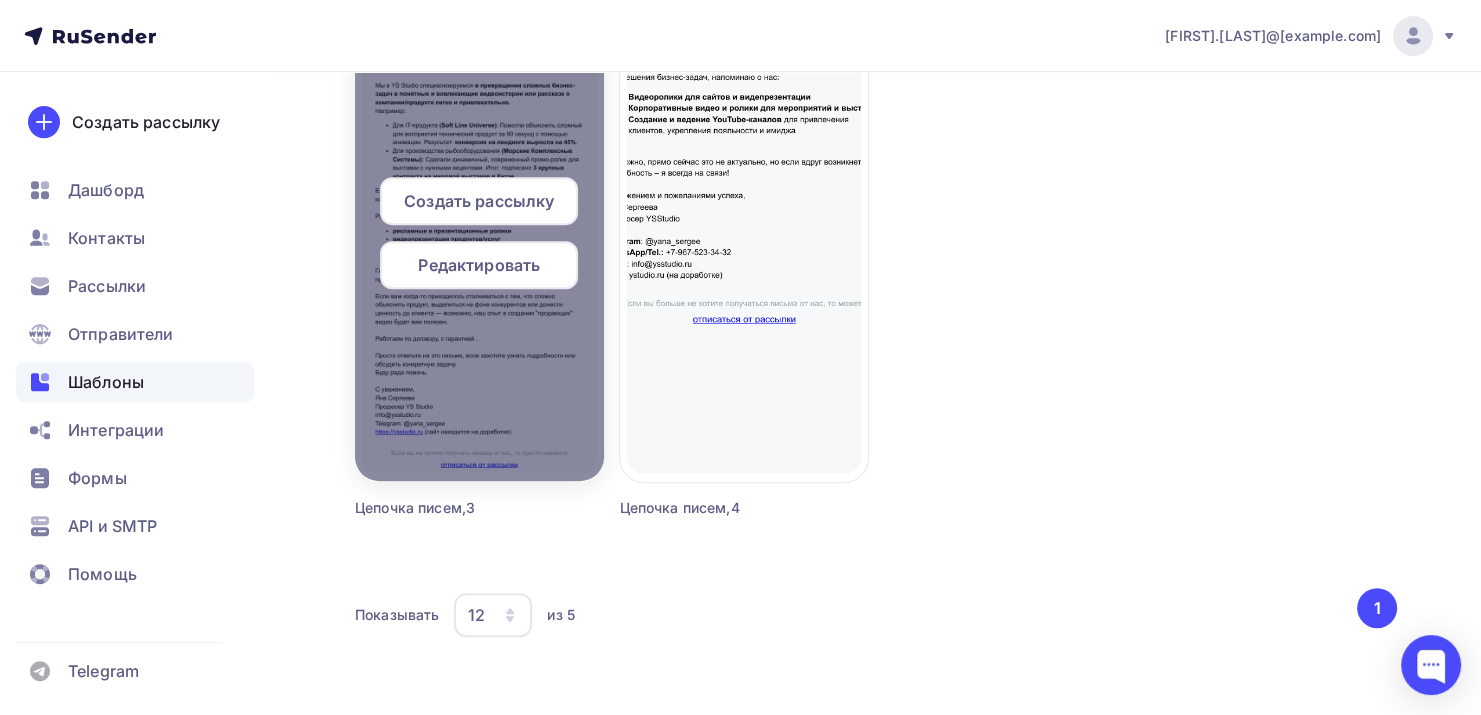 click at bounding box center [479, 241] 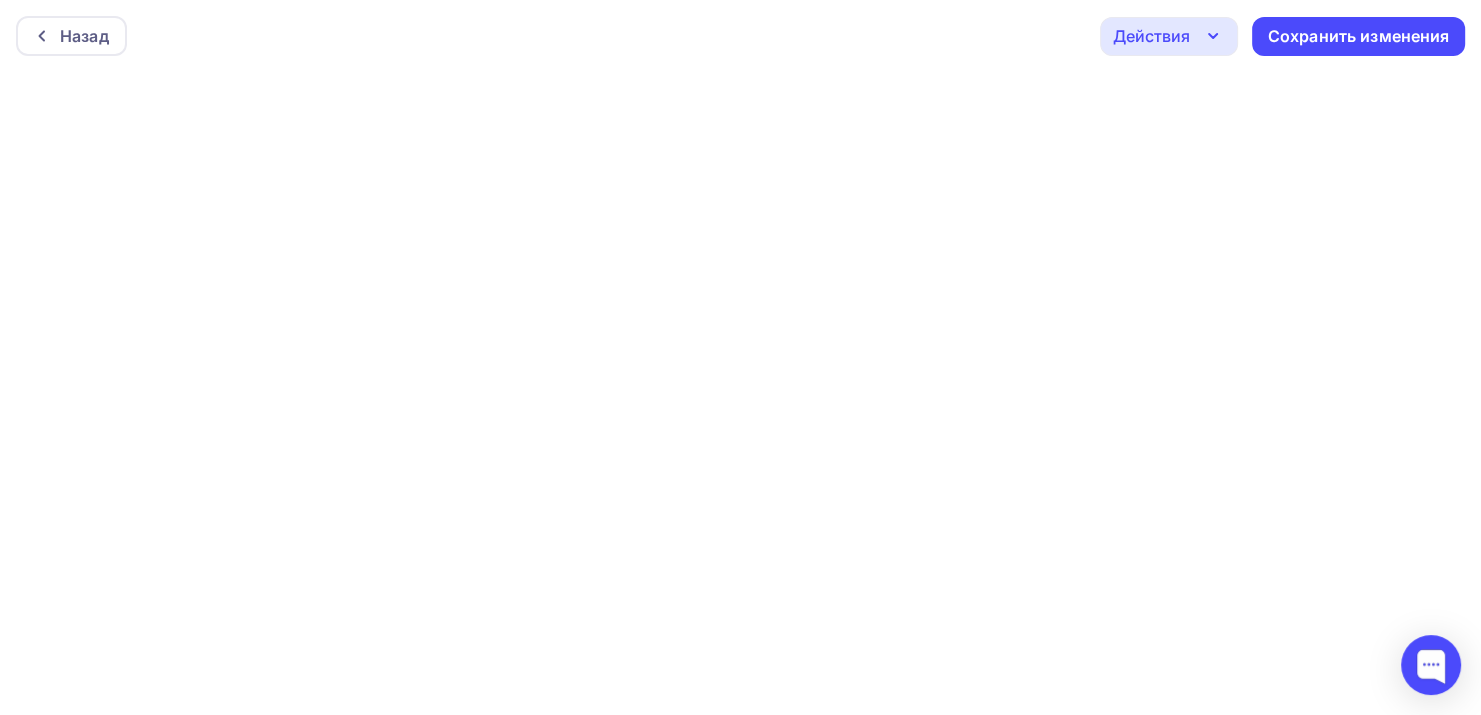 scroll, scrollTop: 0, scrollLeft: 0, axis: both 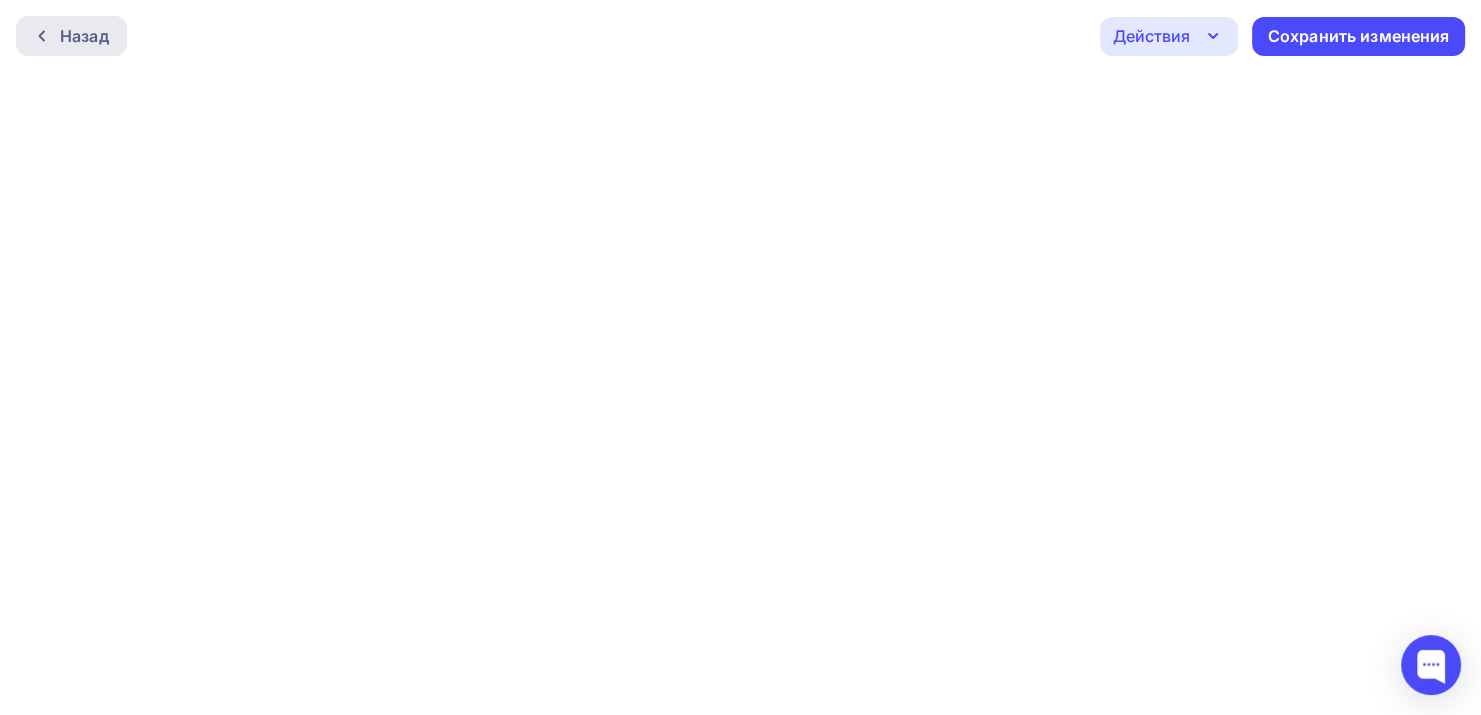 click on "Назад" at bounding box center [84, 36] 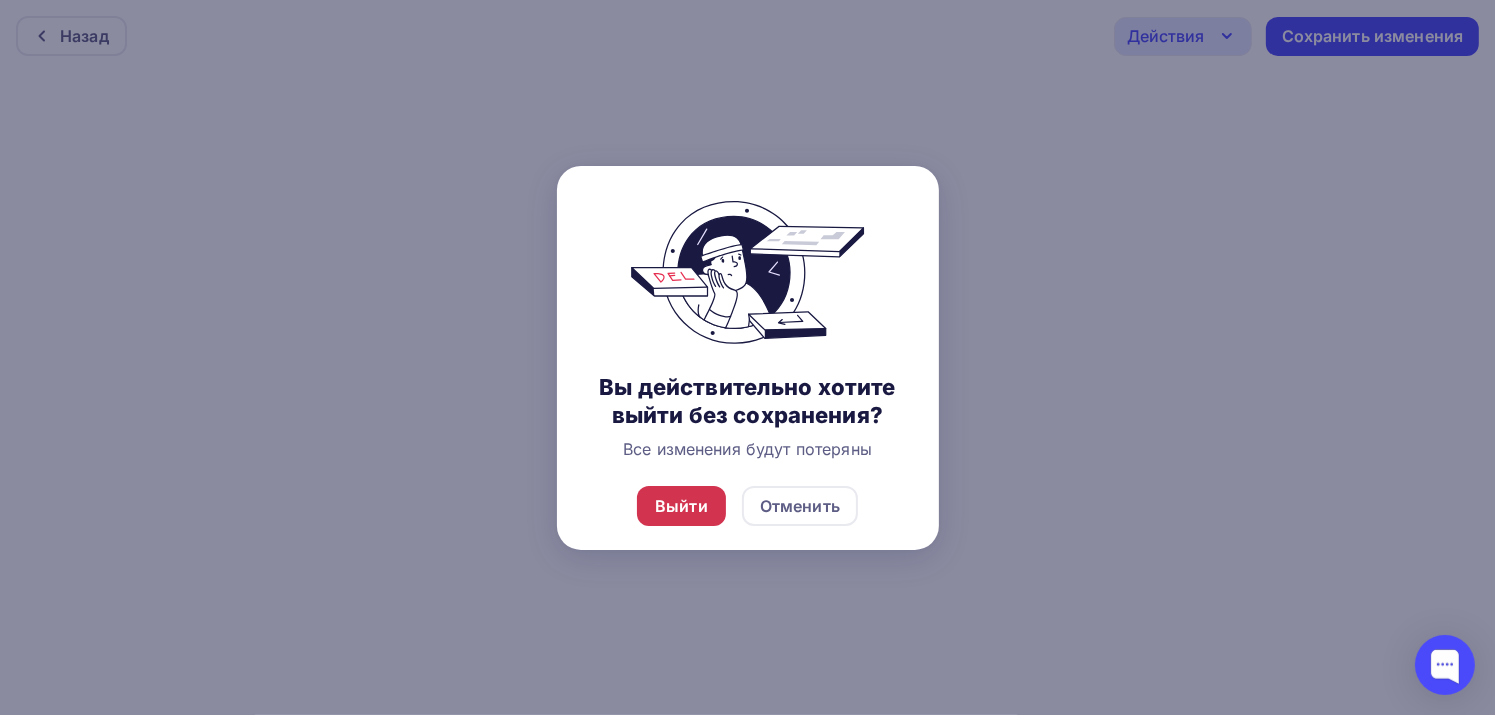 click on "Выйти" at bounding box center [681, 506] 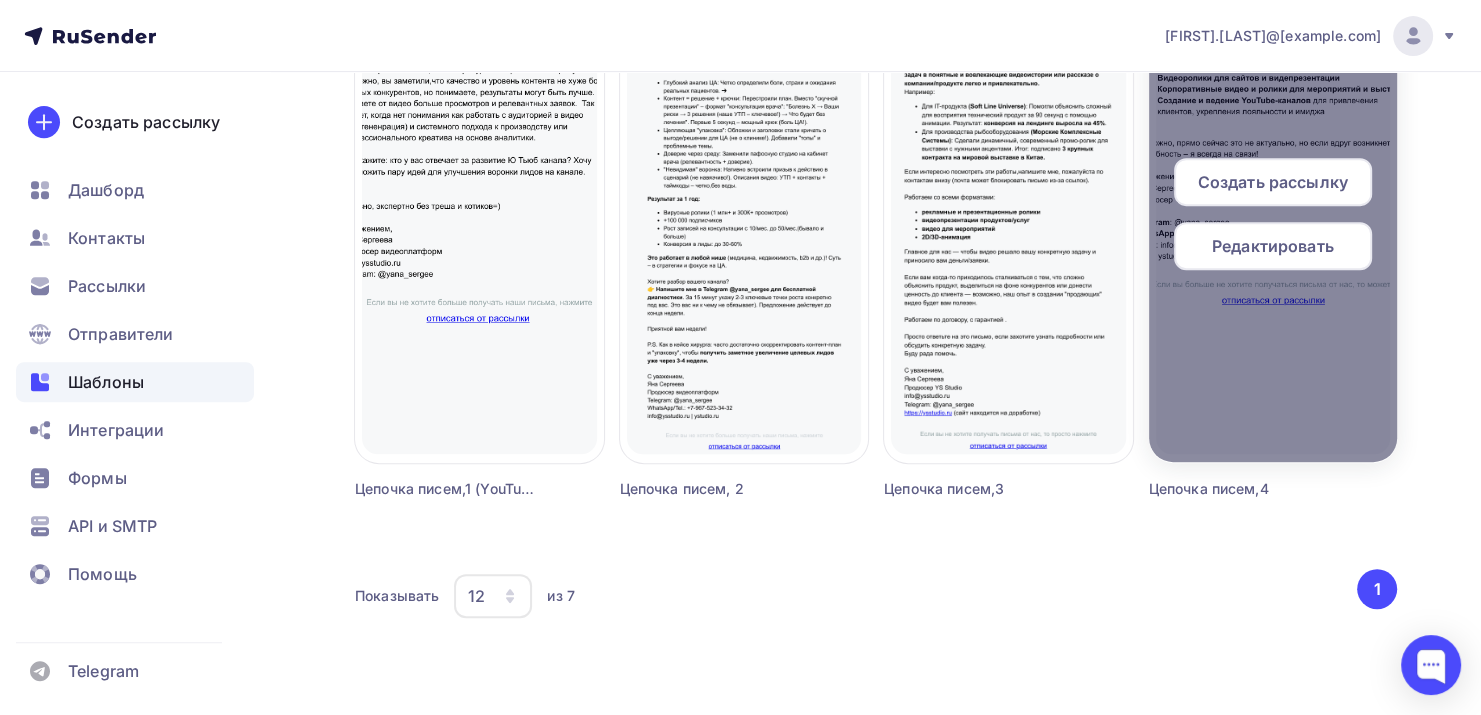 scroll, scrollTop: 828, scrollLeft: 0, axis: vertical 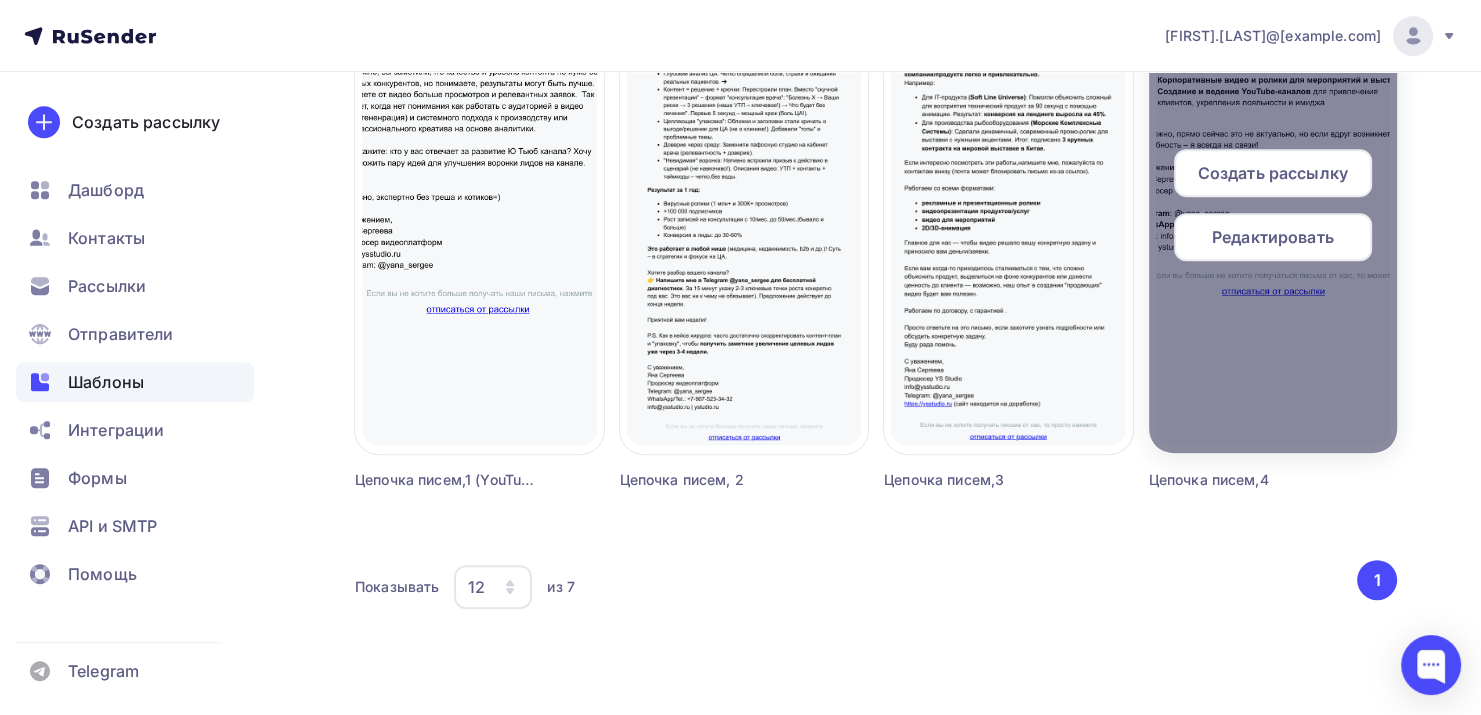 click at bounding box center (1273, 213) 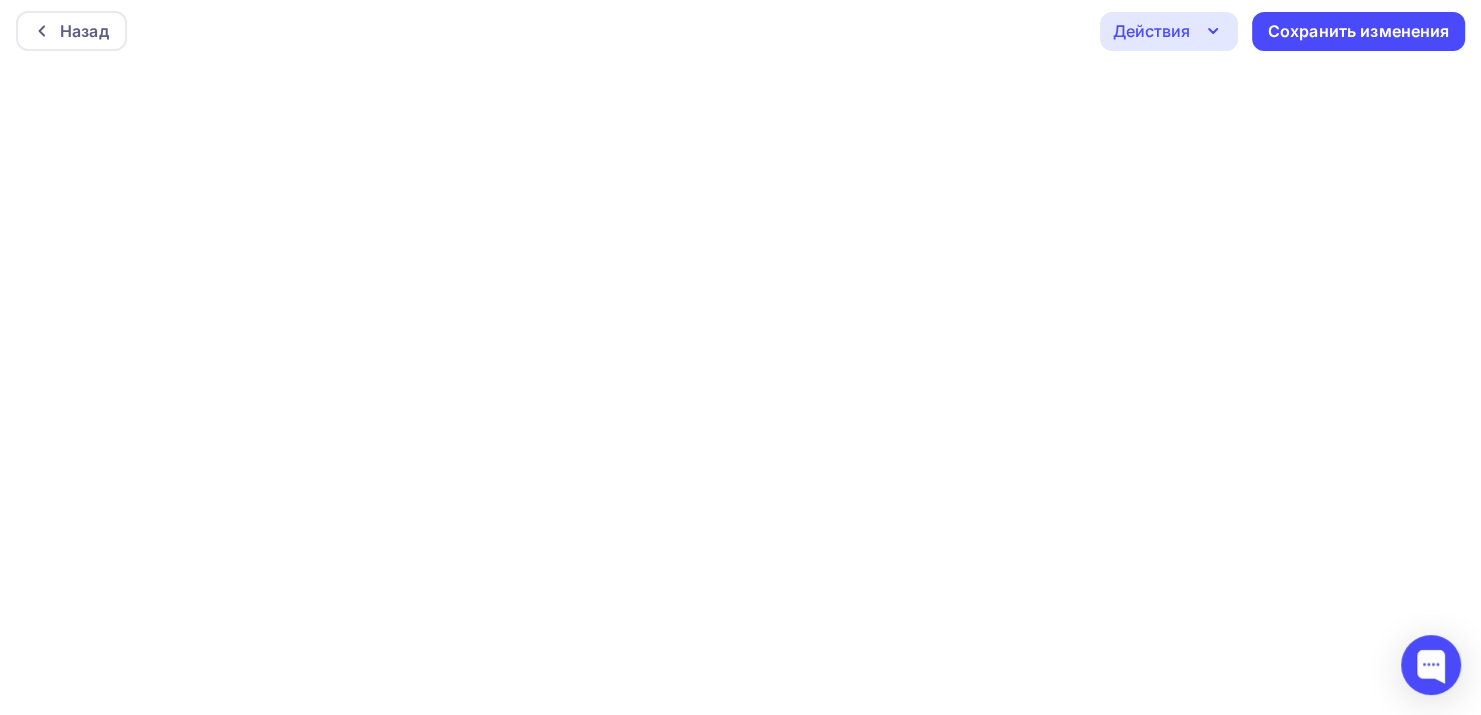 scroll, scrollTop: 0, scrollLeft: 0, axis: both 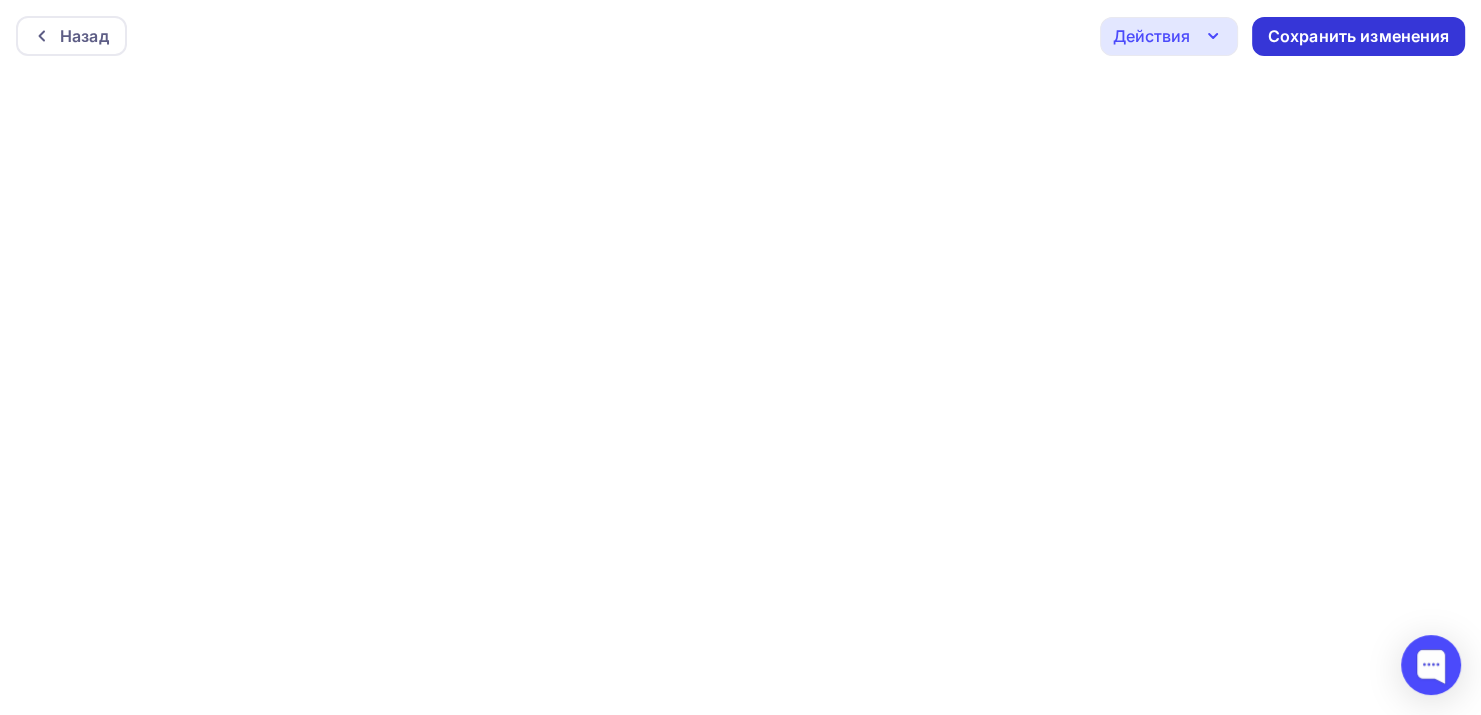 click on "Сохранить изменения" at bounding box center (1359, 36) 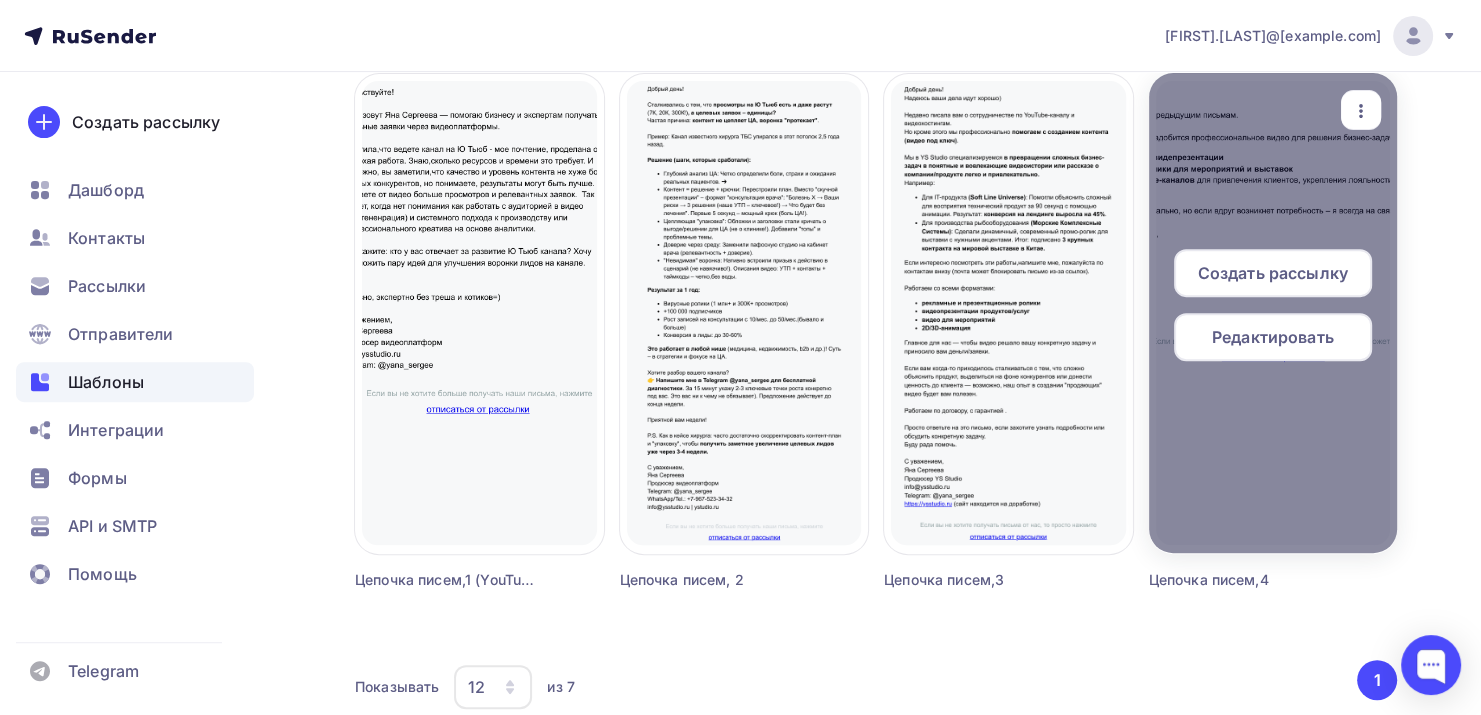 scroll, scrollTop: 728, scrollLeft: 0, axis: vertical 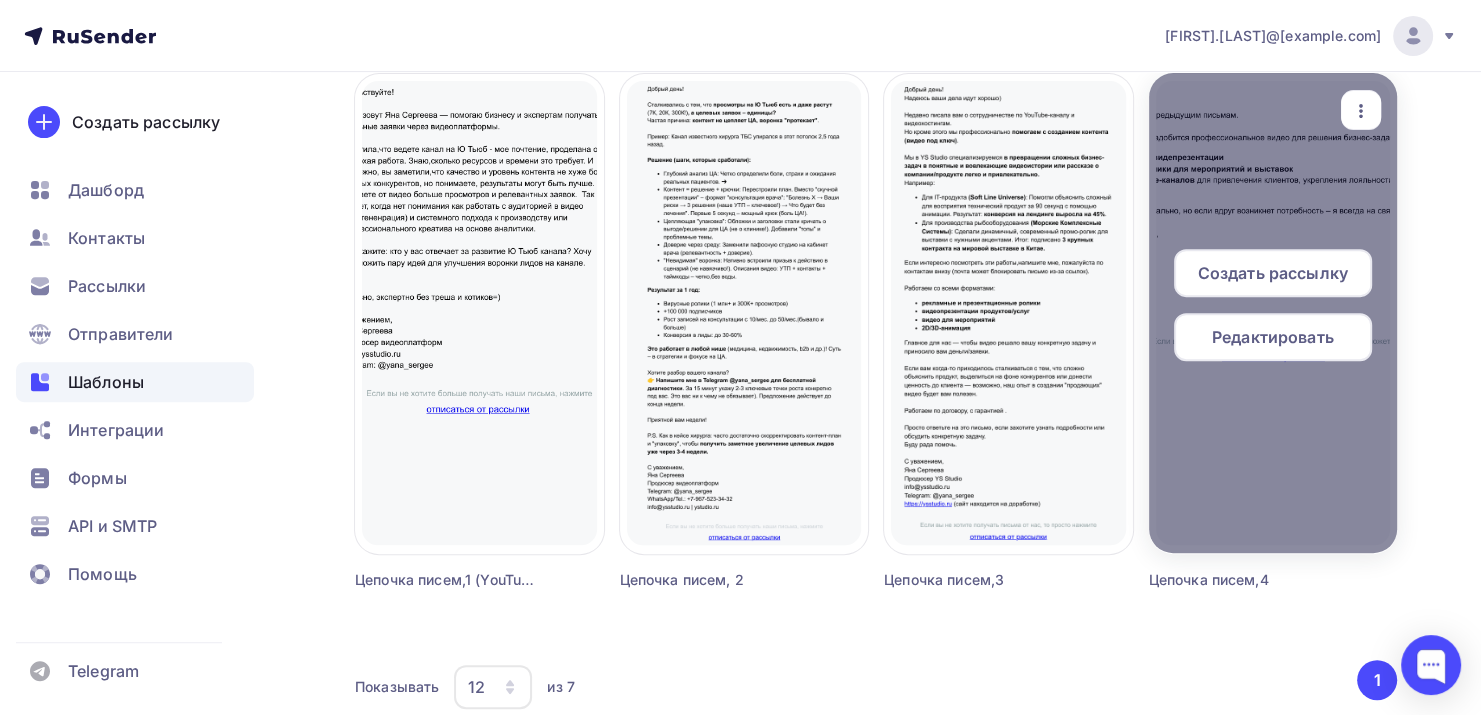 click on "Редактировать" at bounding box center [1273, 337] 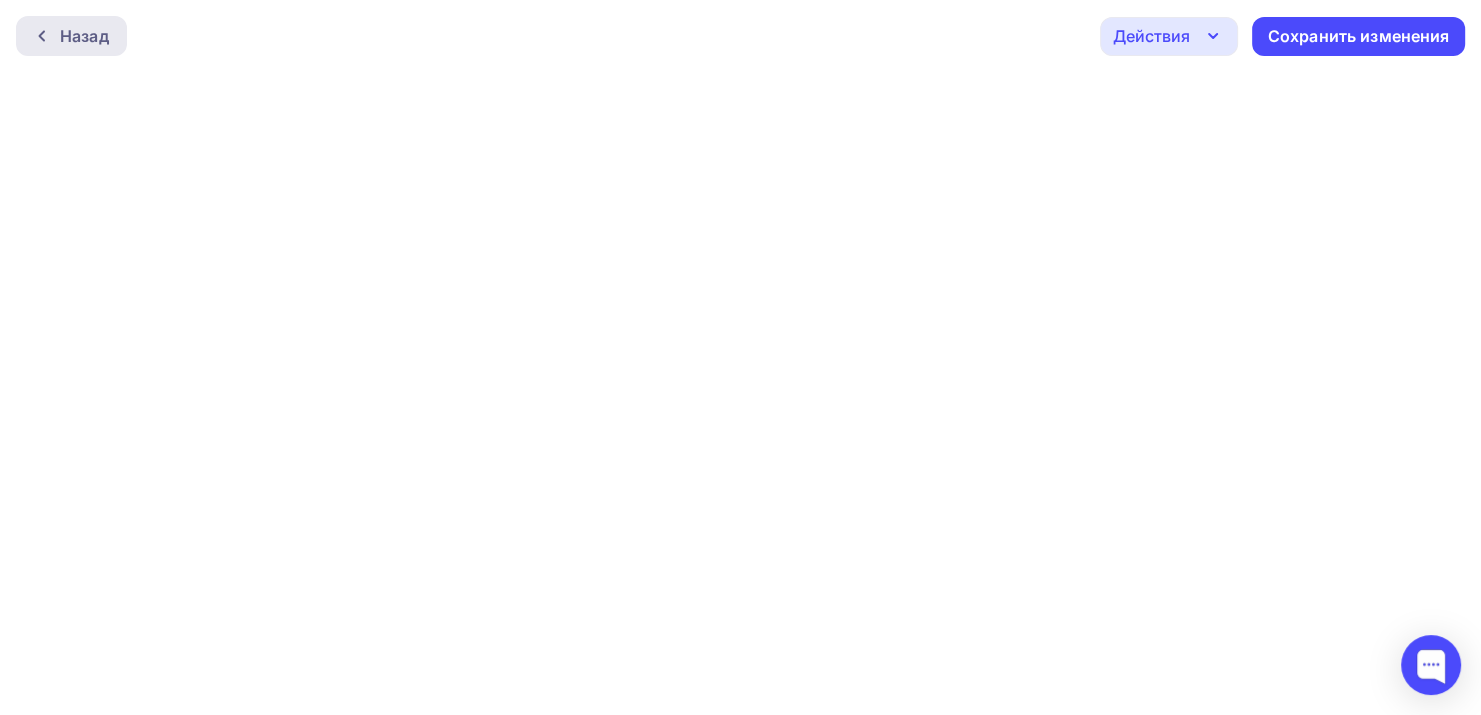 click on "Назад" at bounding box center (71, 36) 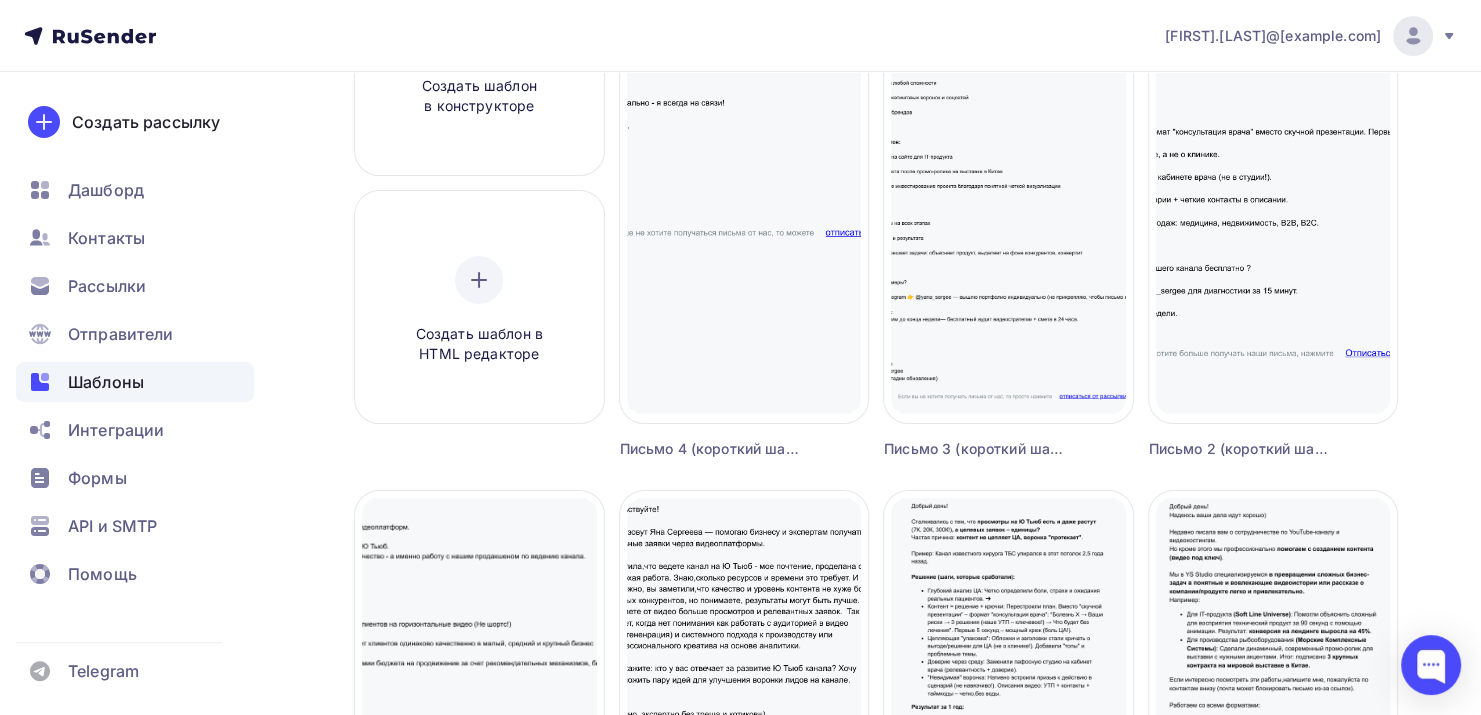 scroll, scrollTop: 400, scrollLeft: 0, axis: vertical 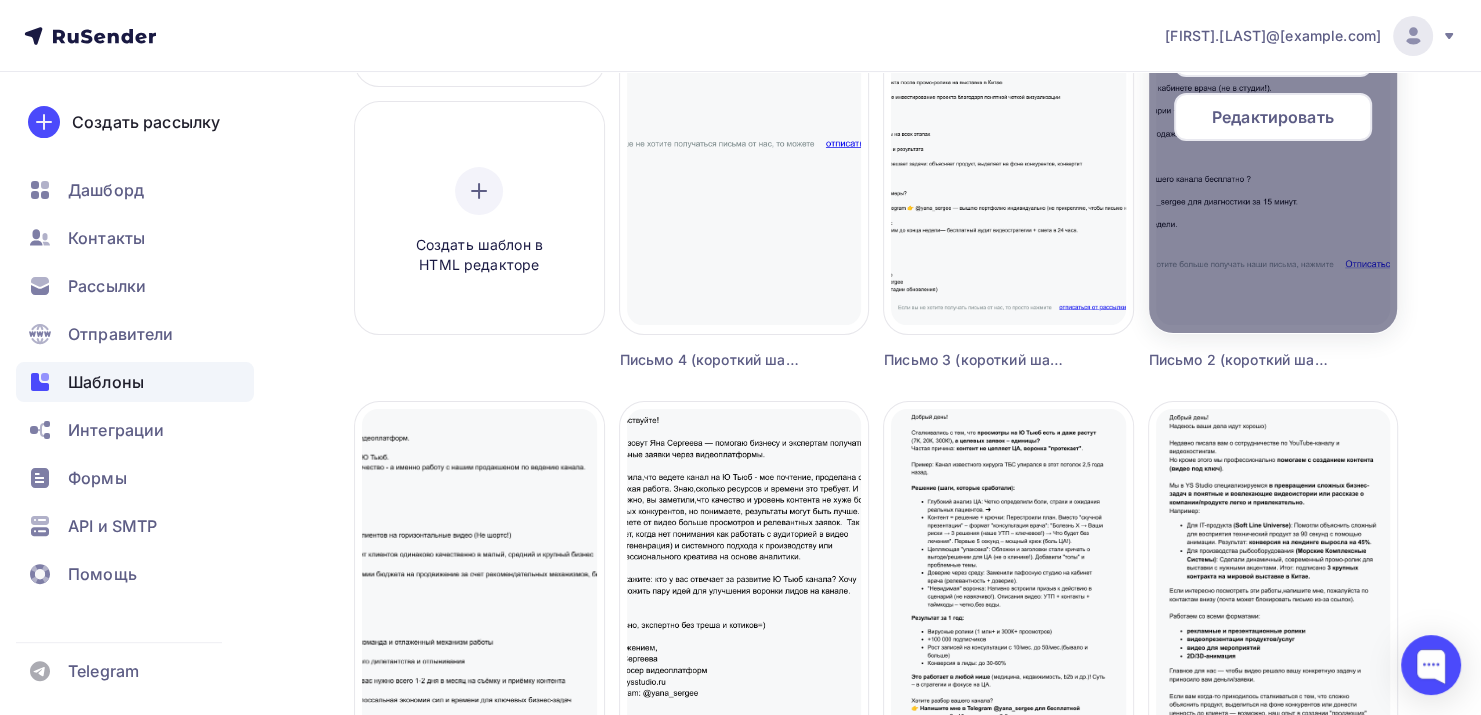 click on "Редактировать" at bounding box center (1273, 117) 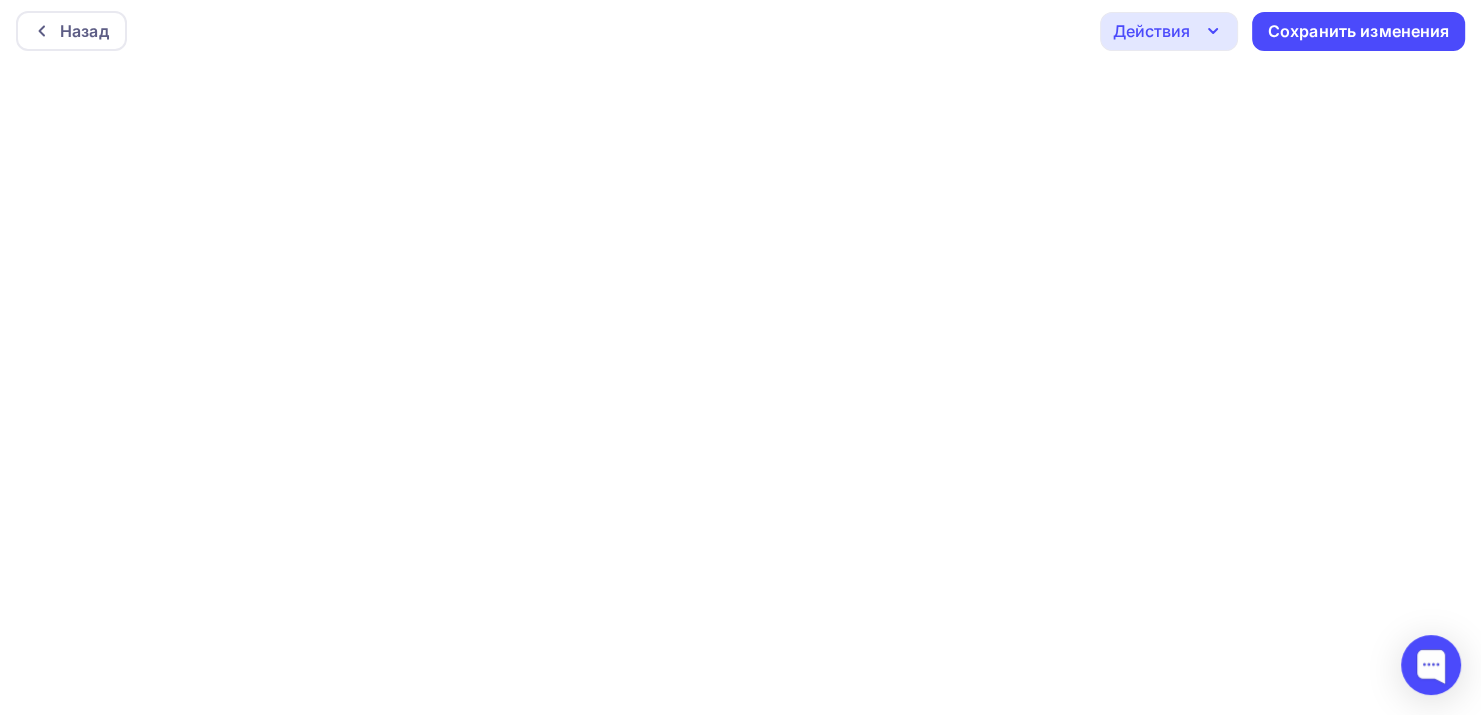 scroll, scrollTop: 0, scrollLeft: 0, axis: both 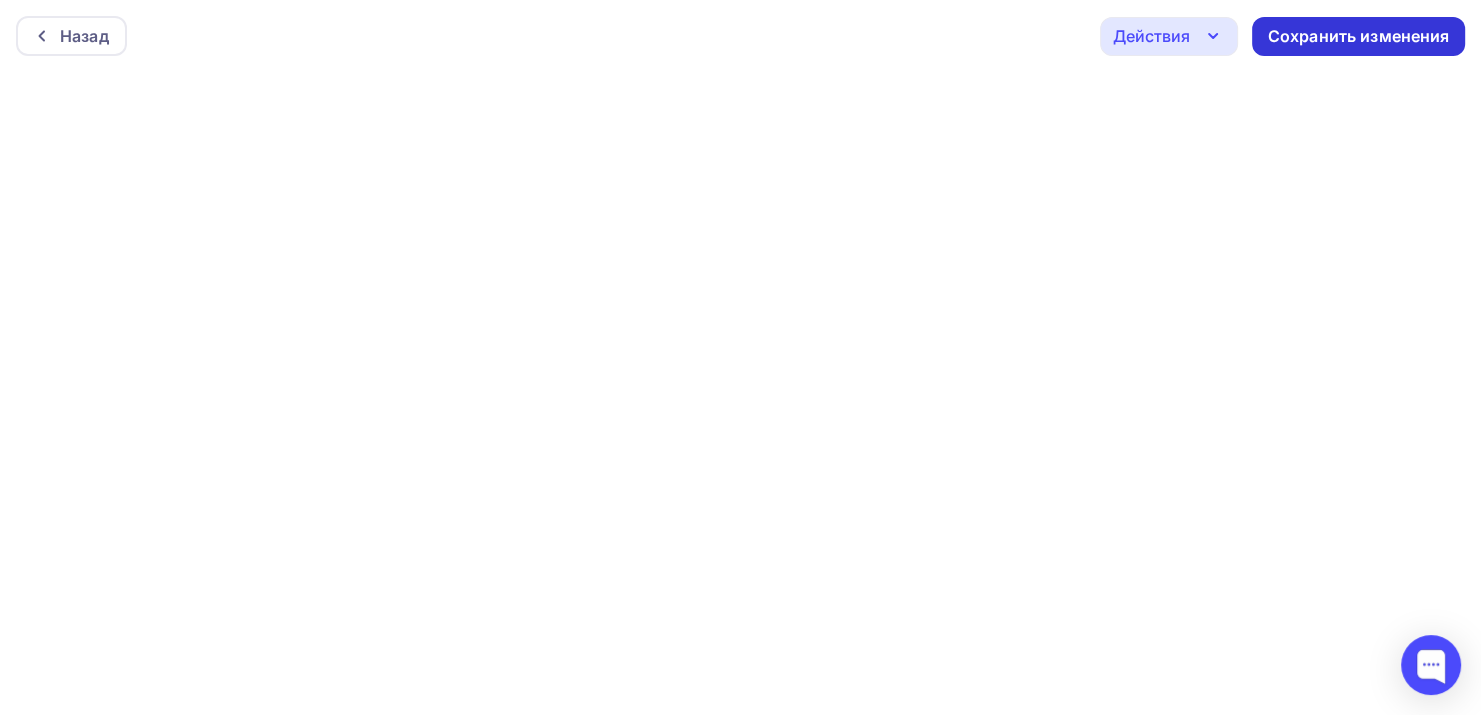click on "Сохранить изменения" at bounding box center [1359, 36] 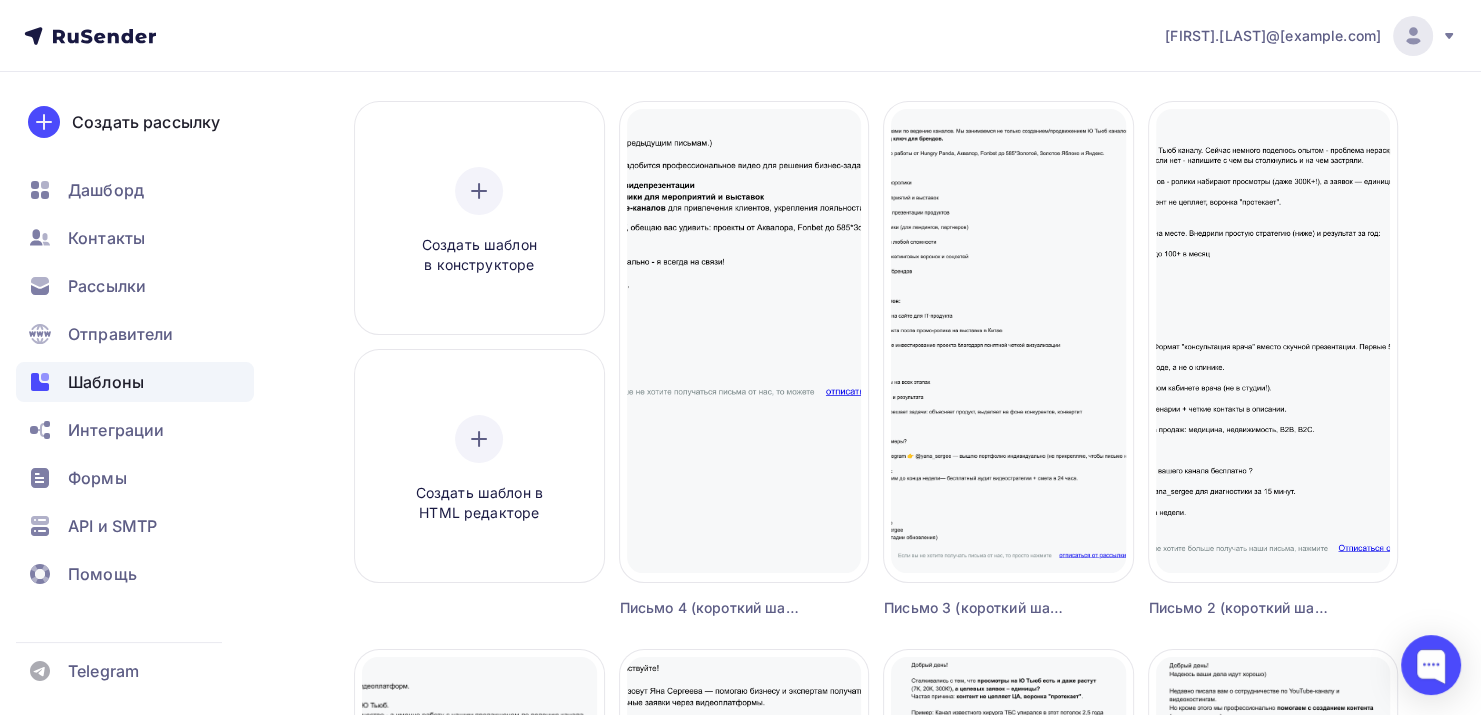 scroll, scrollTop: 500, scrollLeft: 0, axis: vertical 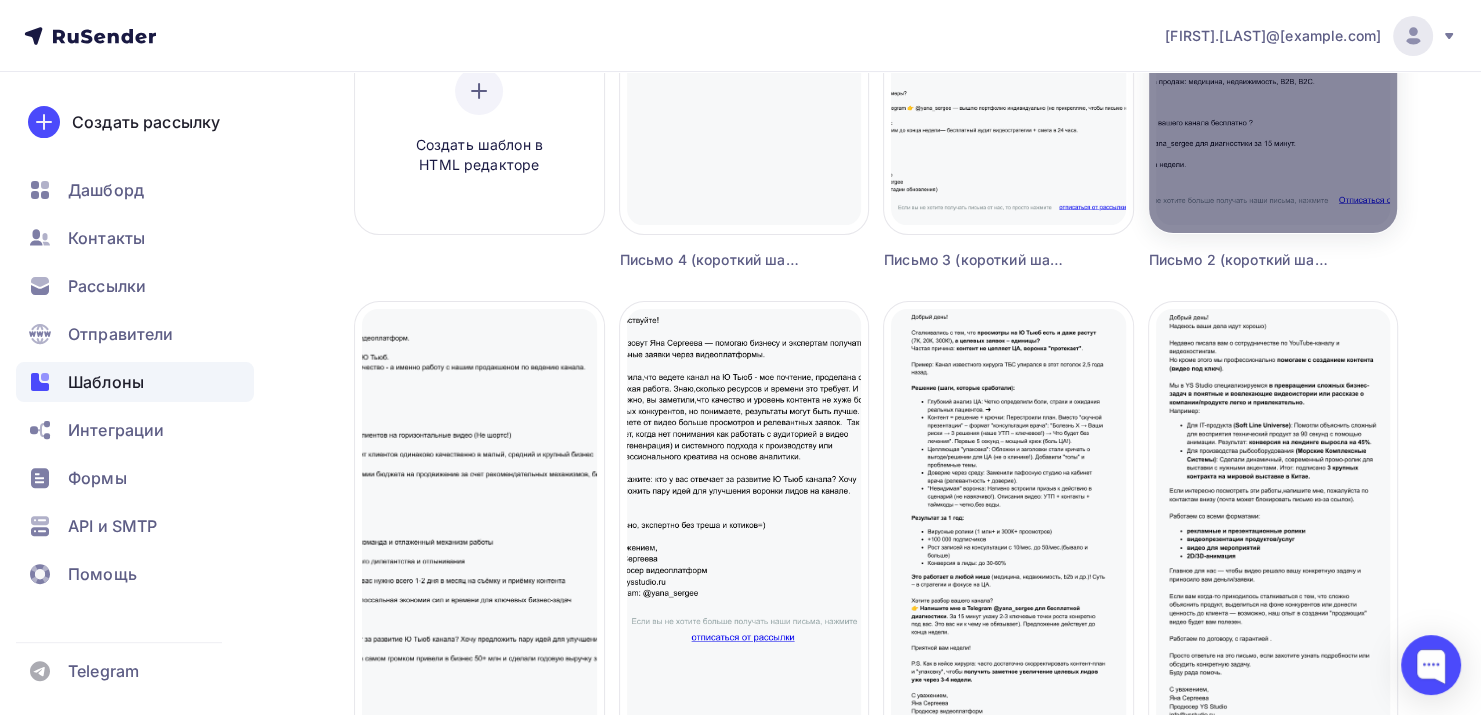 click at bounding box center (1273, -7) 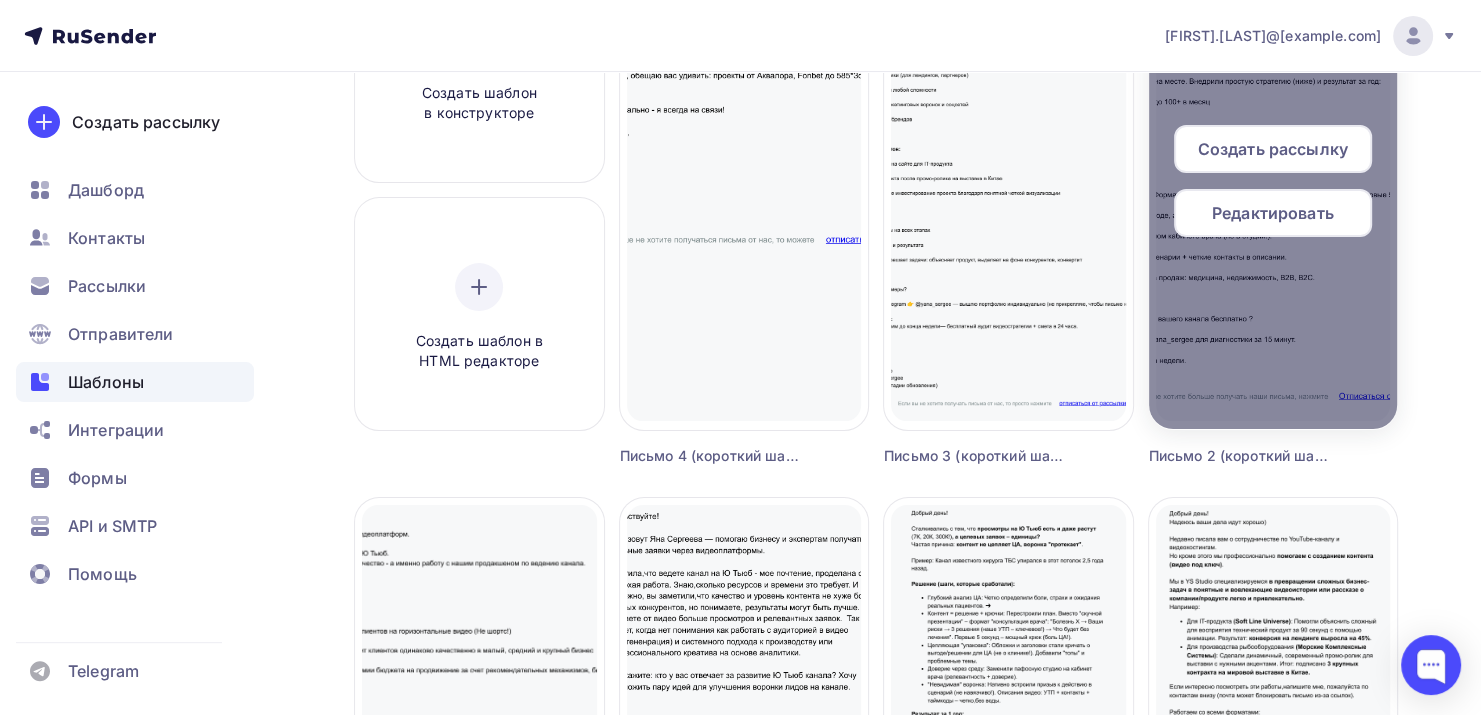 scroll, scrollTop: 100, scrollLeft: 0, axis: vertical 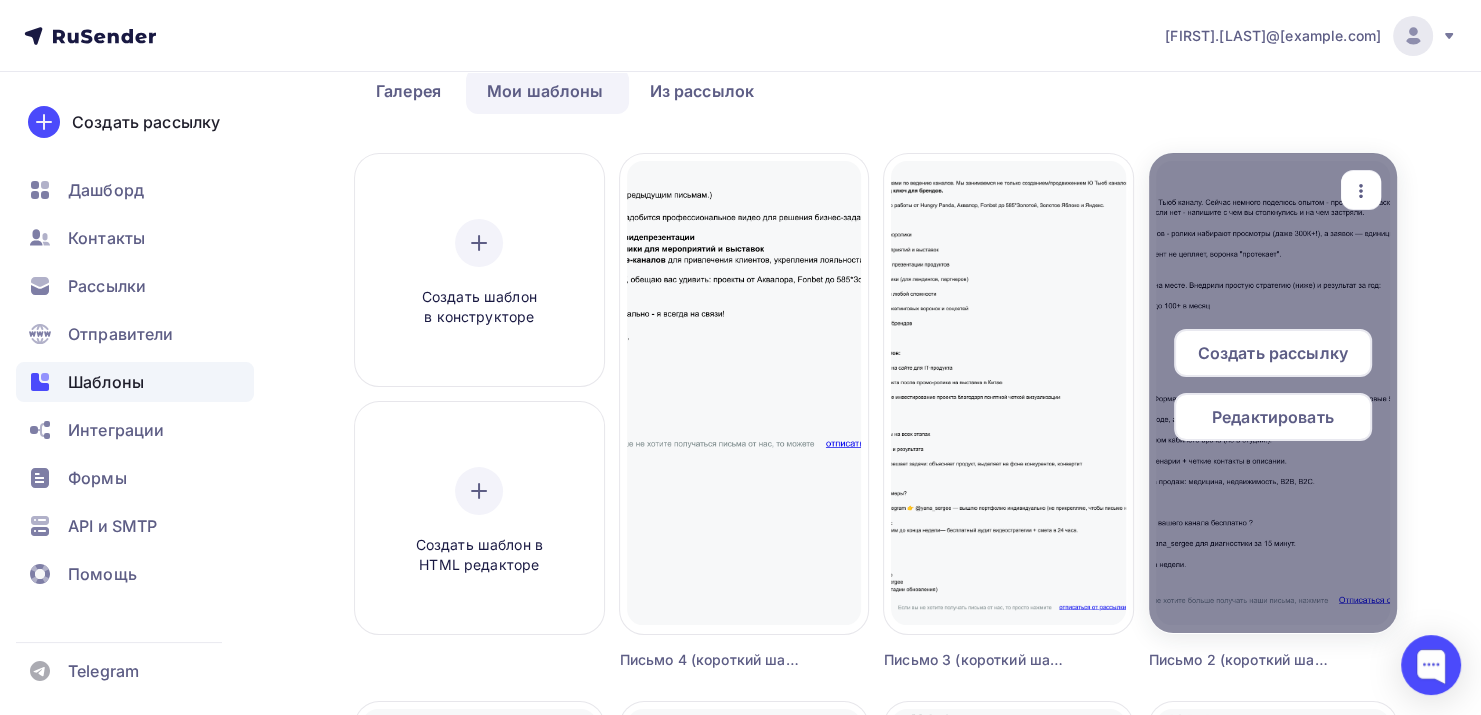 click on "Редактировать" at bounding box center (1273, 417) 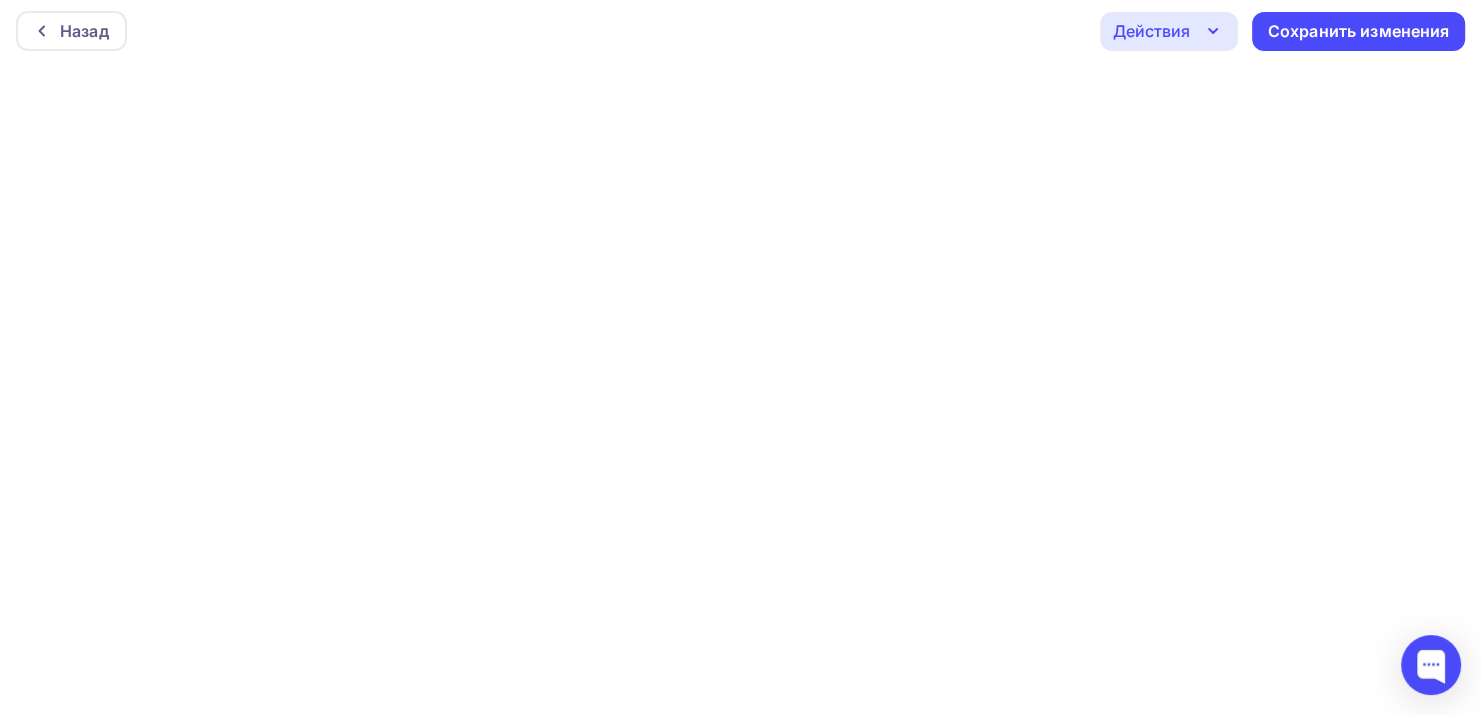 scroll, scrollTop: 0, scrollLeft: 0, axis: both 